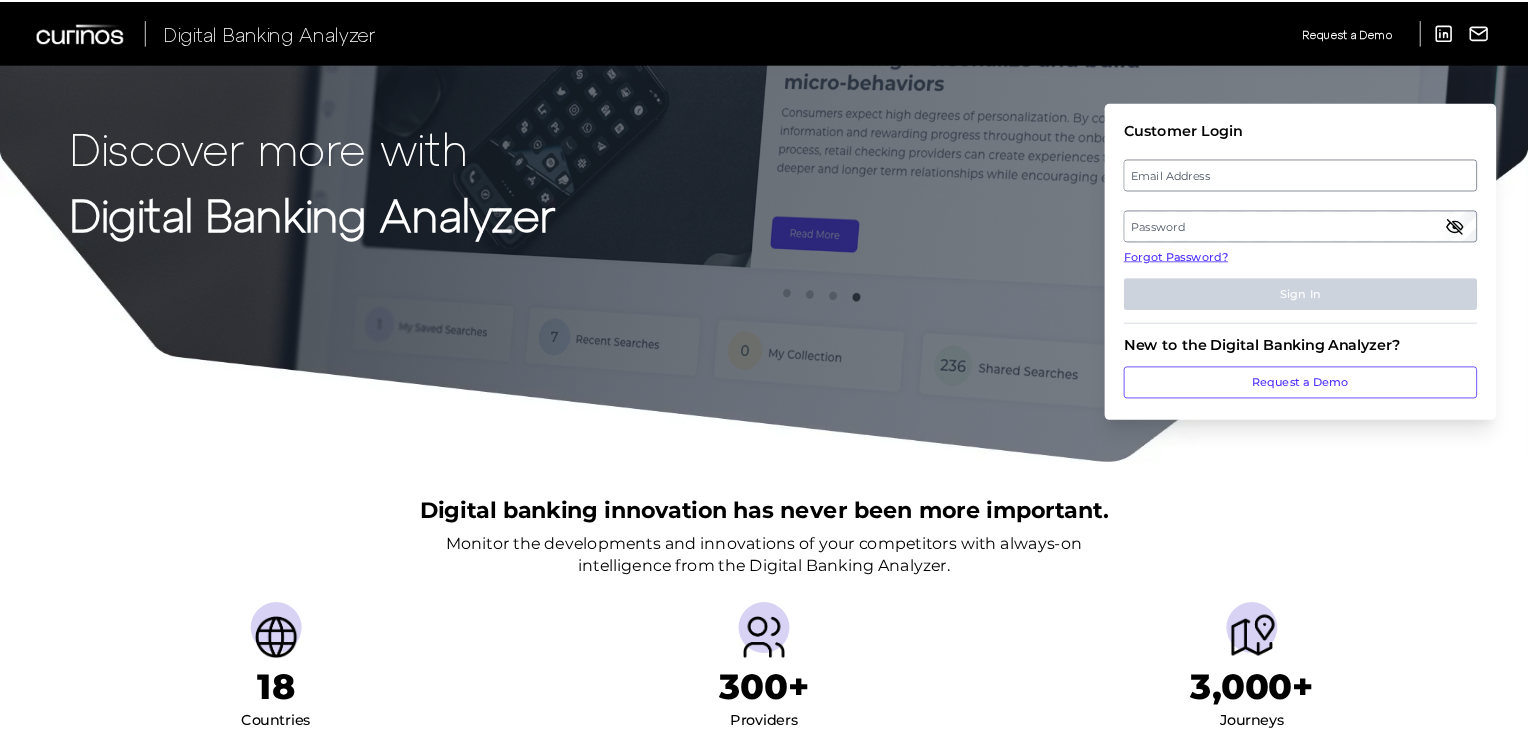 scroll, scrollTop: 0, scrollLeft: 0, axis: both 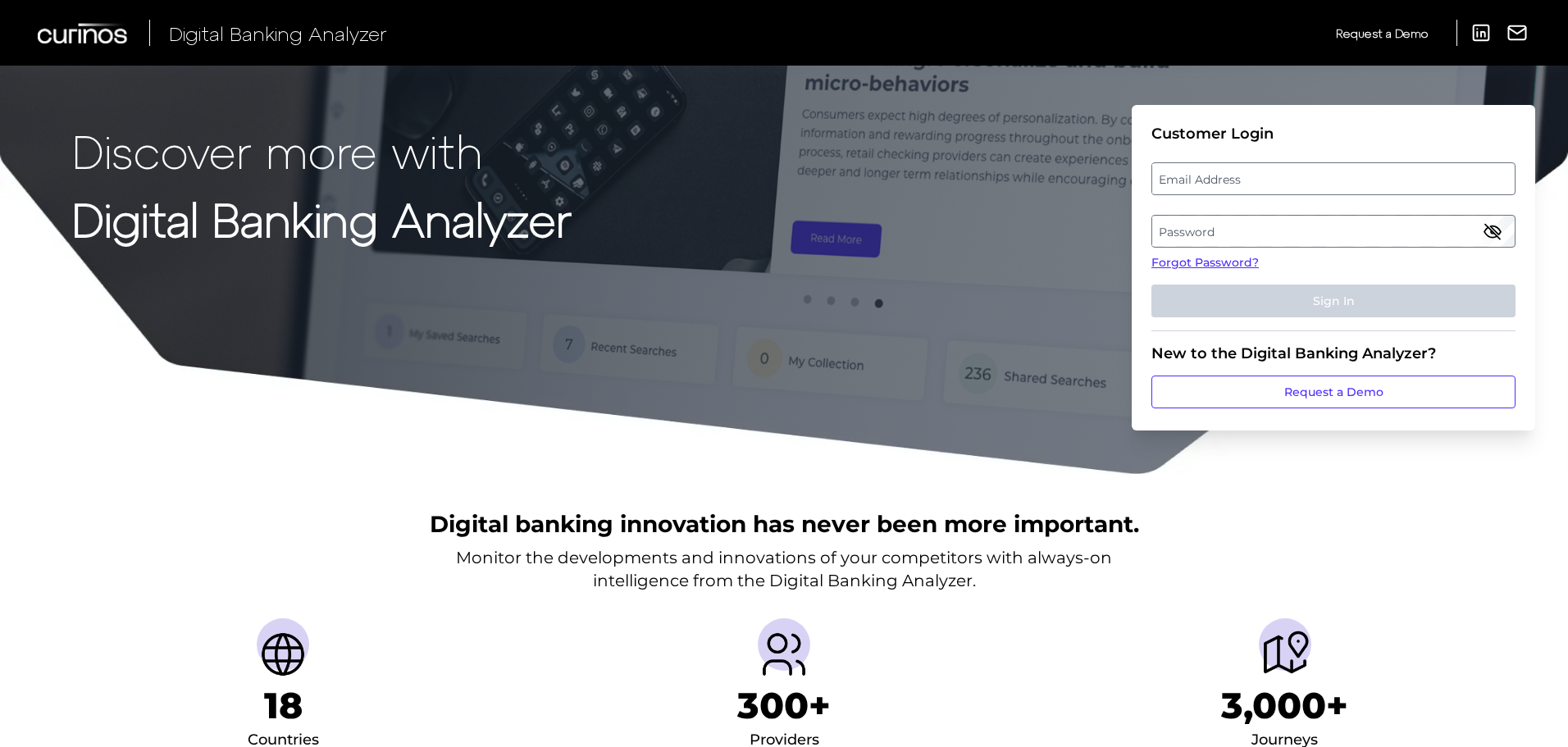 click on "Email Address" at bounding box center (1333, 179) 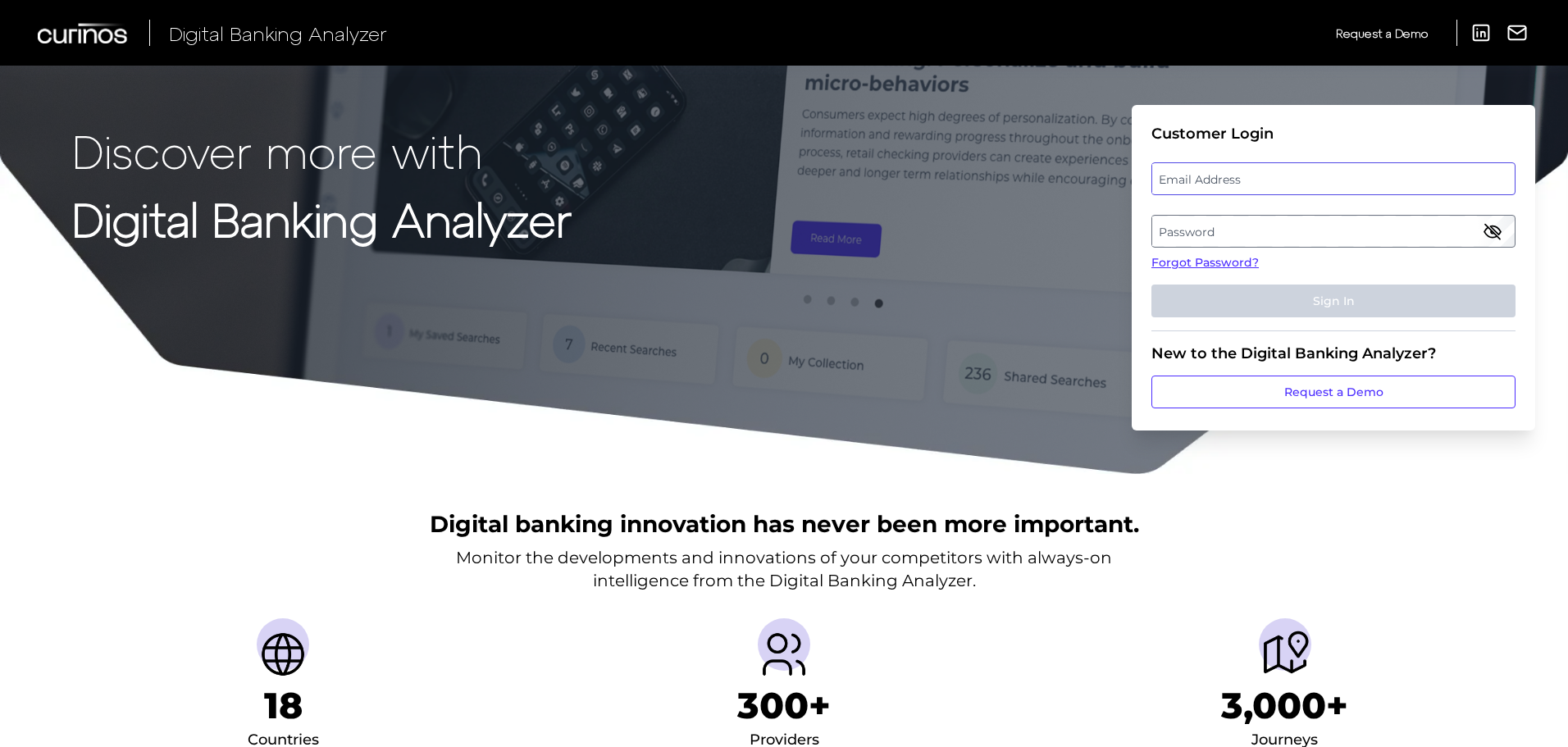 click at bounding box center [1333, 179] 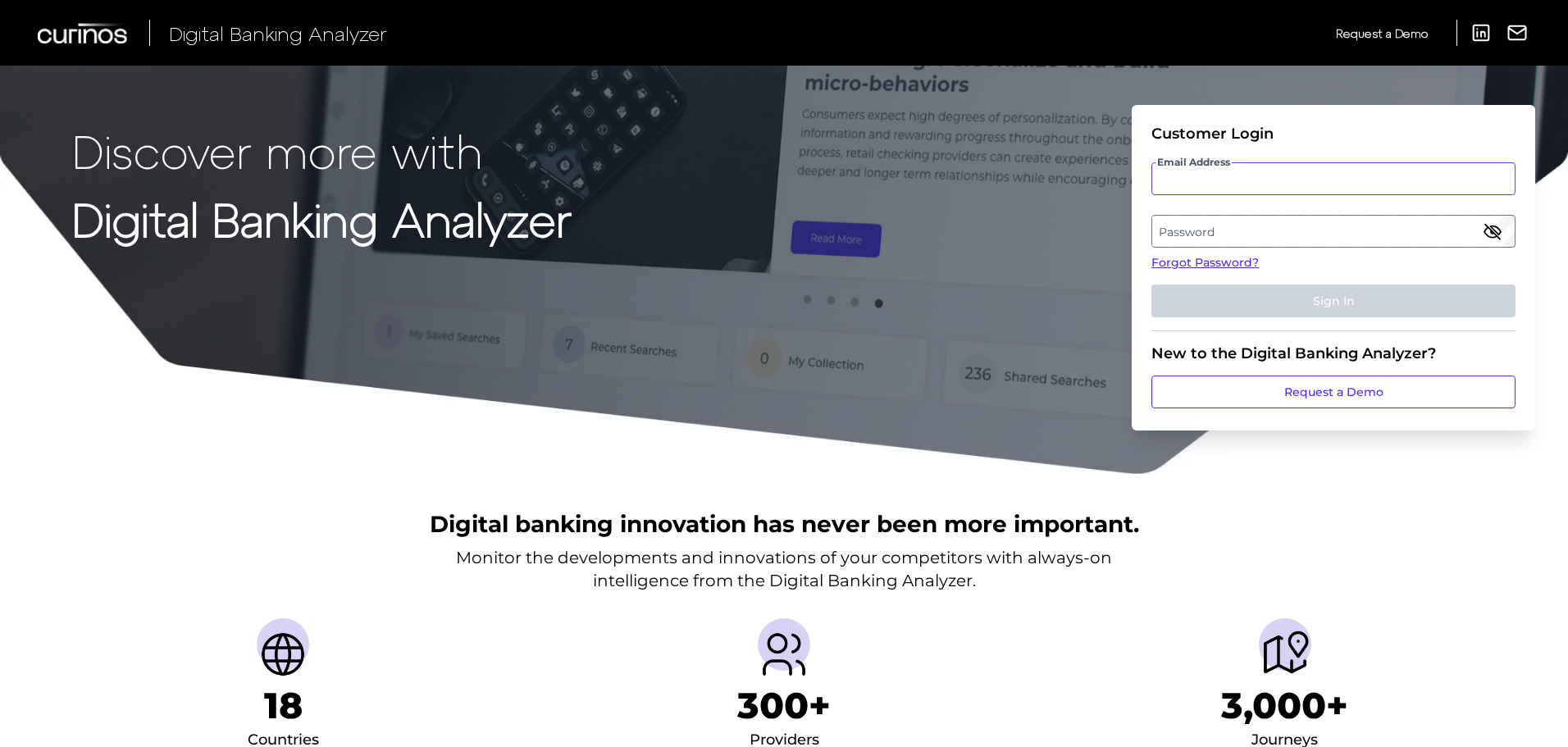 type on "j" 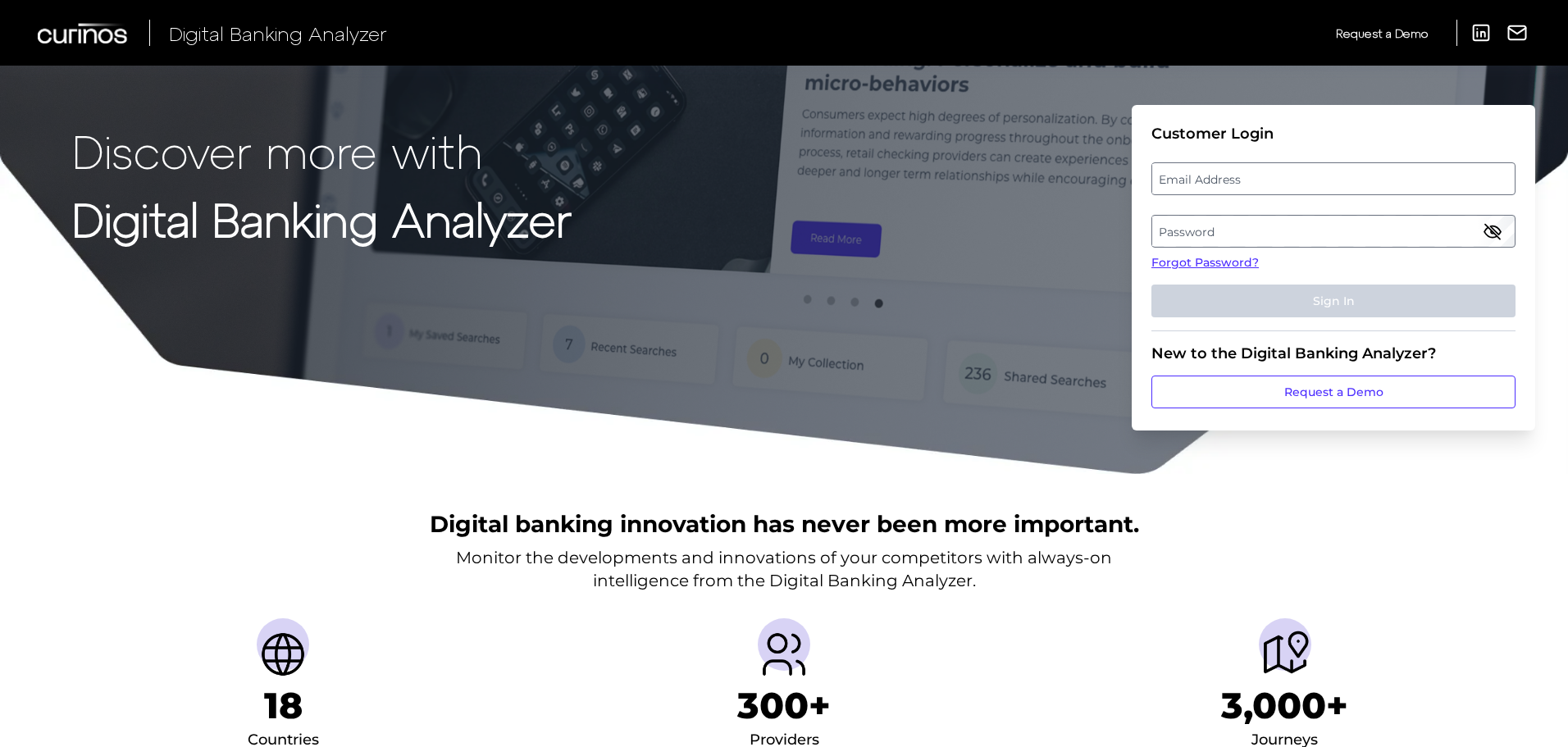 click on "Email Address" at bounding box center (1333, 179) 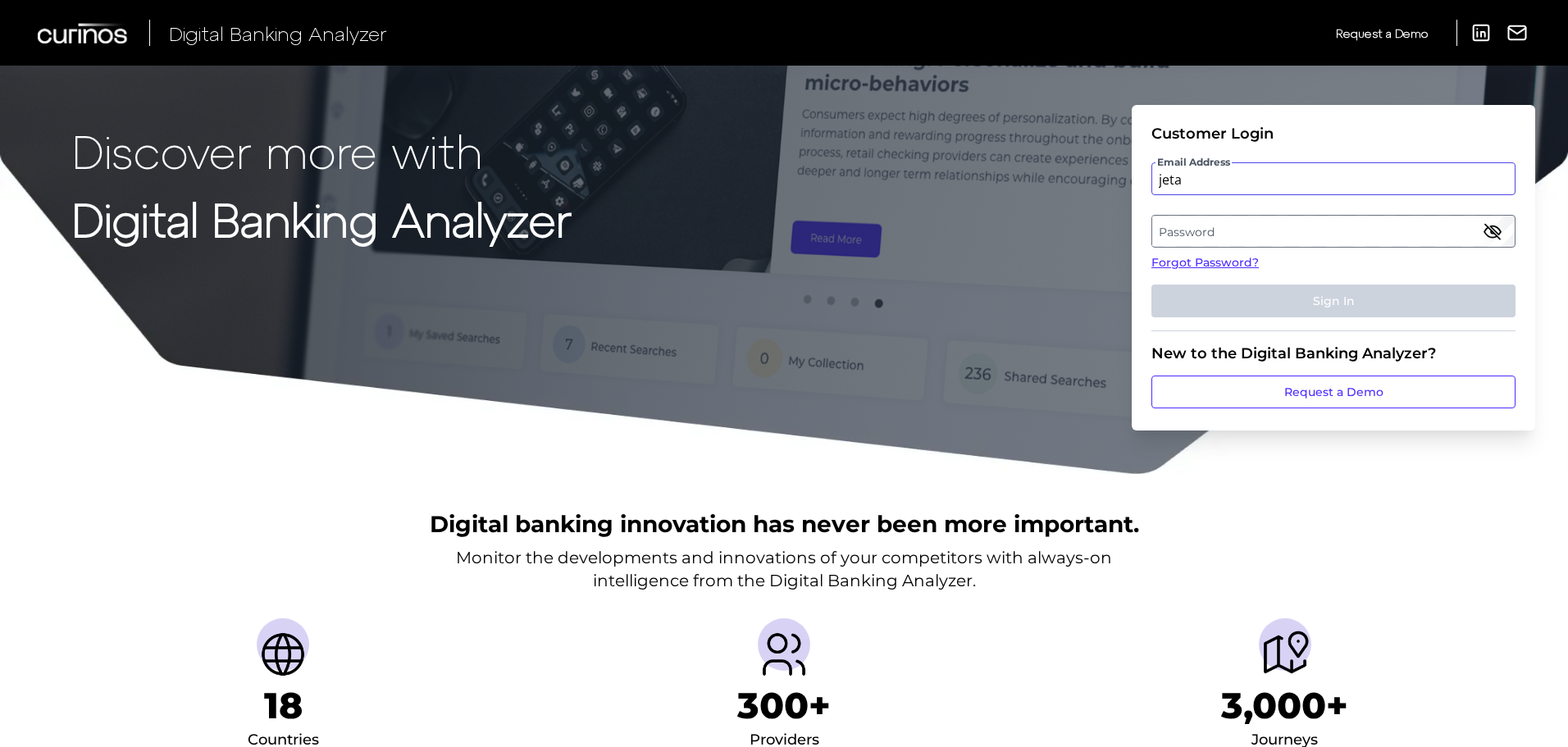 click on "jeta" at bounding box center [1333, 179] 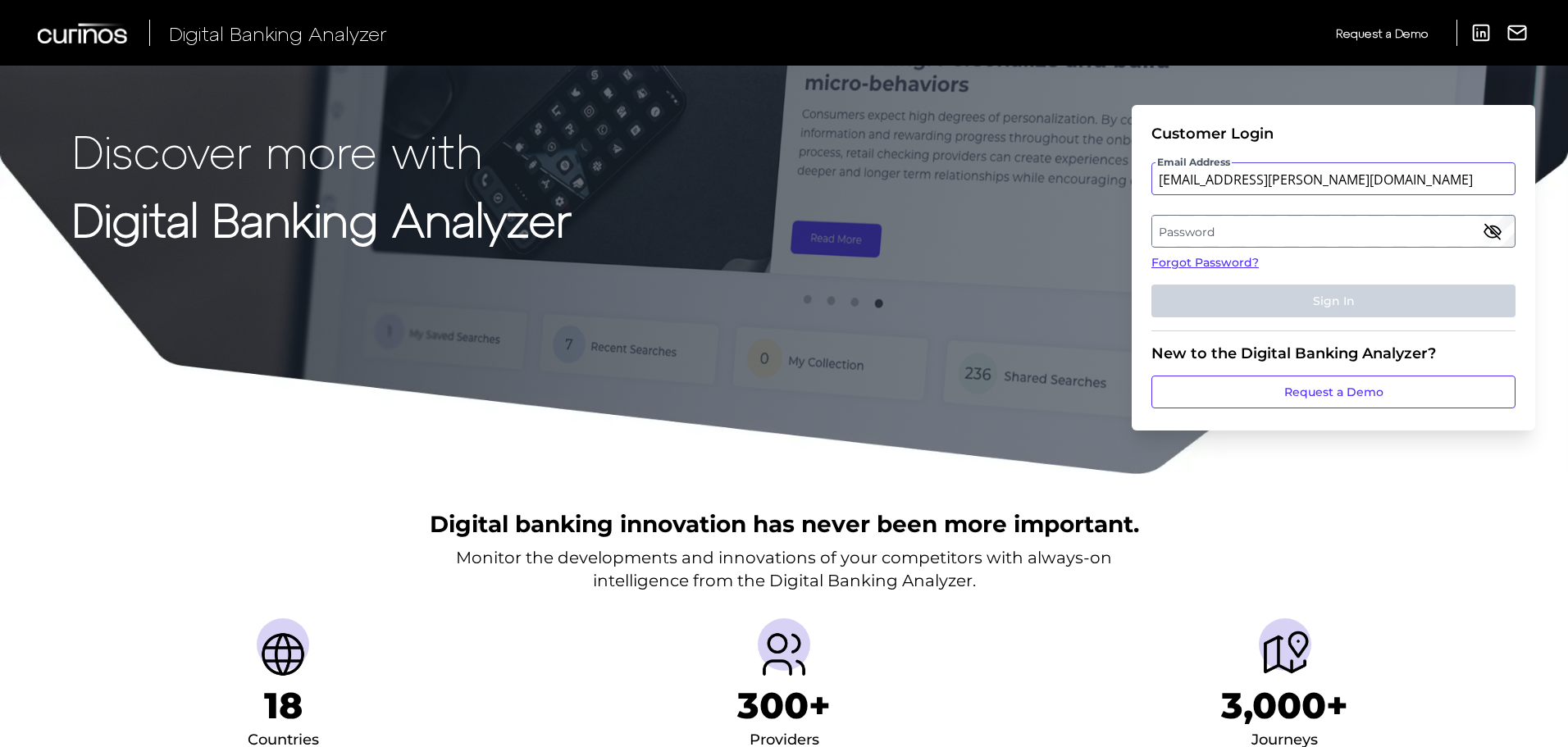 type on "[EMAIL_ADDRESS][PERSON_NAME][DOMAIN_NAME]" 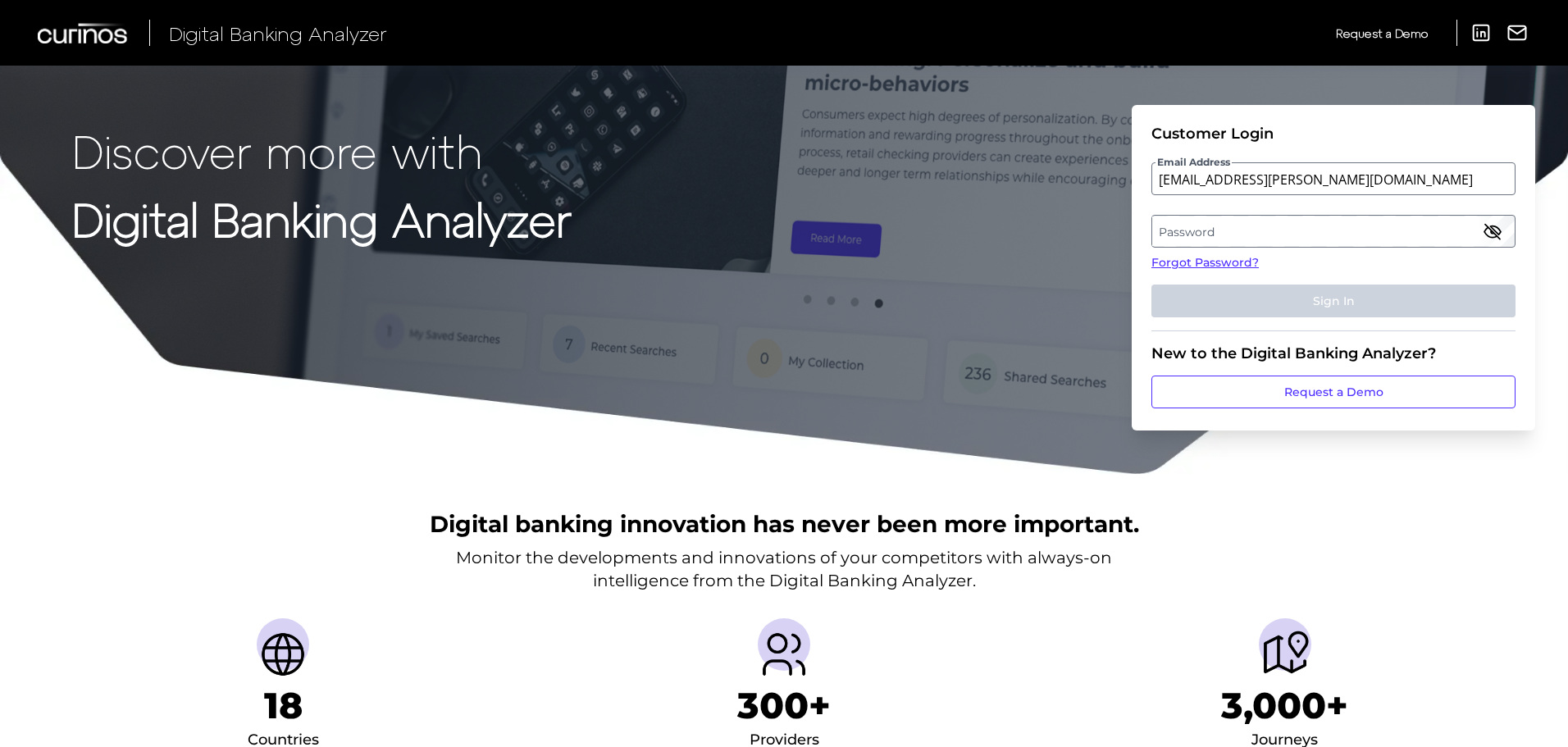 click on "Password" at bounding box center [1333, 231] 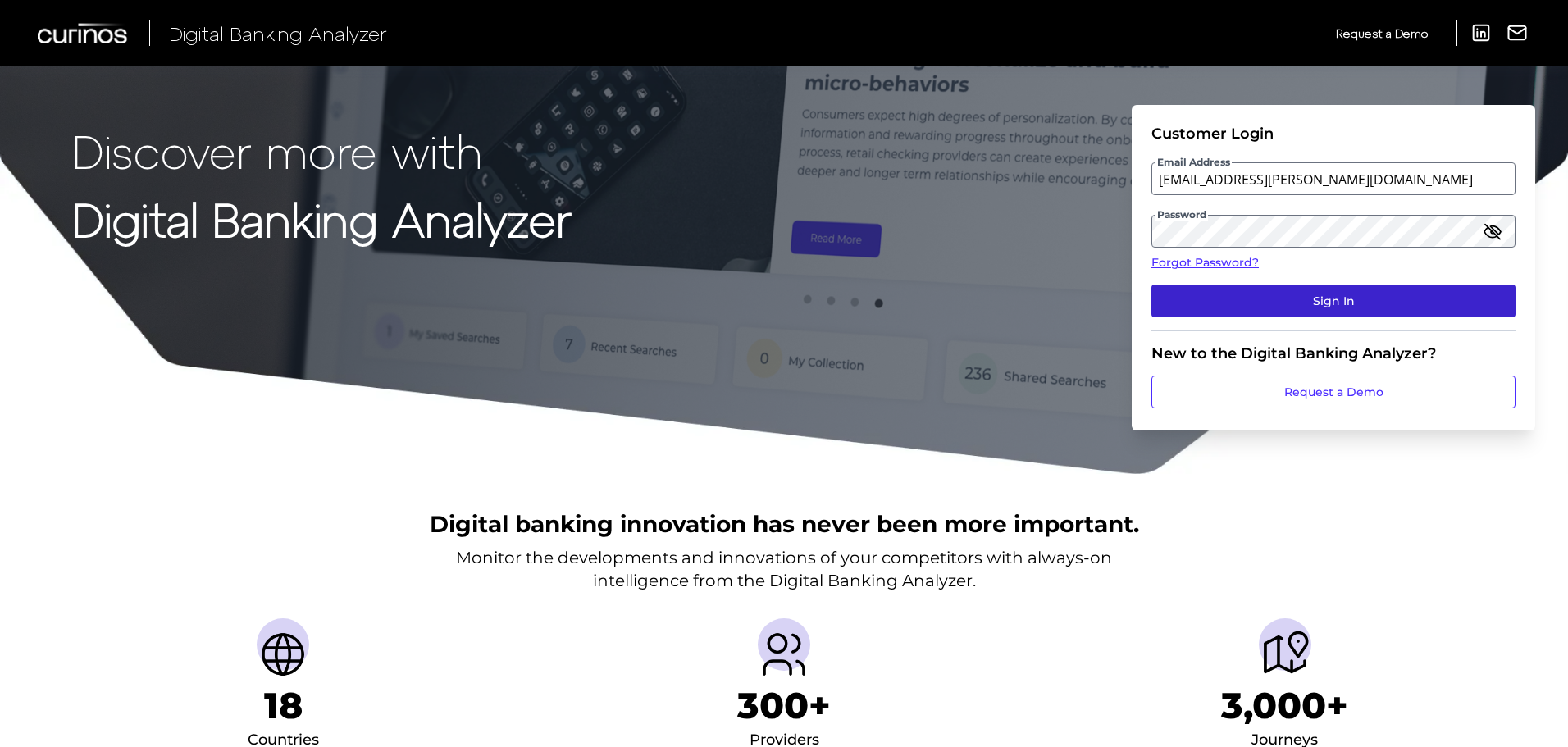 click on "Sign In" at bounding box center (1333, 301) 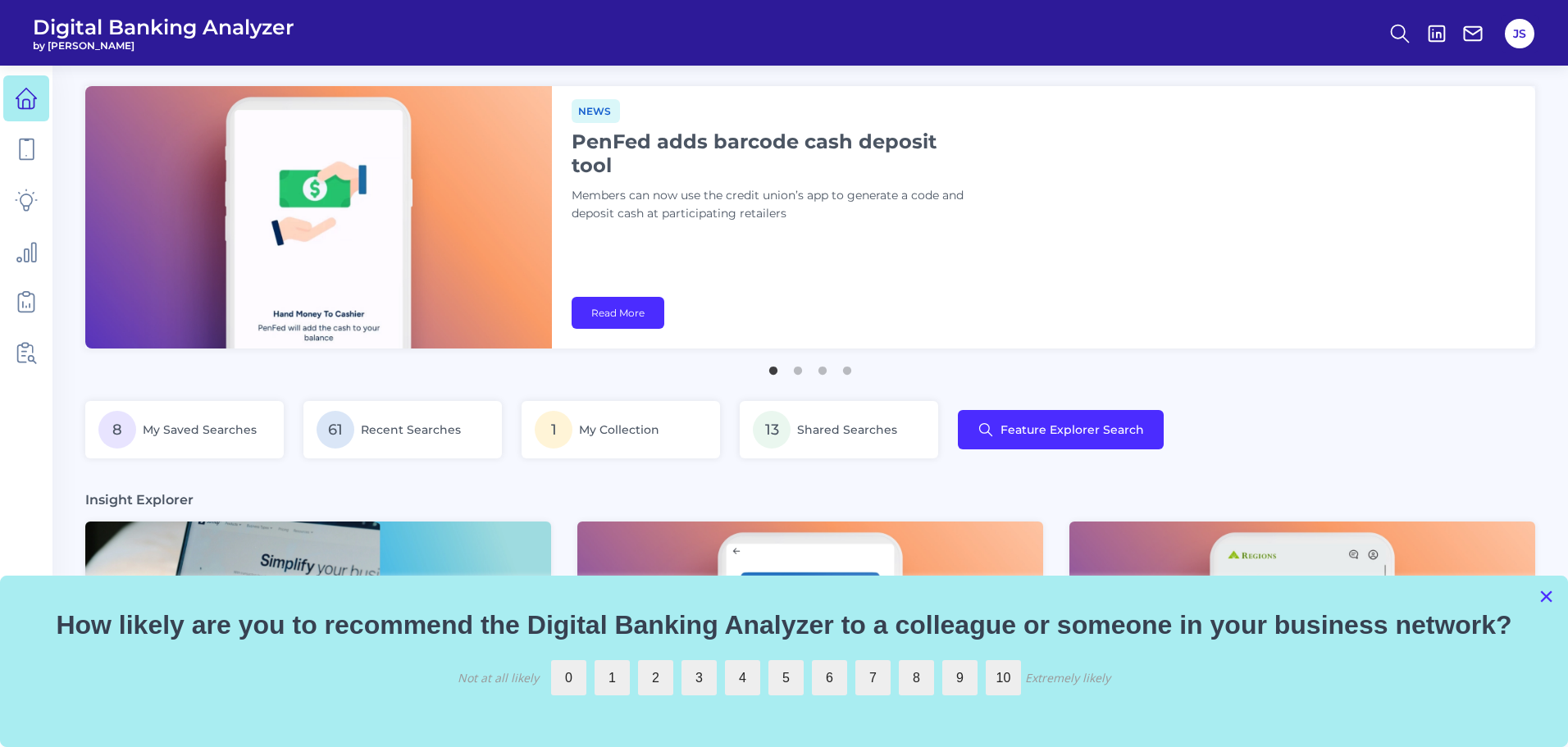 click on "×" at bounding box center (1546, 596) 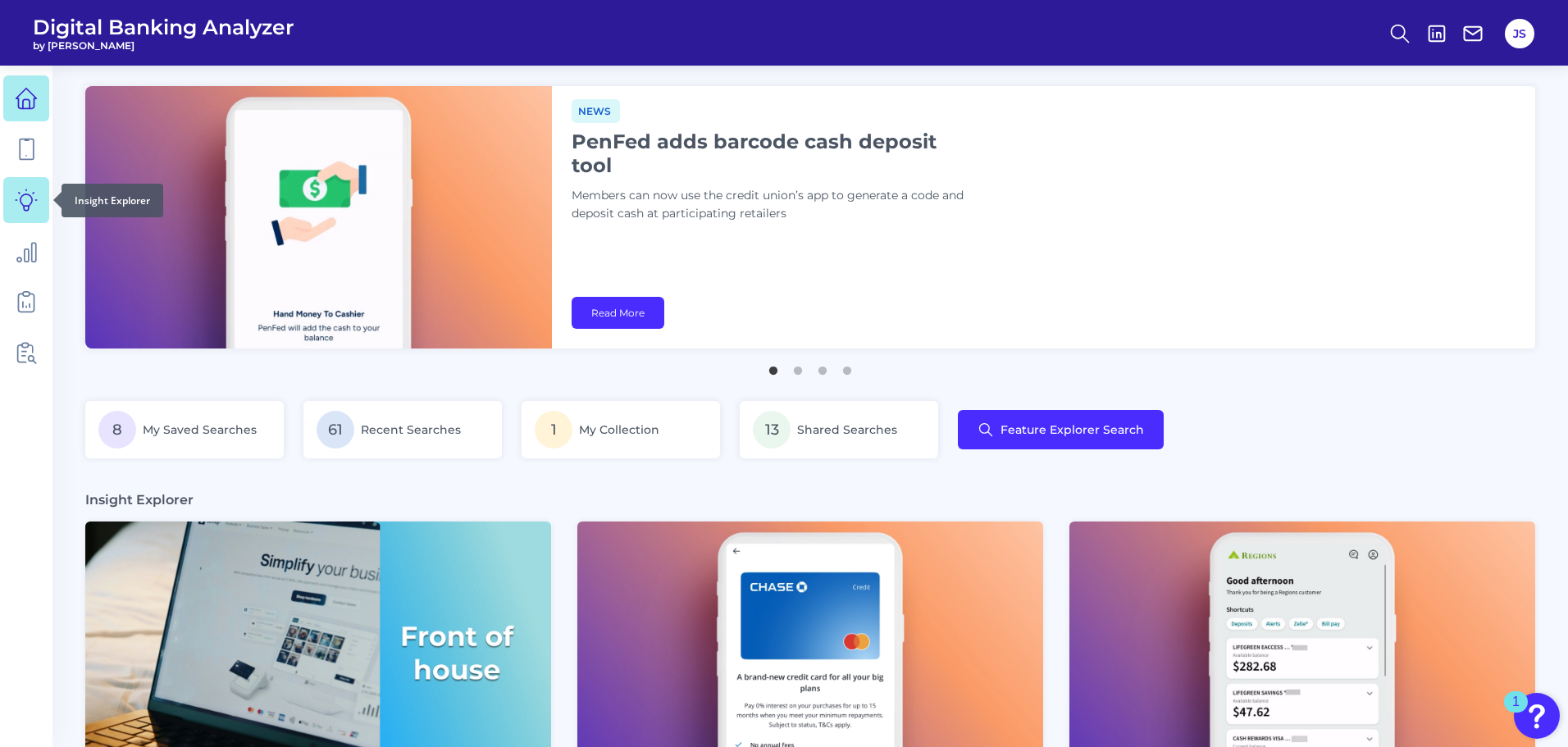 click 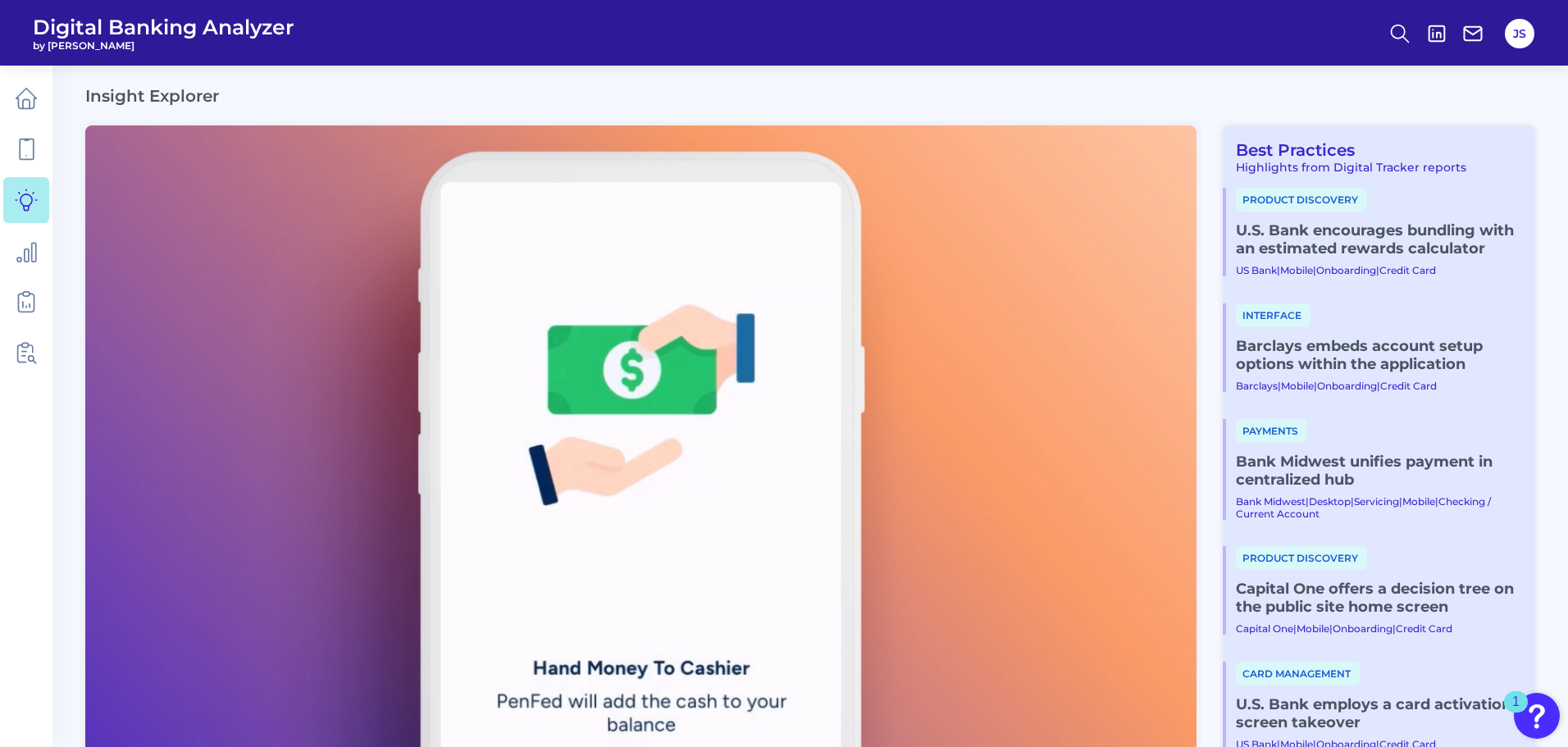 click on "U.S. Bank encourages bundling with an estimated rewards calculator" at bounding box center [1379, 239] 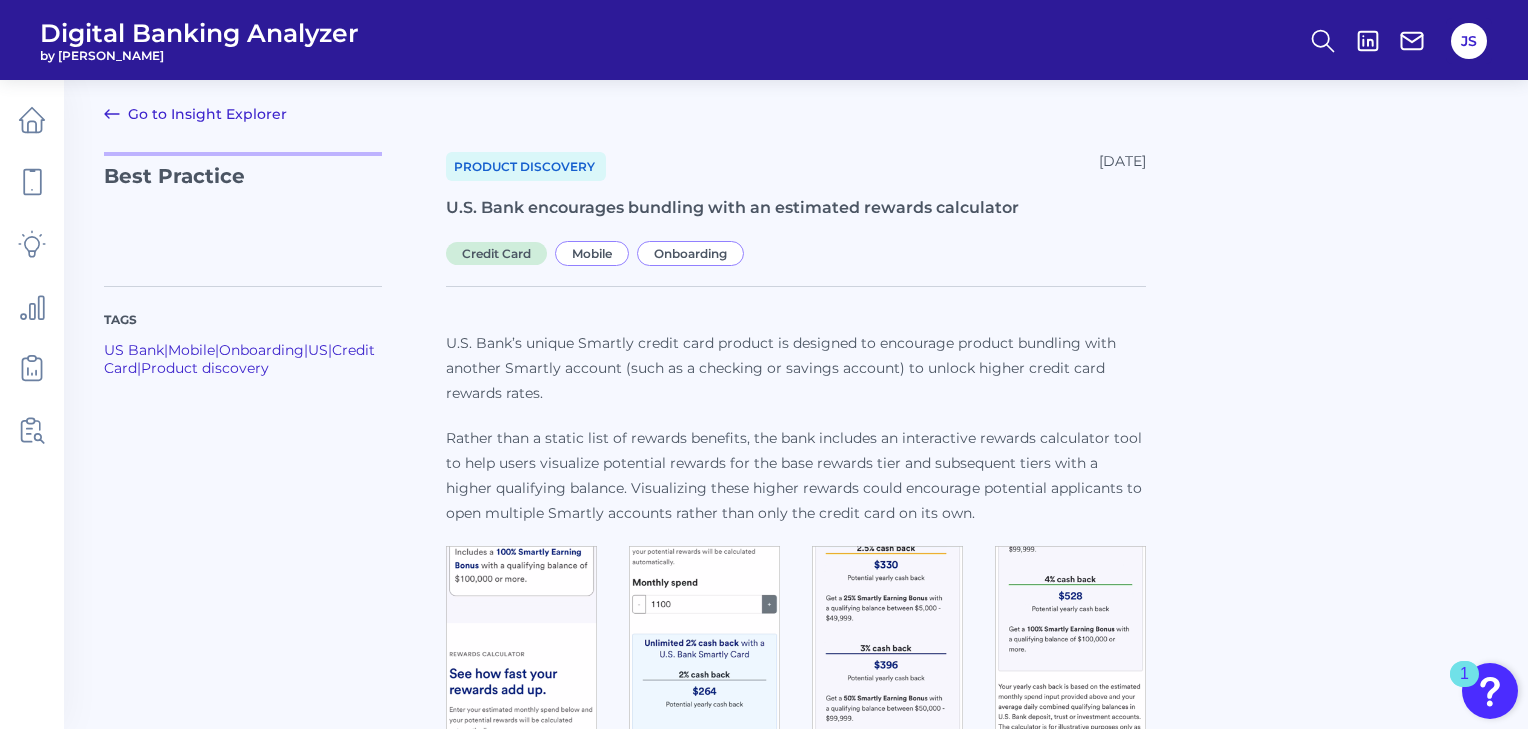 scroll, scrollTop: 0, scrollLeft: 0, axis: both 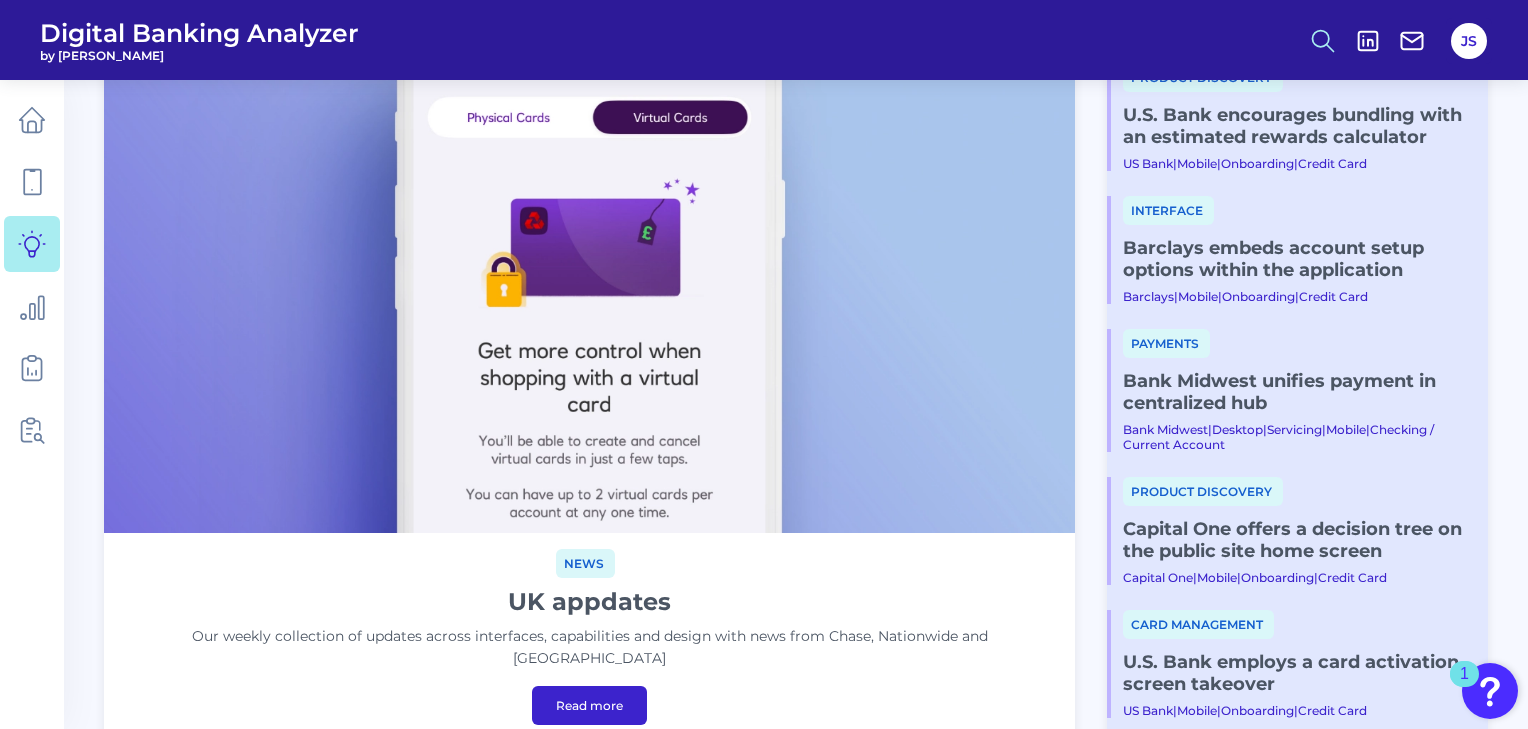 click 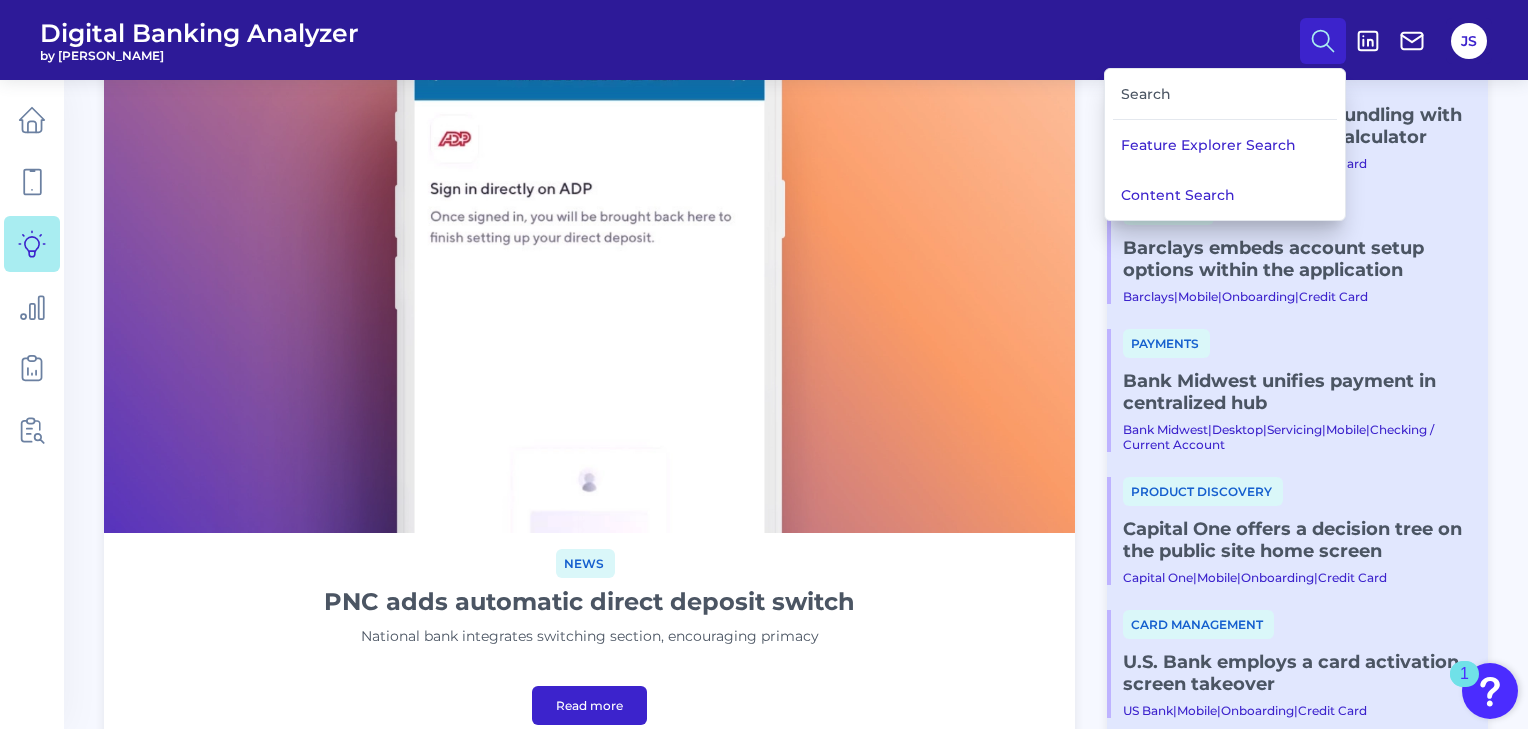 type 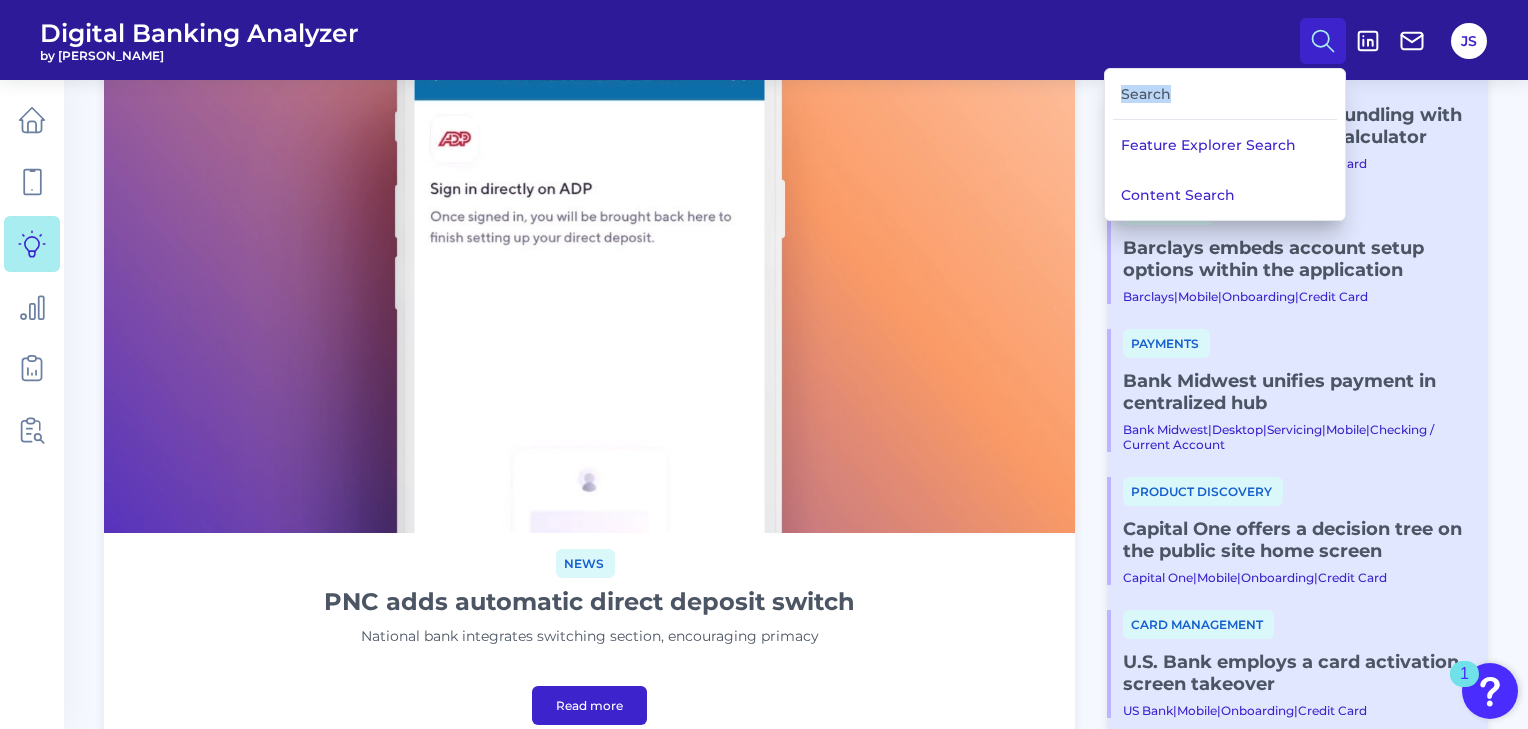 click on "Search" at bounding box center (1225, 94) 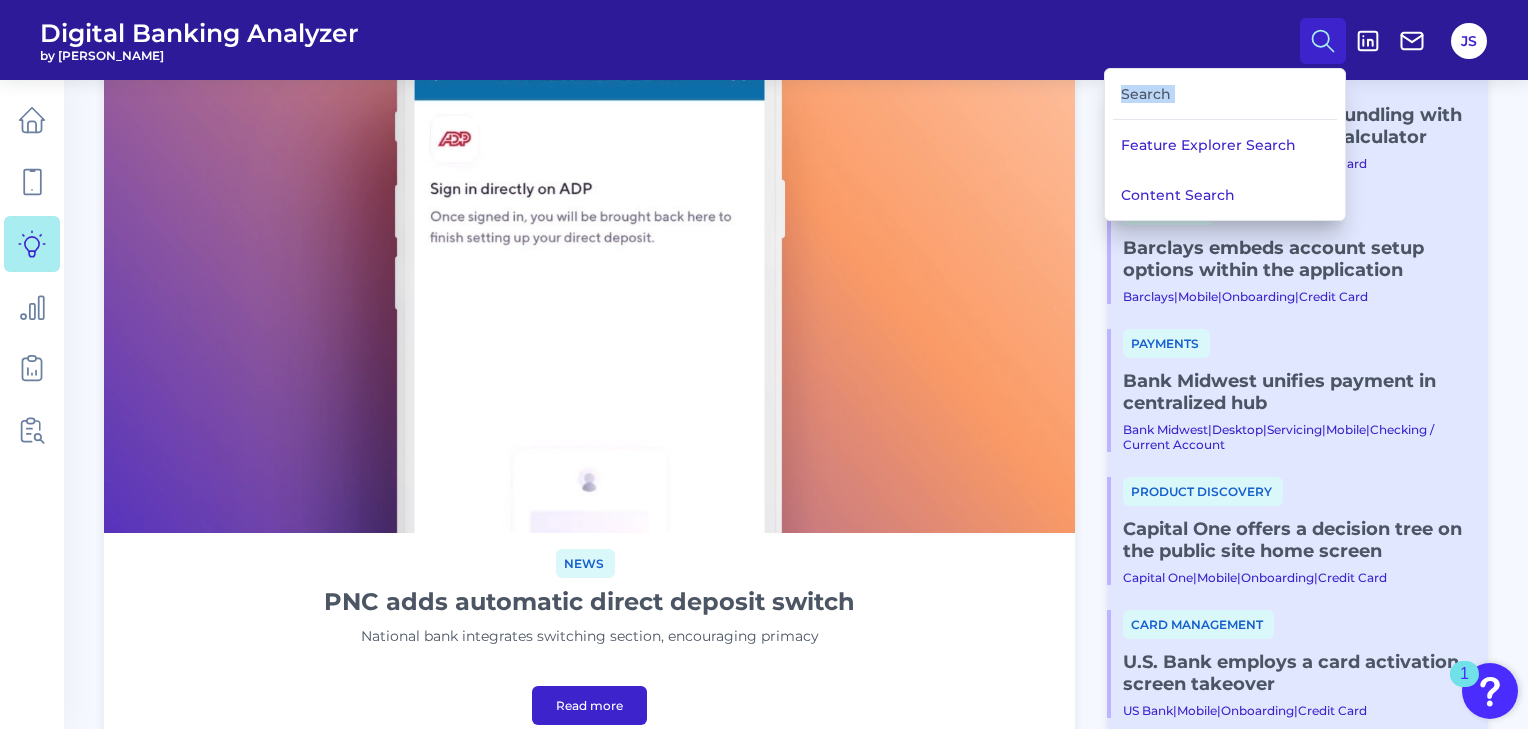 click on "Search" at bounding box center (1225, 94) 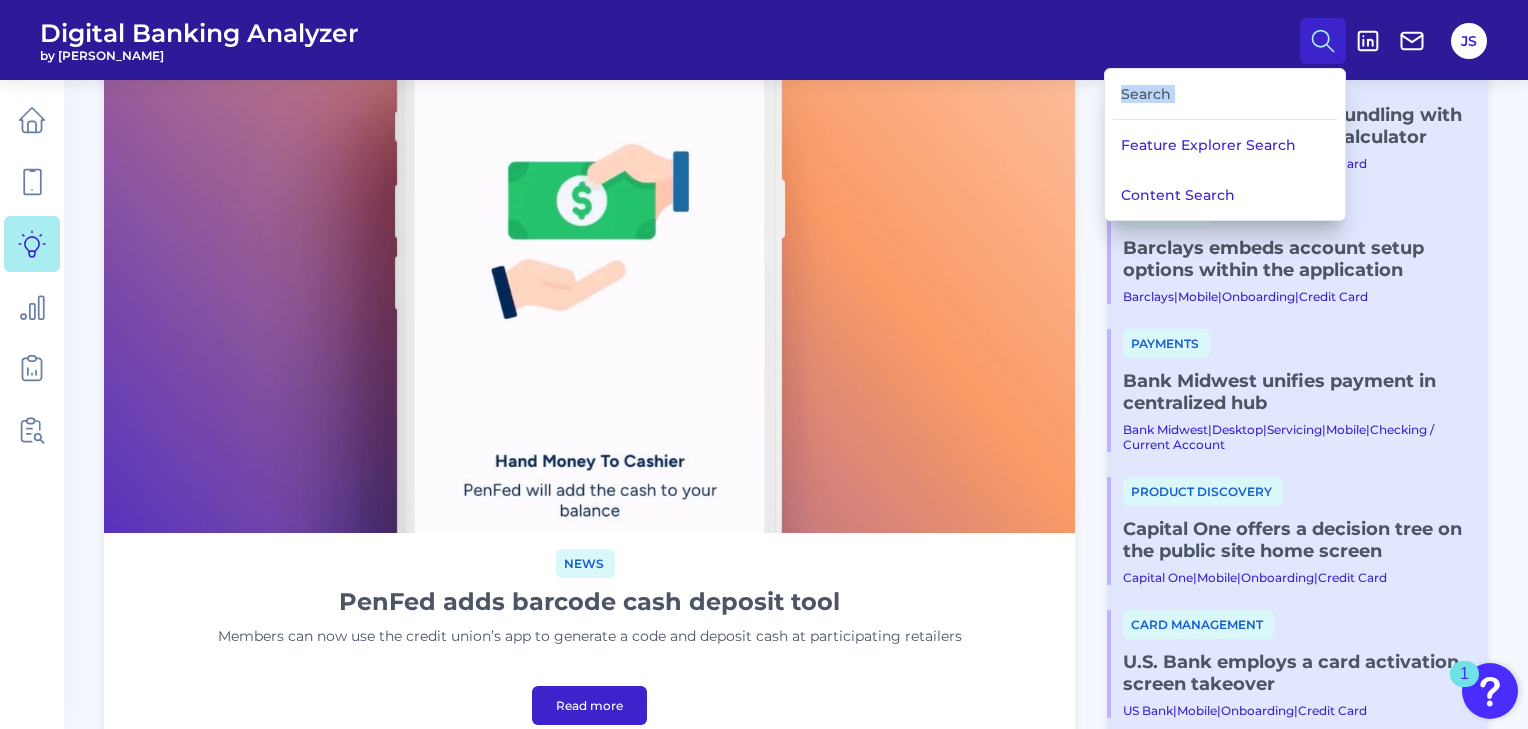 click on "Search" at bounding box center [1225, 94] 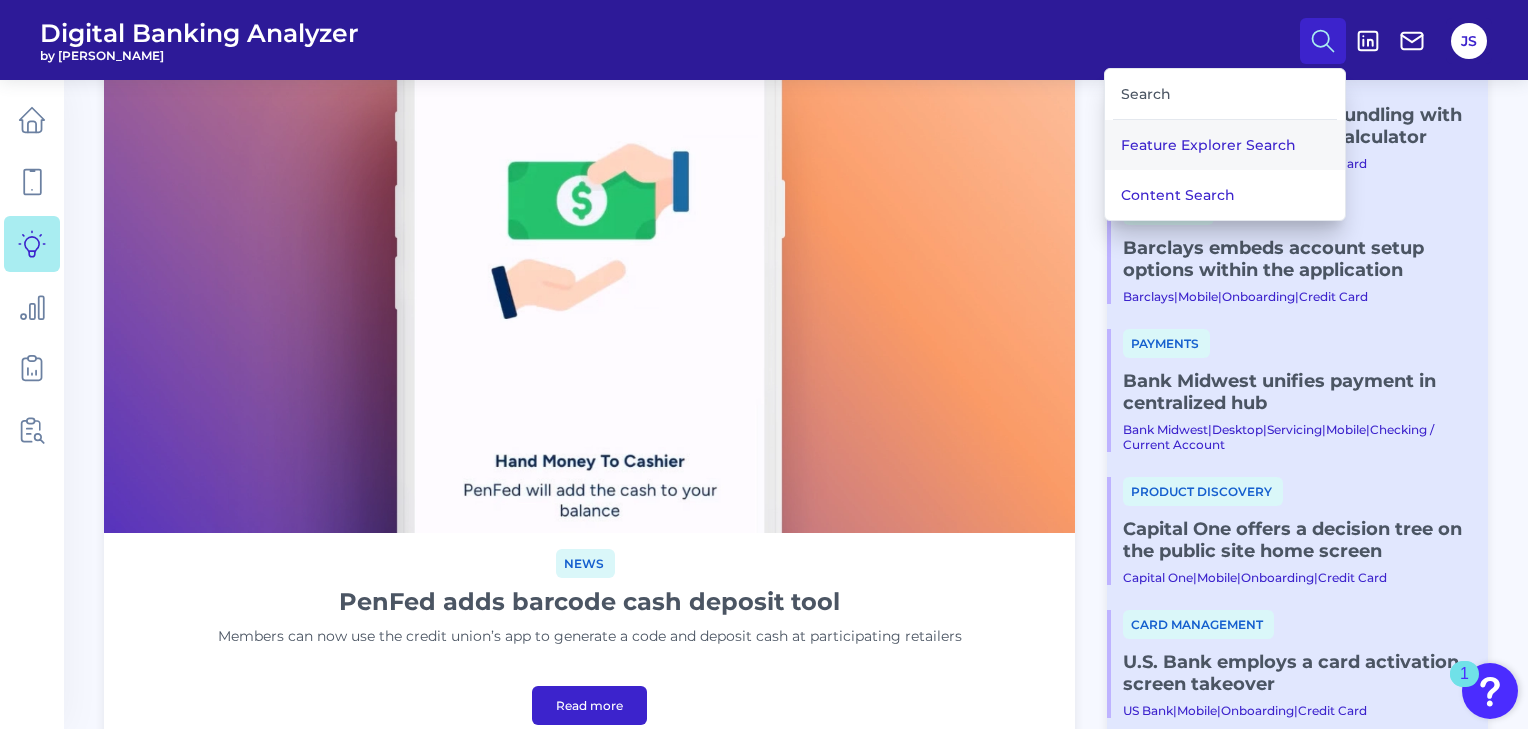 click on "Feature Explorer Search" at bounding box center [1225, 145] 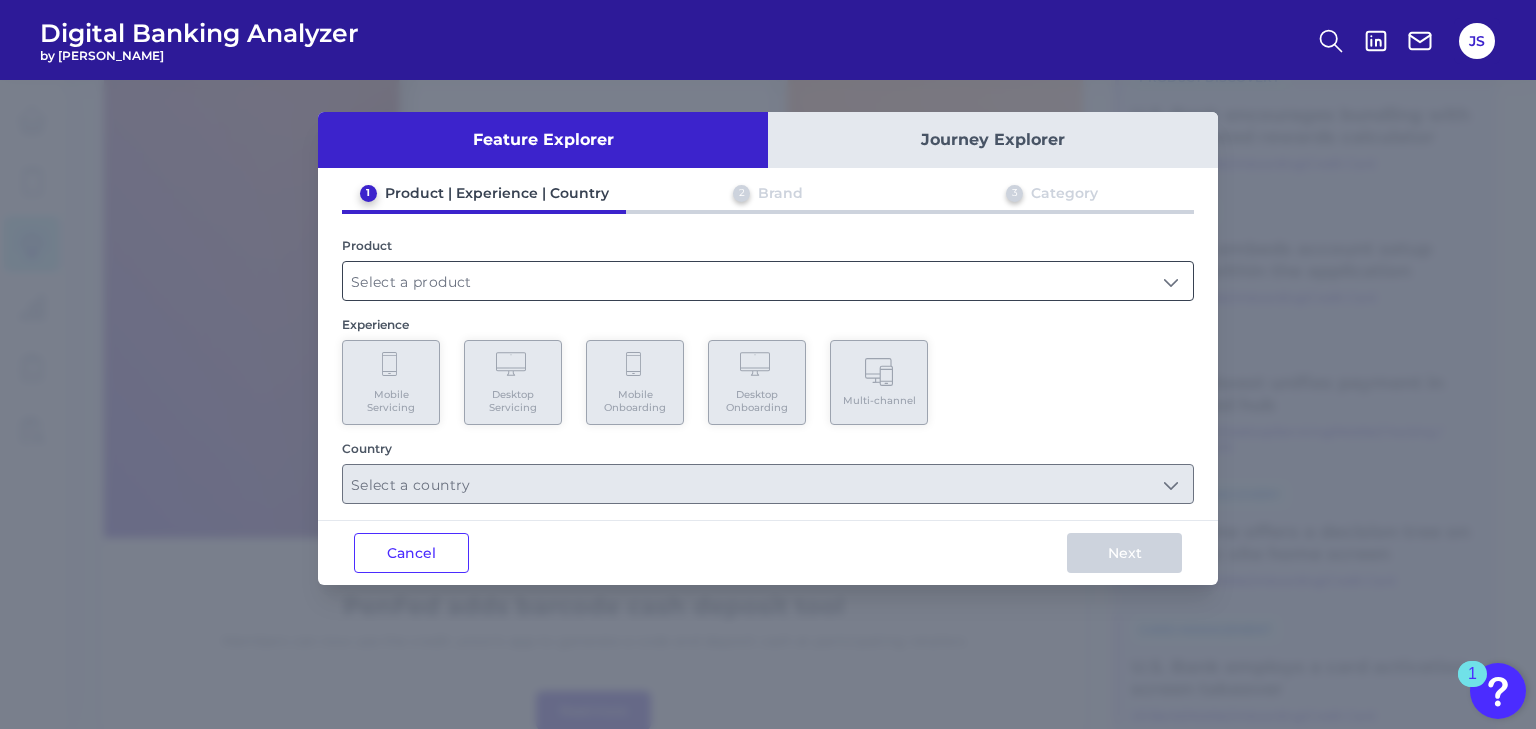 click at bounding box center [768, 281] 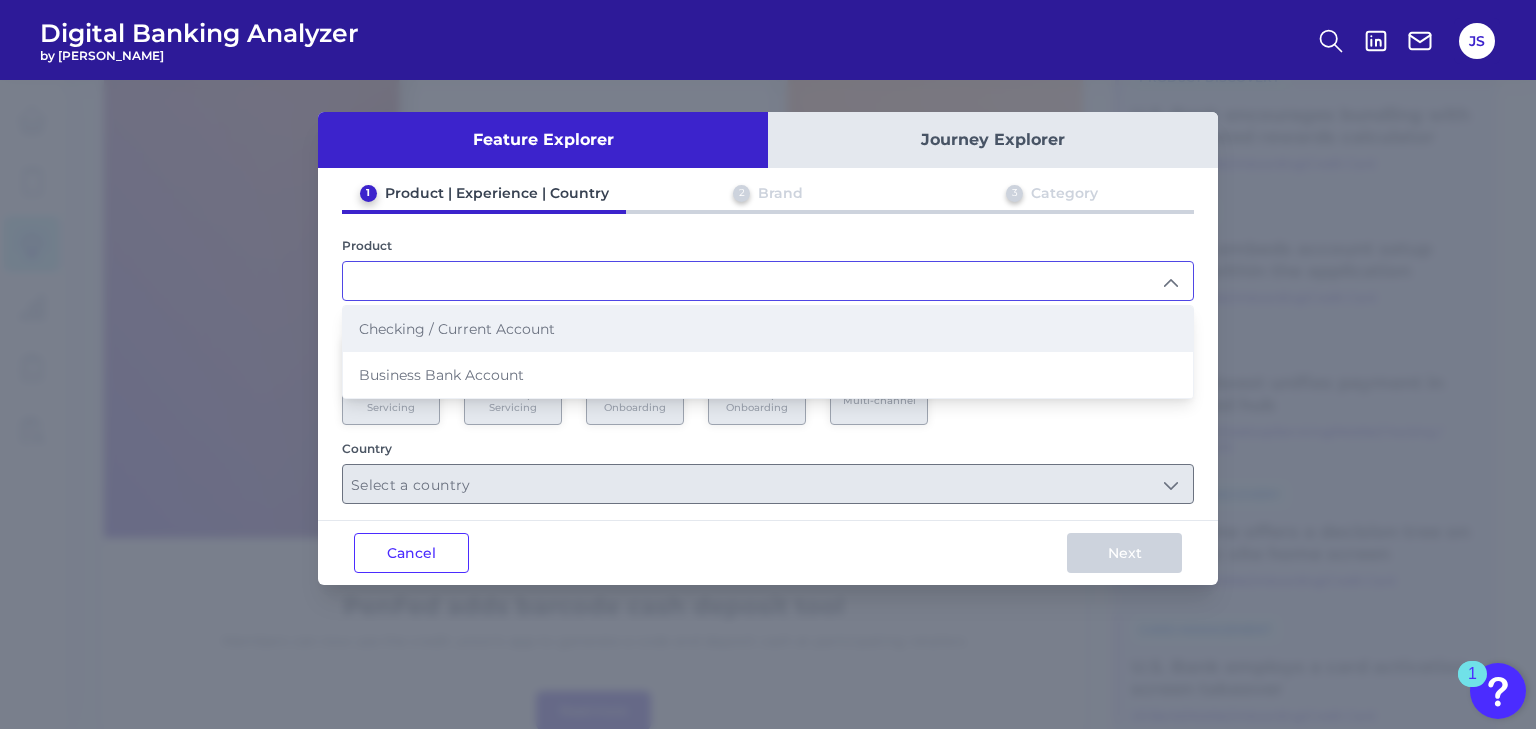 click on "Checking / Current Account" at bounding box center (768, 329) 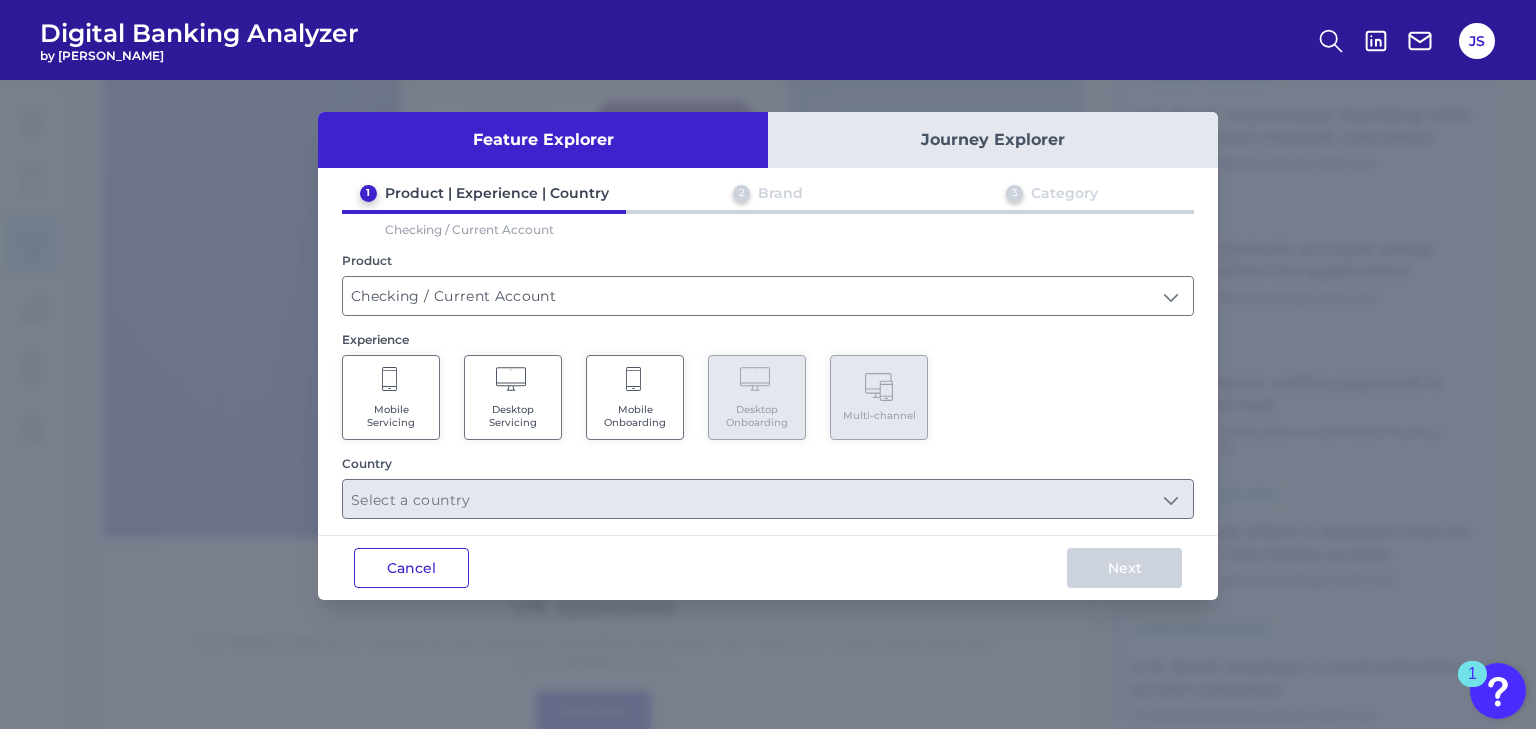 click on "Cancel" at bounding box center (411, 568) 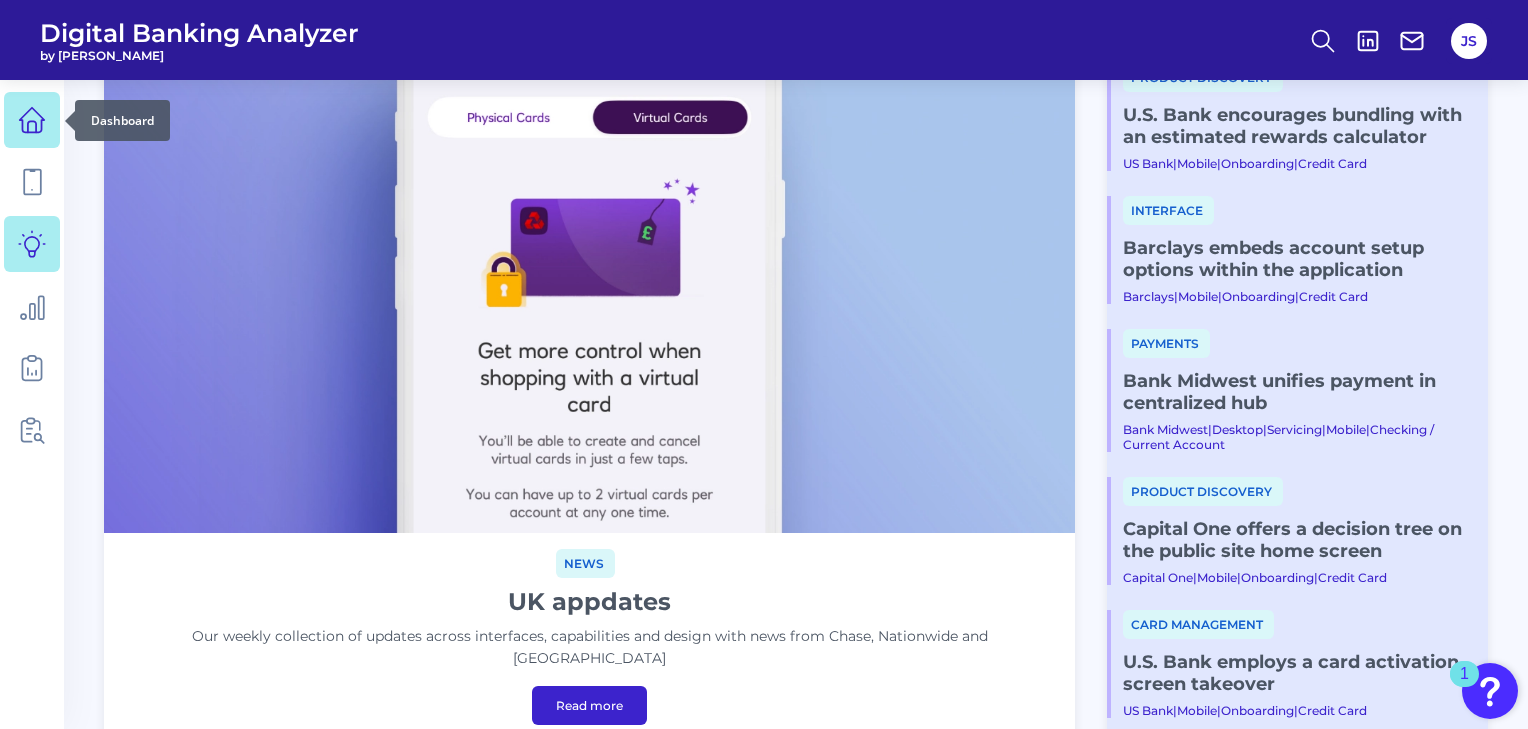 click 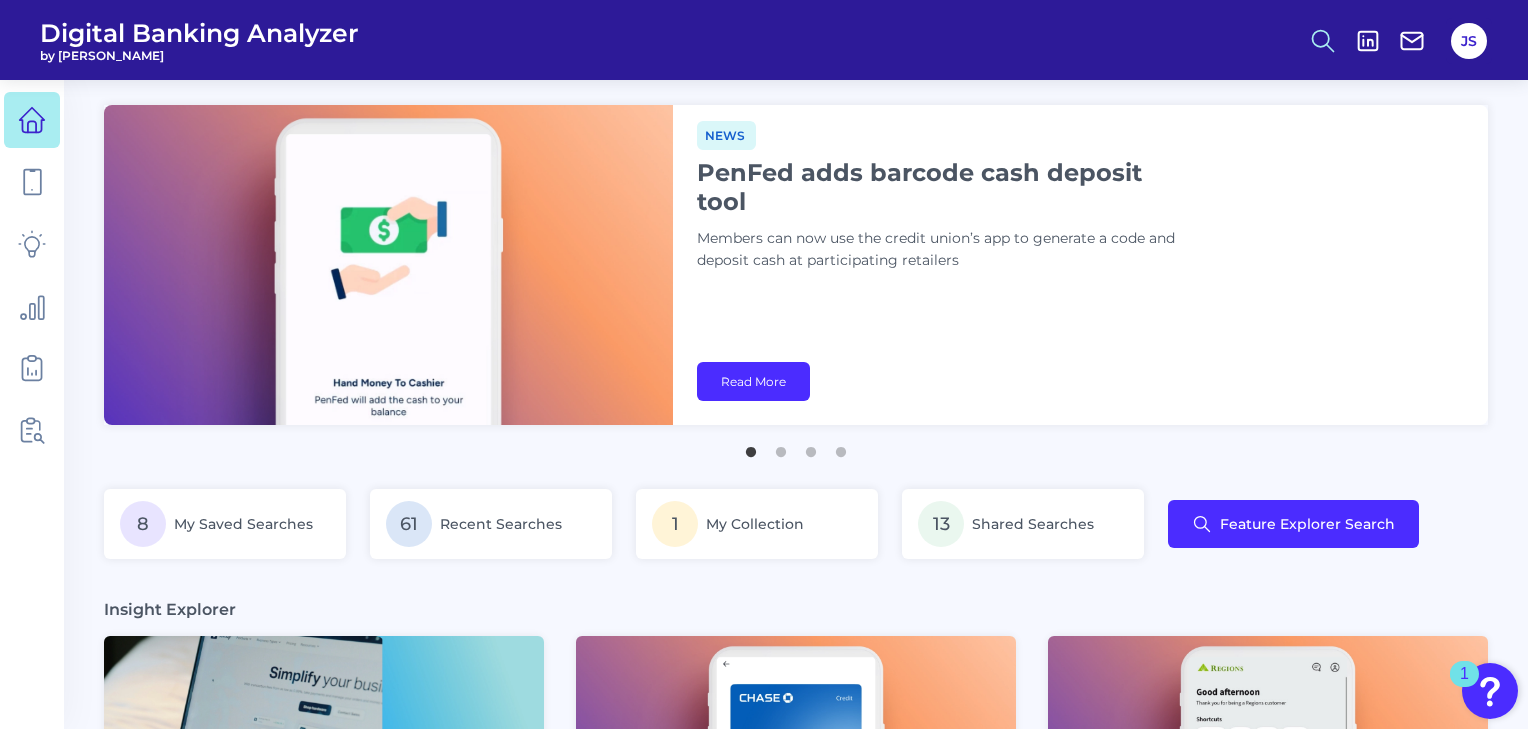 click at bounding box center [1323, 41] 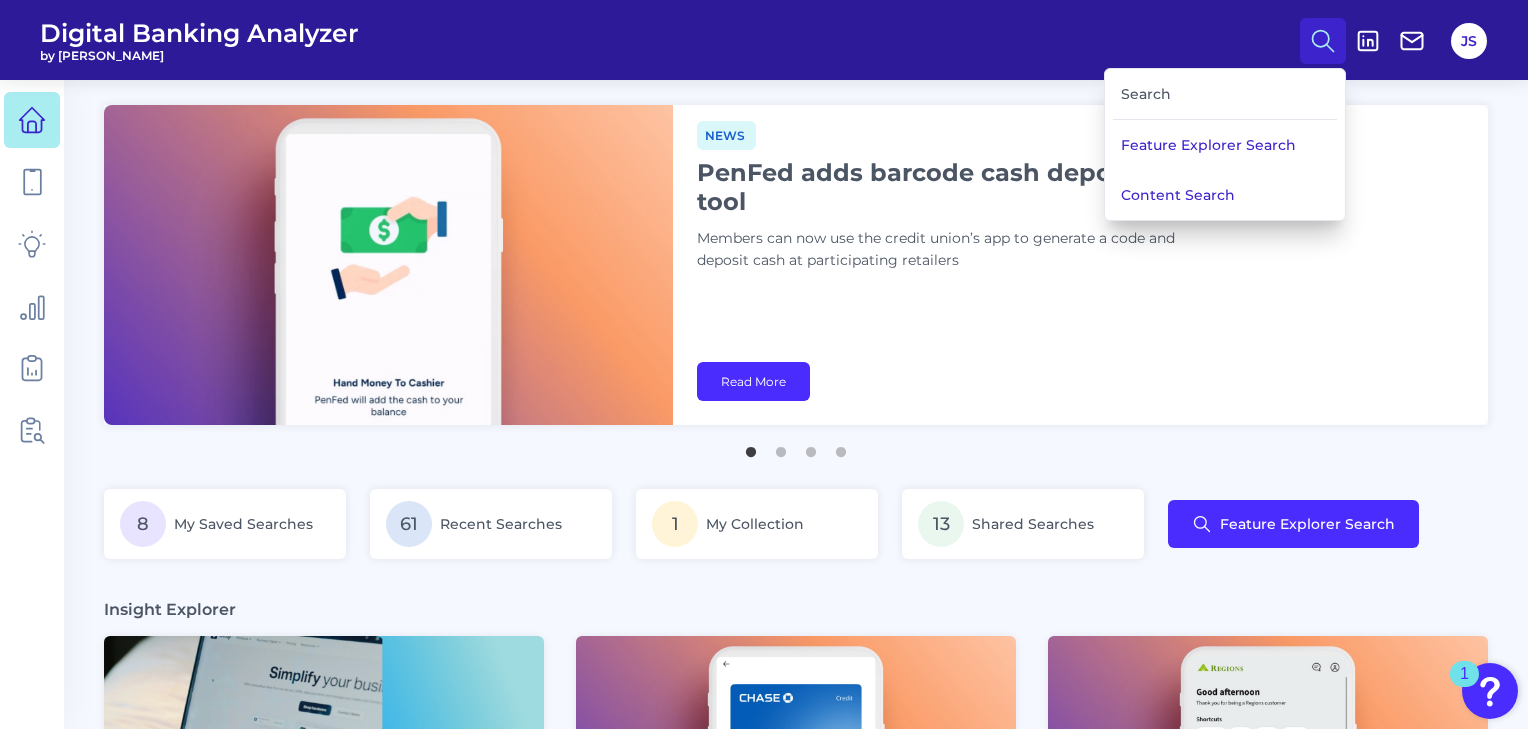 click on "Search" at bounding box center [1225, 94] 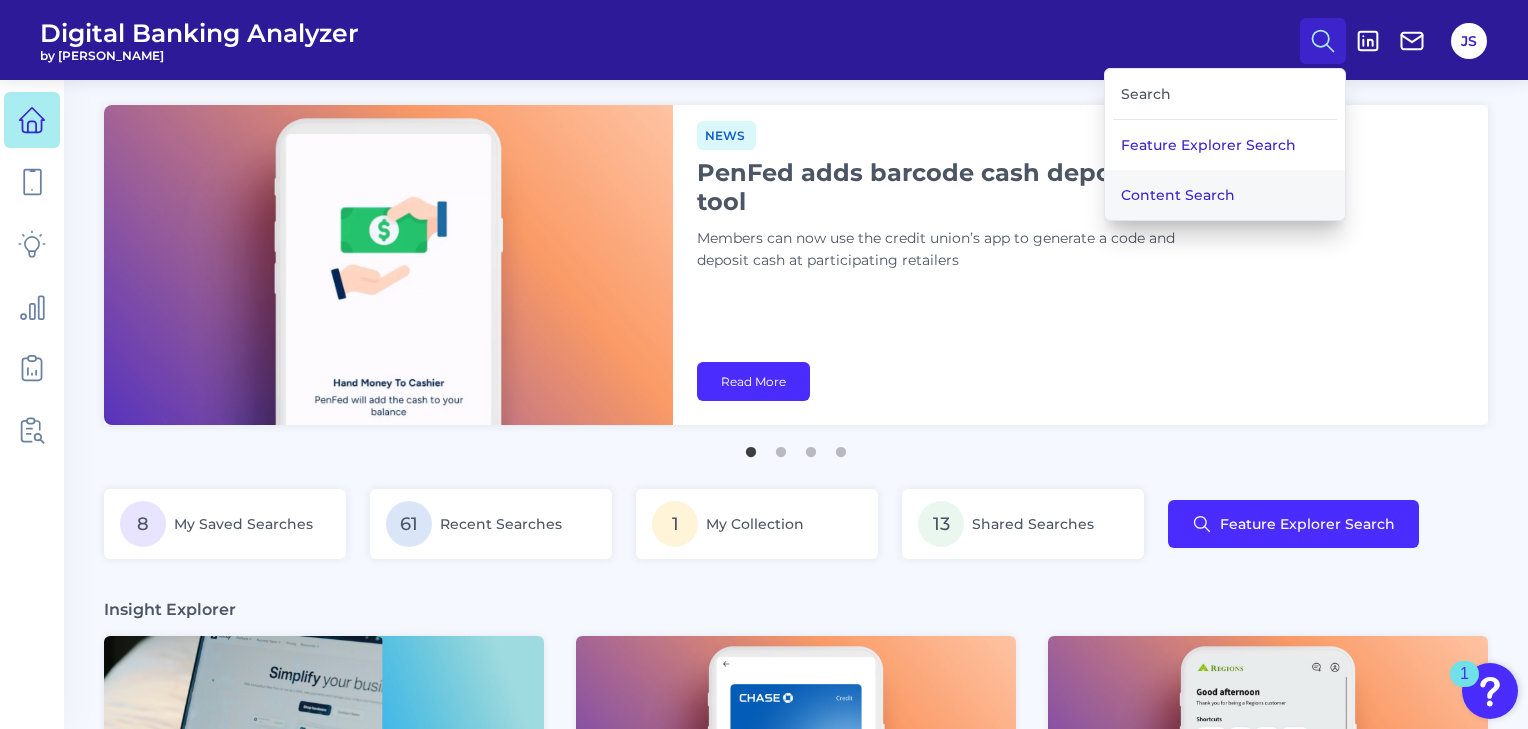 click on "Content Search" at bounding box center (1225, 195) 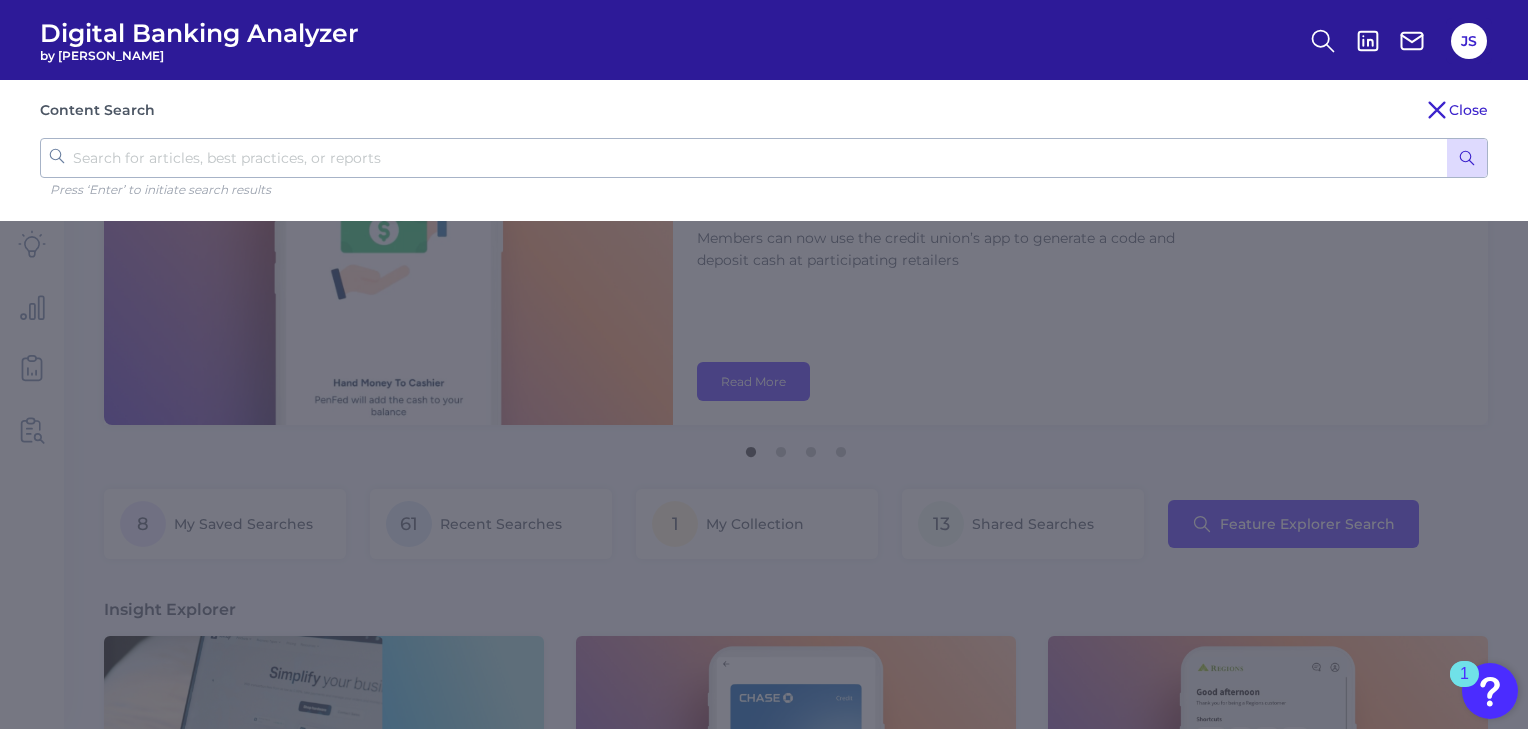 click at bounding box center [764, 158] 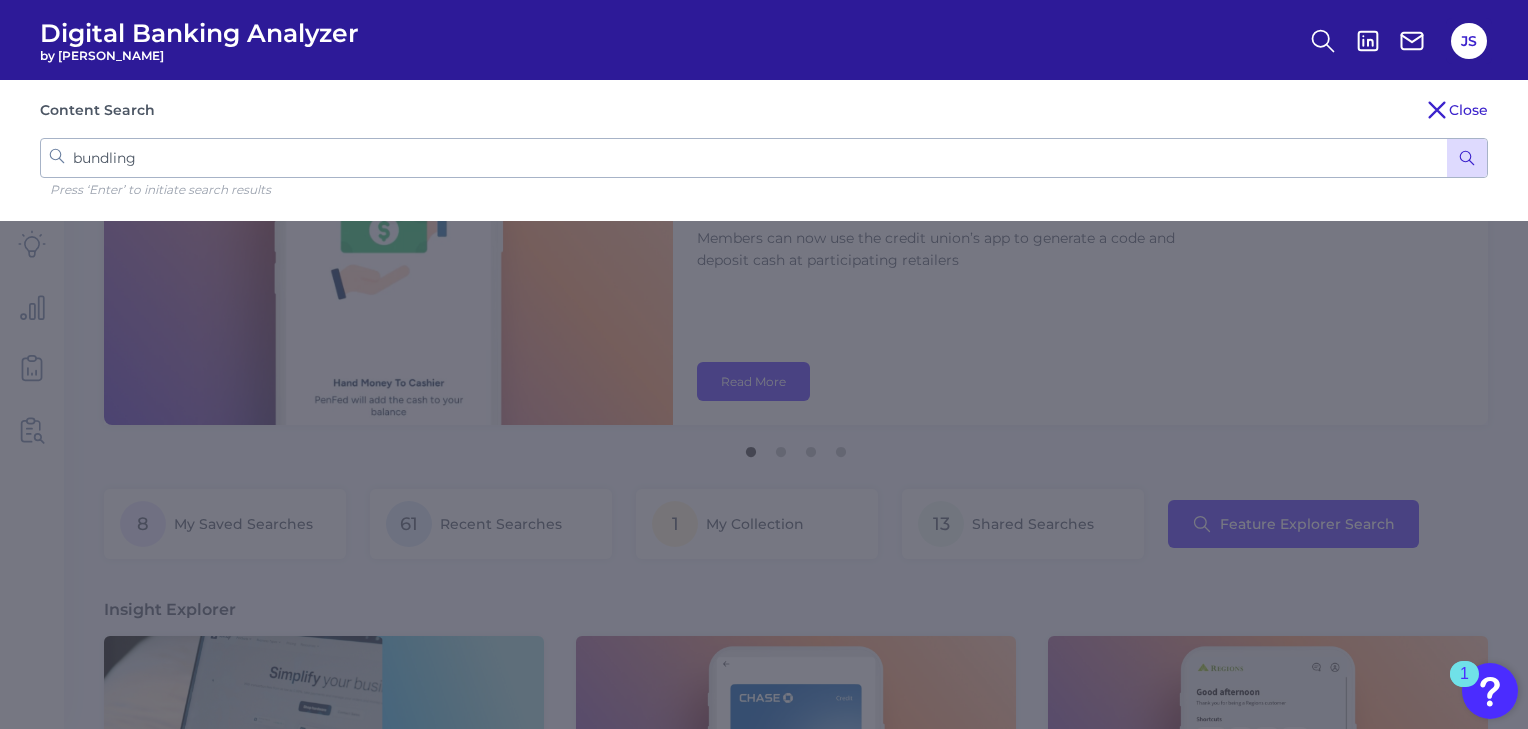 type on "bundling" 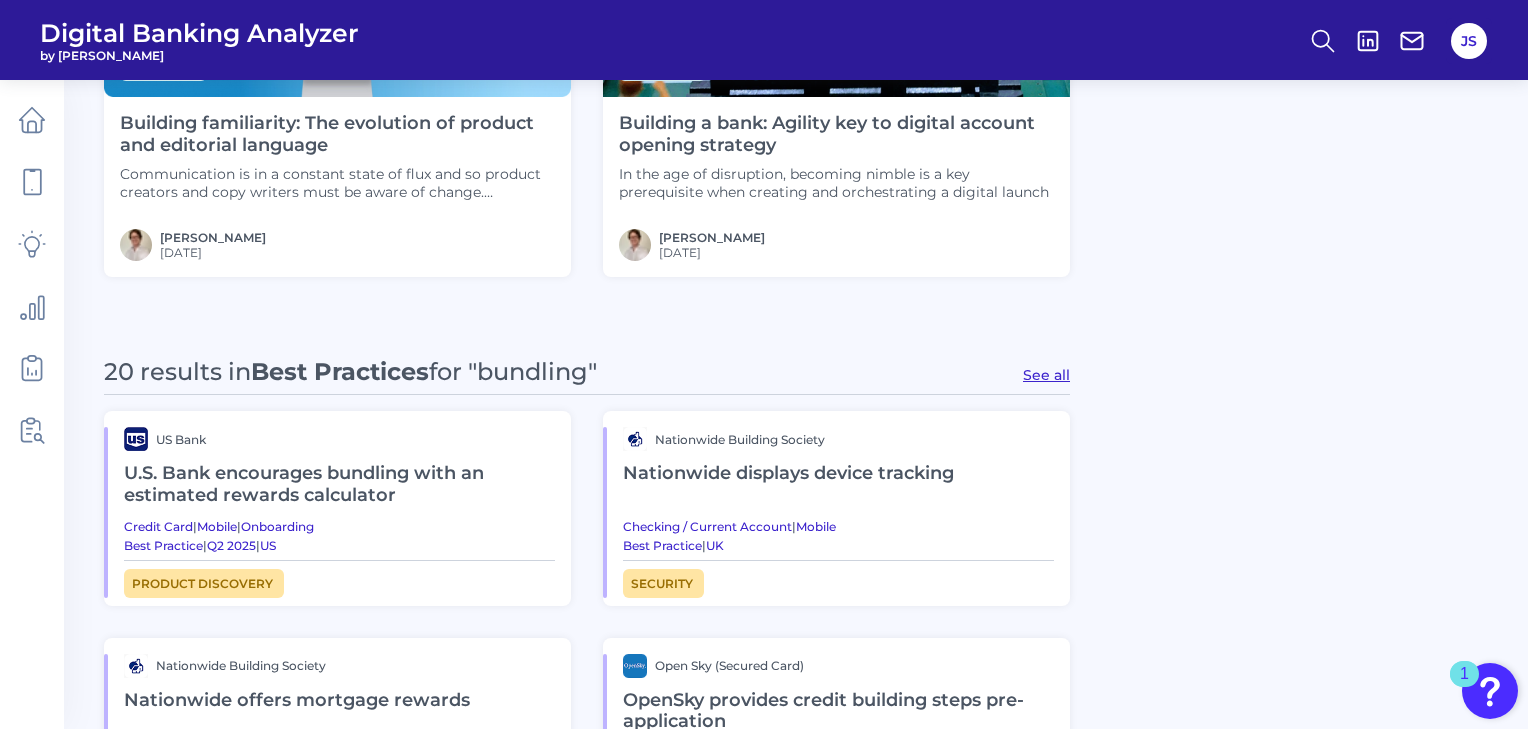 scroll, scrollTop: 860, scrollLeft: 0, axis: vertical 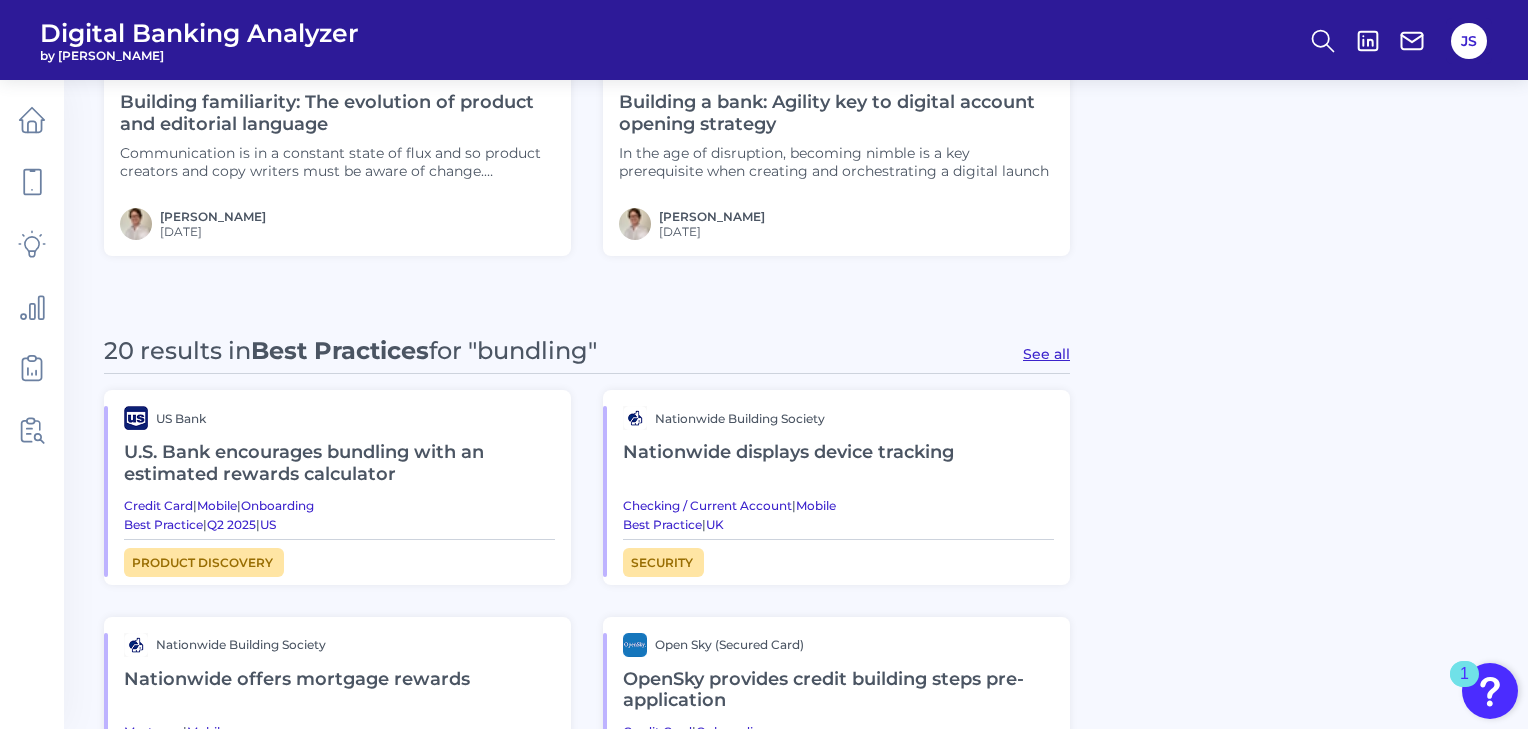 drag, startPoint x: 322, startPoint y: 464, endPoint x: 231, endPoint y: 393, distance: 115.42097 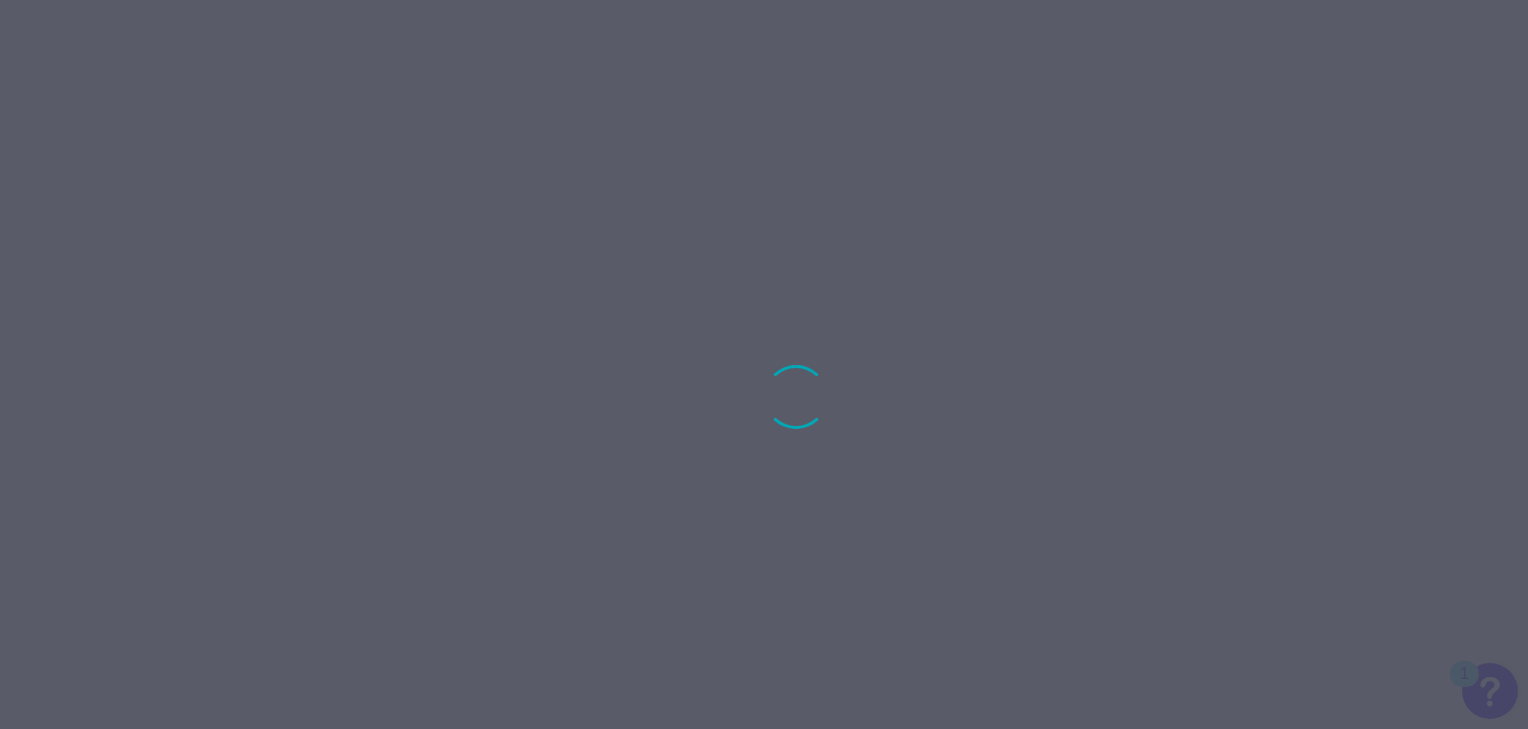 scroll, scrollTop: 0, scrollLeft: 0, axis: both 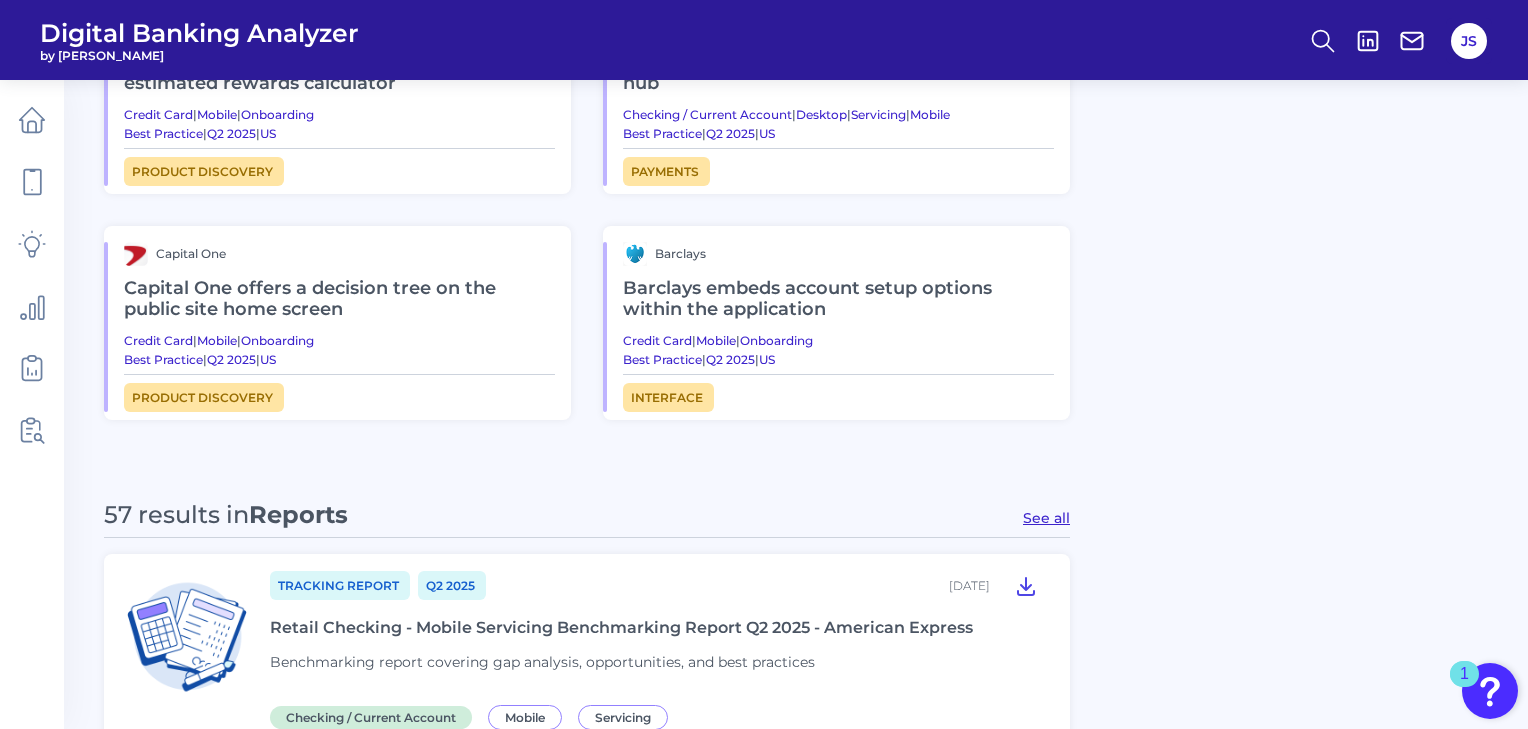 drag, startPoint x: 707, startPoint y: 304, endPoint x: 653, endPoint y: 430, distance: 137.08392 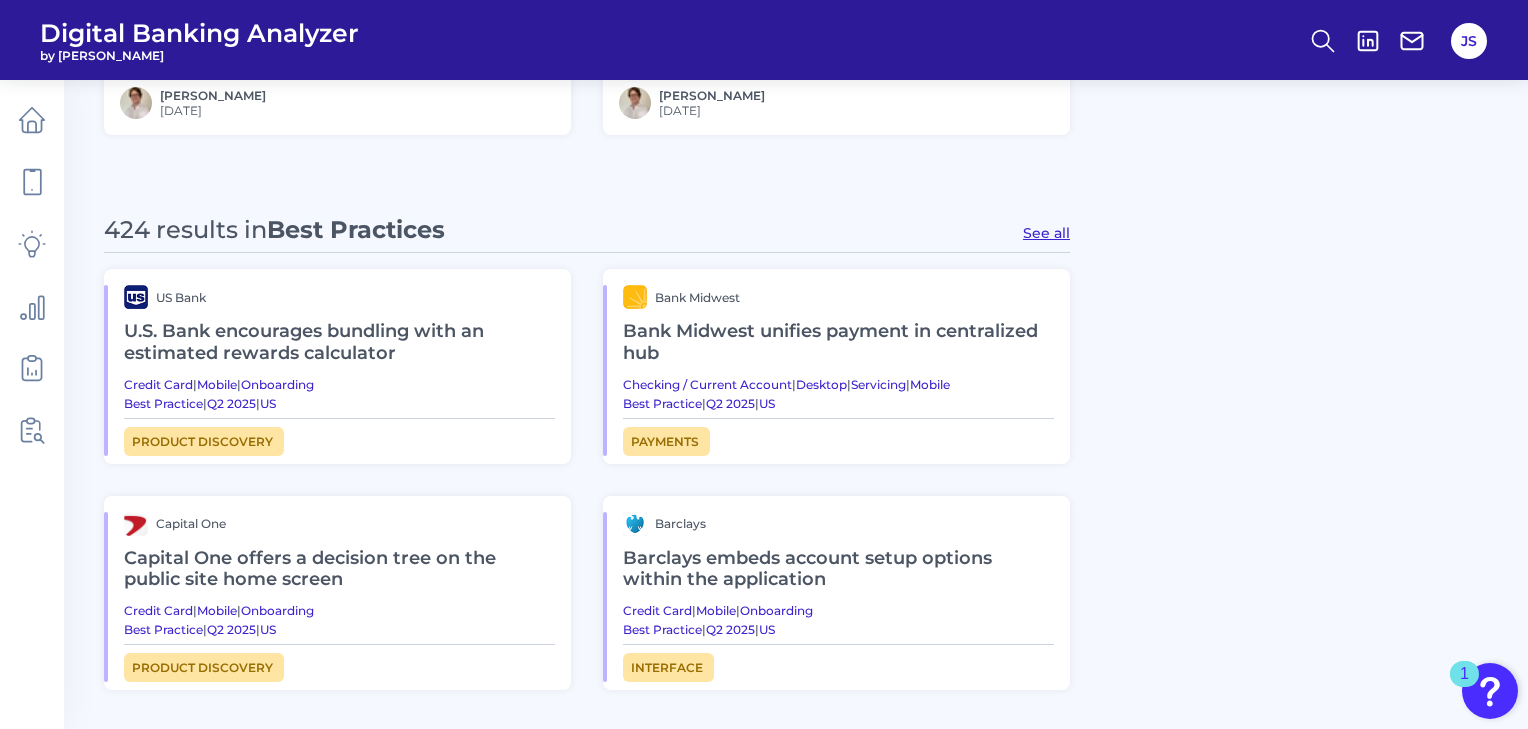 scroll, scrollTop: 752, scrollLeft: 0, axis: vertical 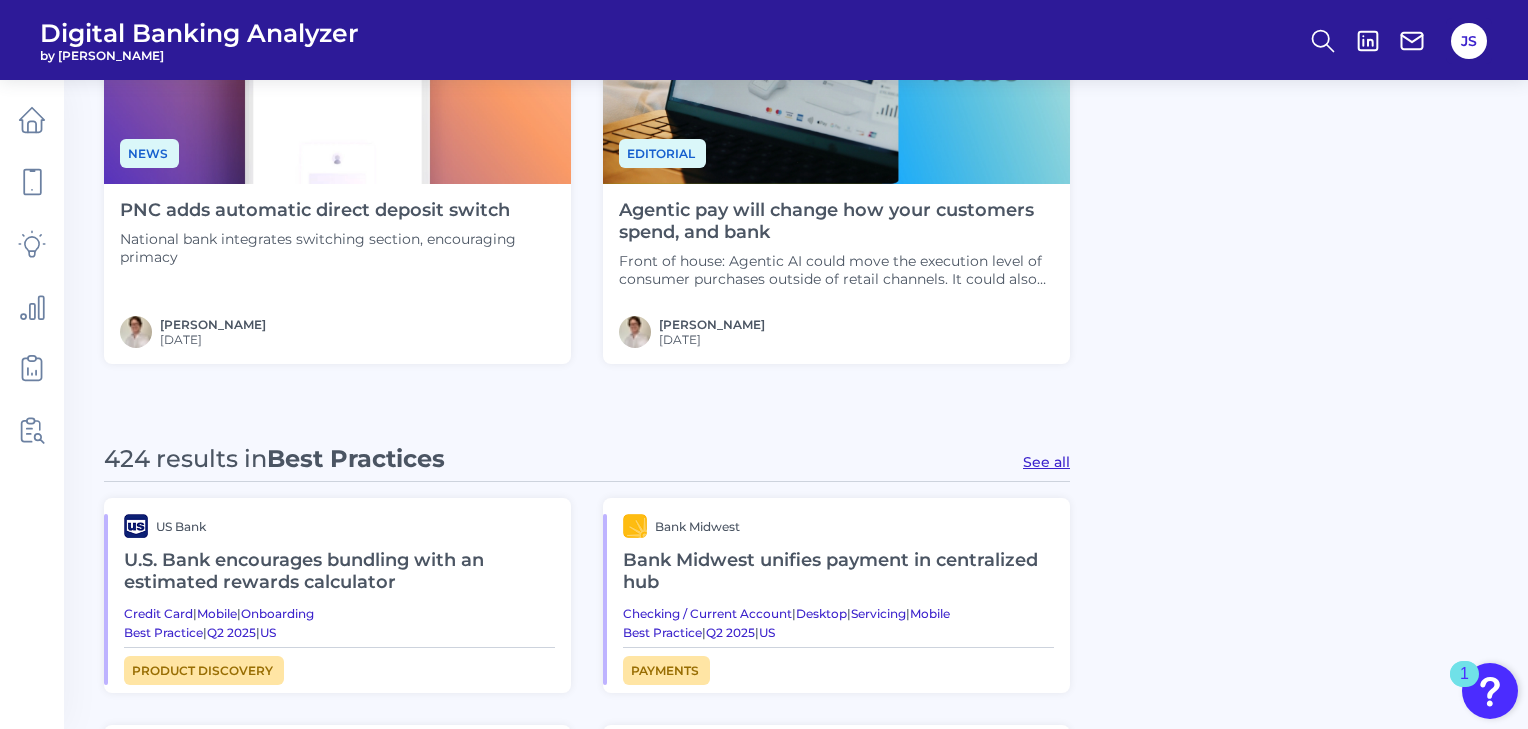 click on "See all" at bounding box center [1046, 462] 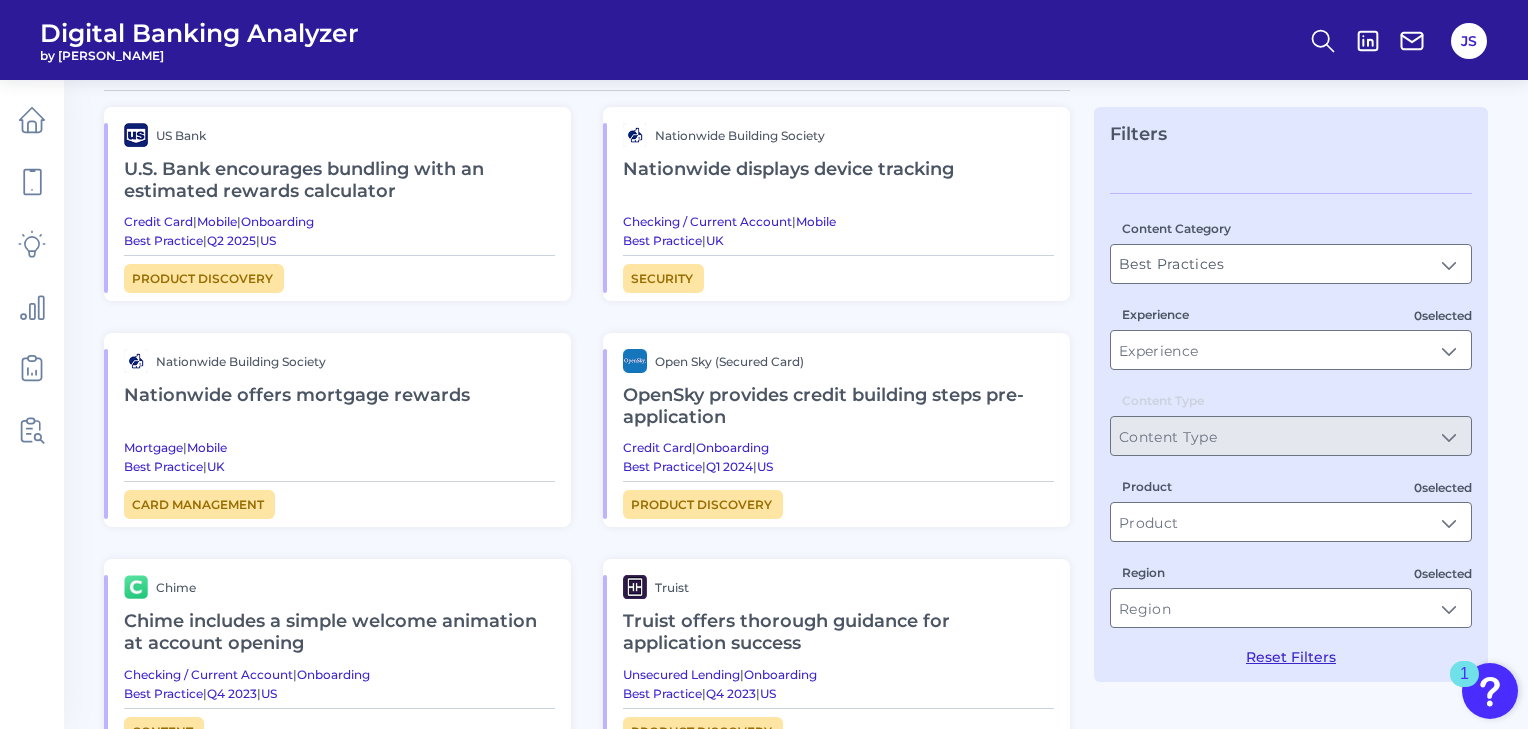 scroll, scrollTop: 240, scrollLeft: 0, axis: vertical 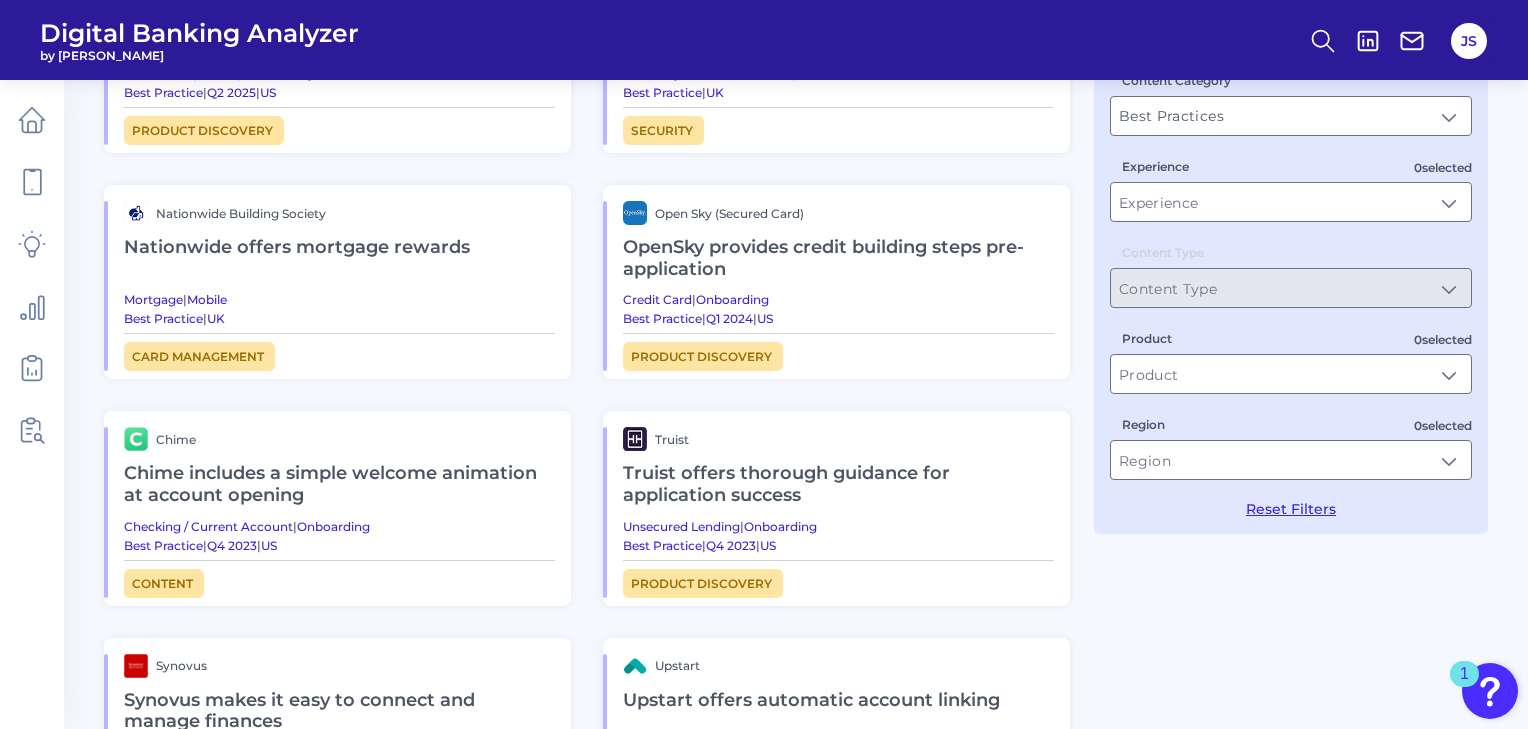 drag, startPoint x: 745, startPoint y: 476, endPoint x: 723, endPoint y: 570, distance: 96.540146 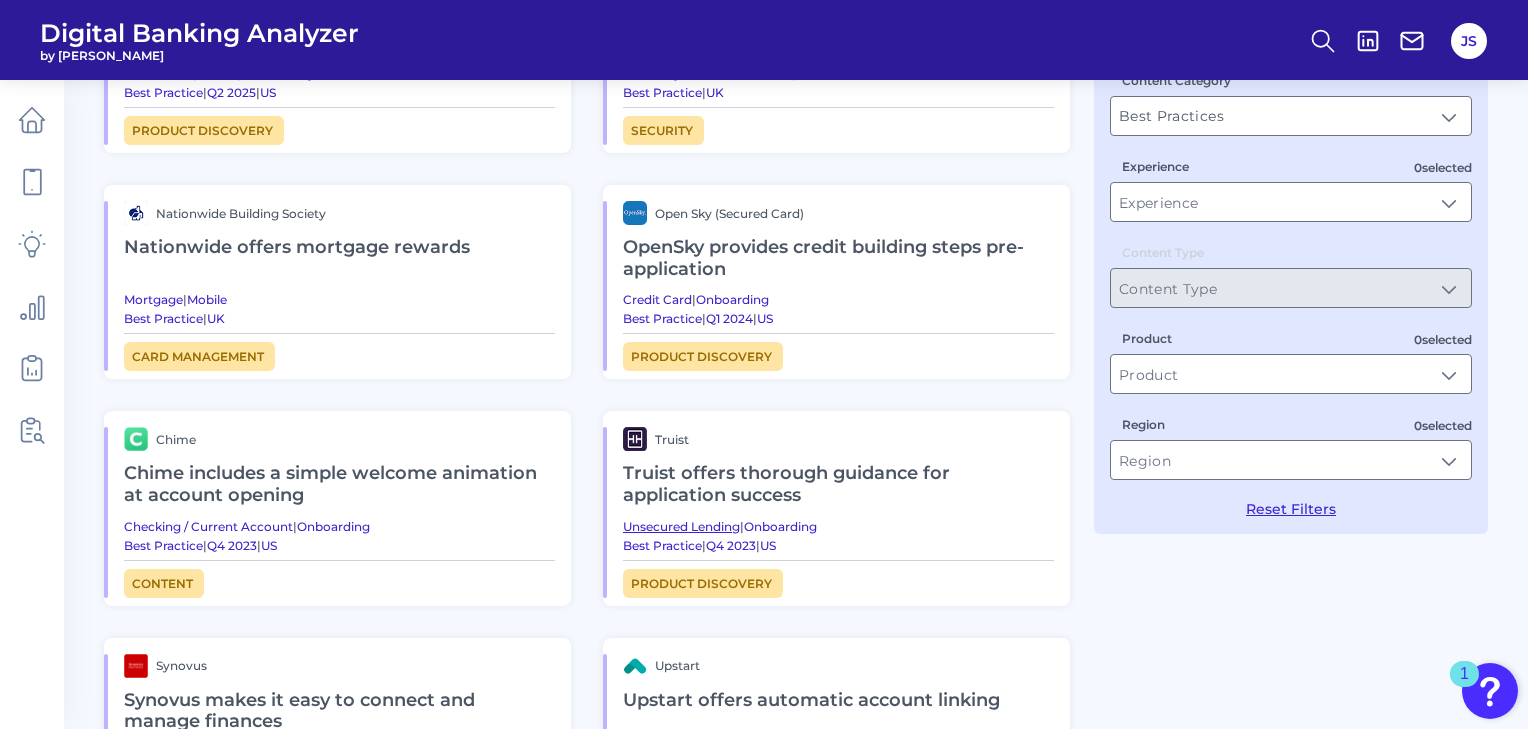 drag, startPoint x: 723, startPoint y: 570, endPoint x: 679, endPoint y: 522, distance: 65.11528 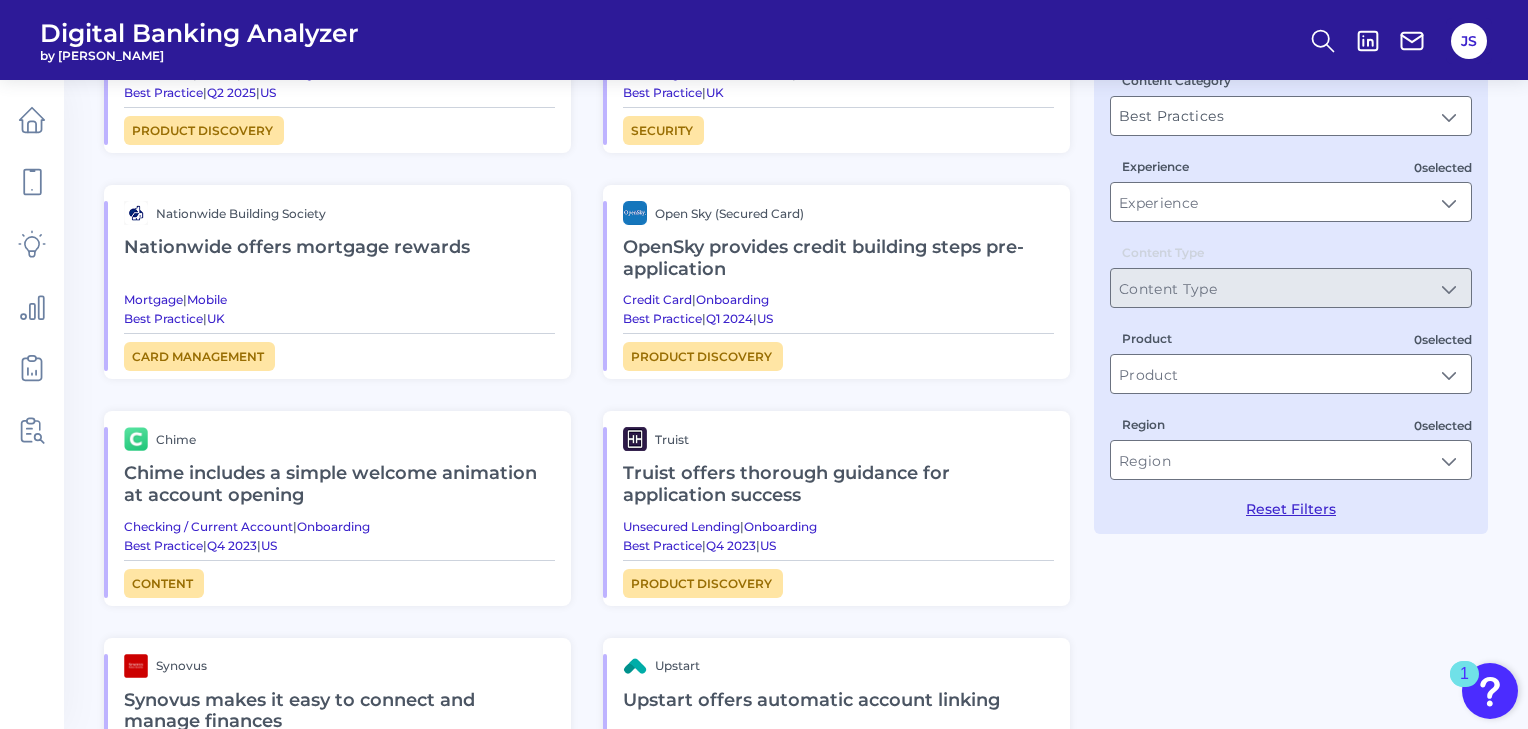 drag, startPoint x: 679, startPoint y: 522, endPoint x: 616, endPoint y: 531, distance: 63.63961 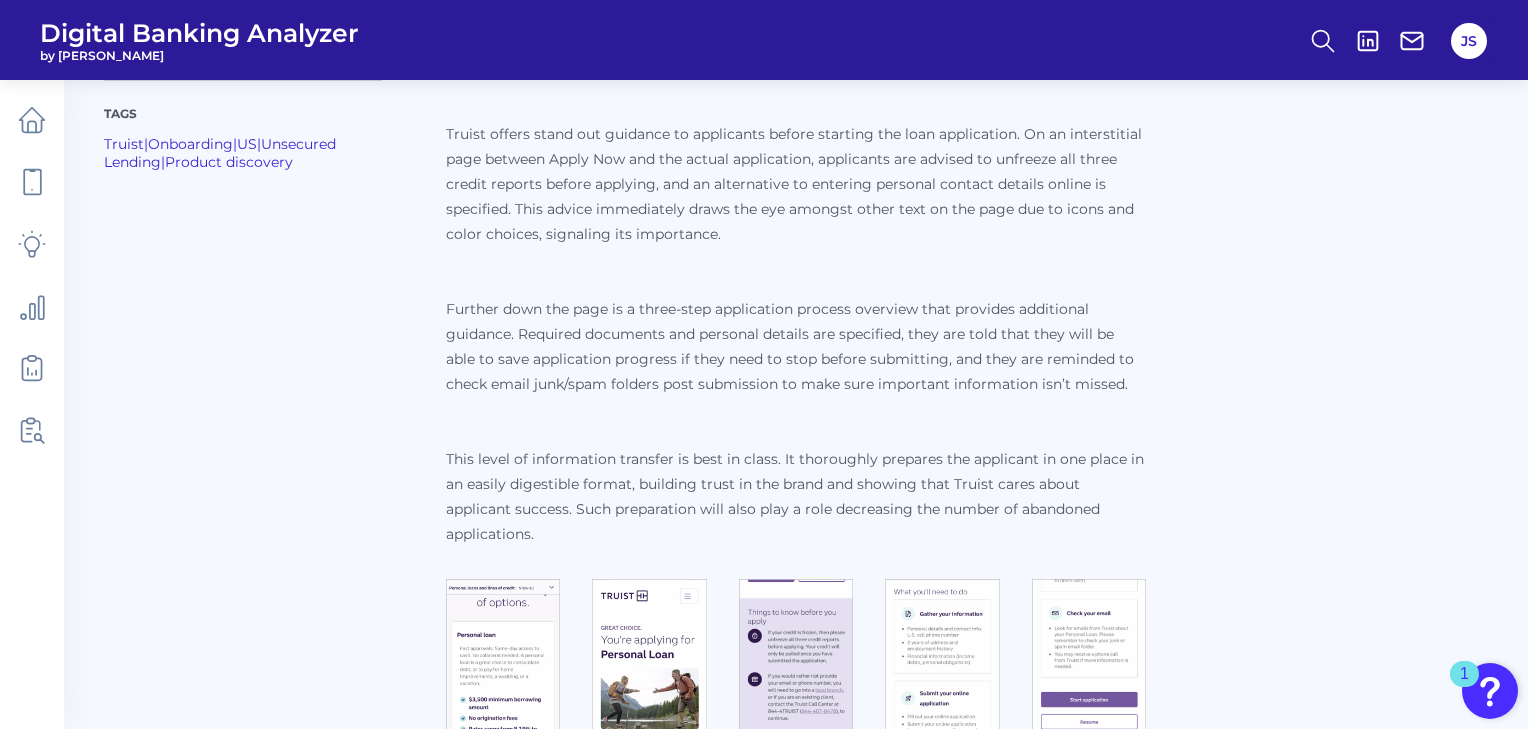 scroll, scrollTop: 240, scrollLeft: 0, axis: vertical 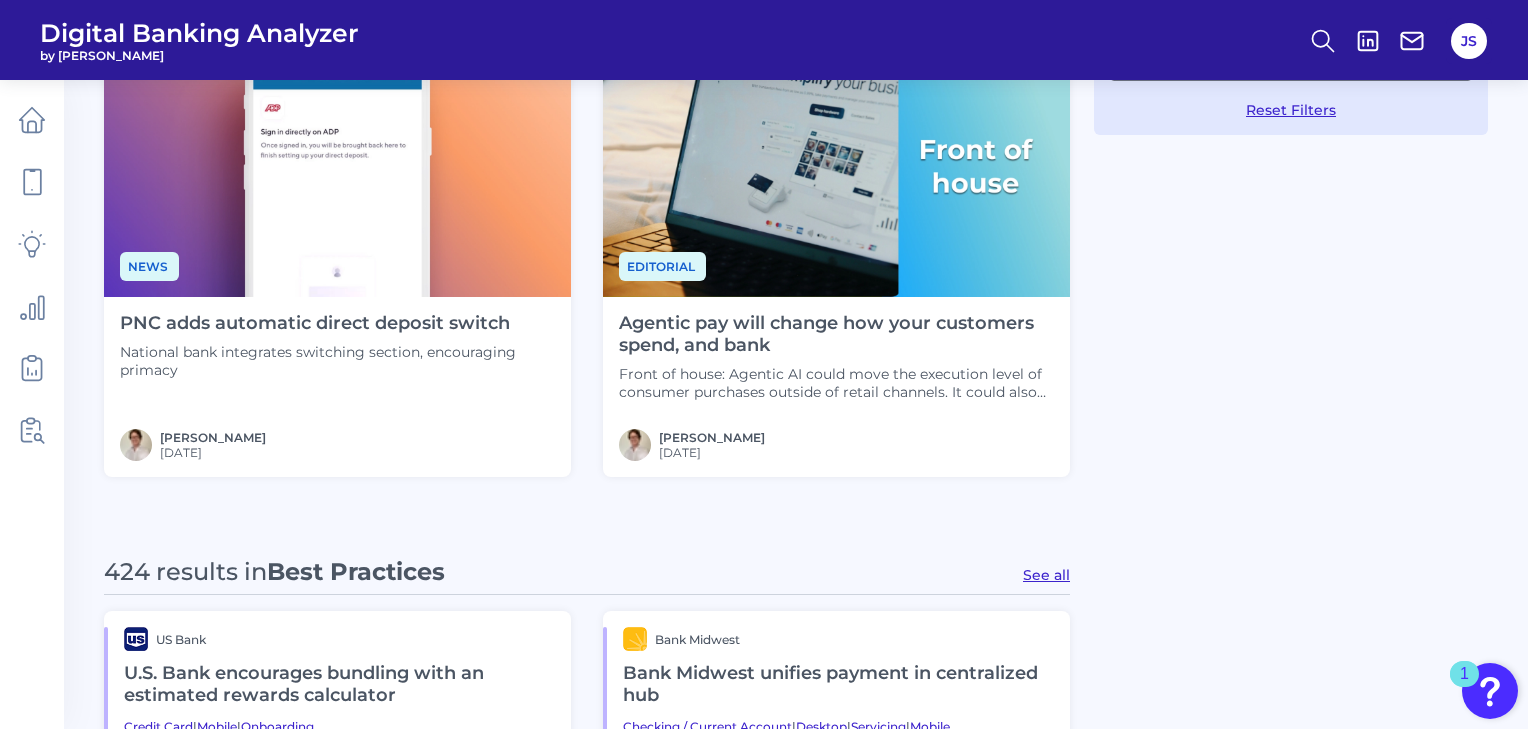 click on "See all" at bounding box center [1046, 575] 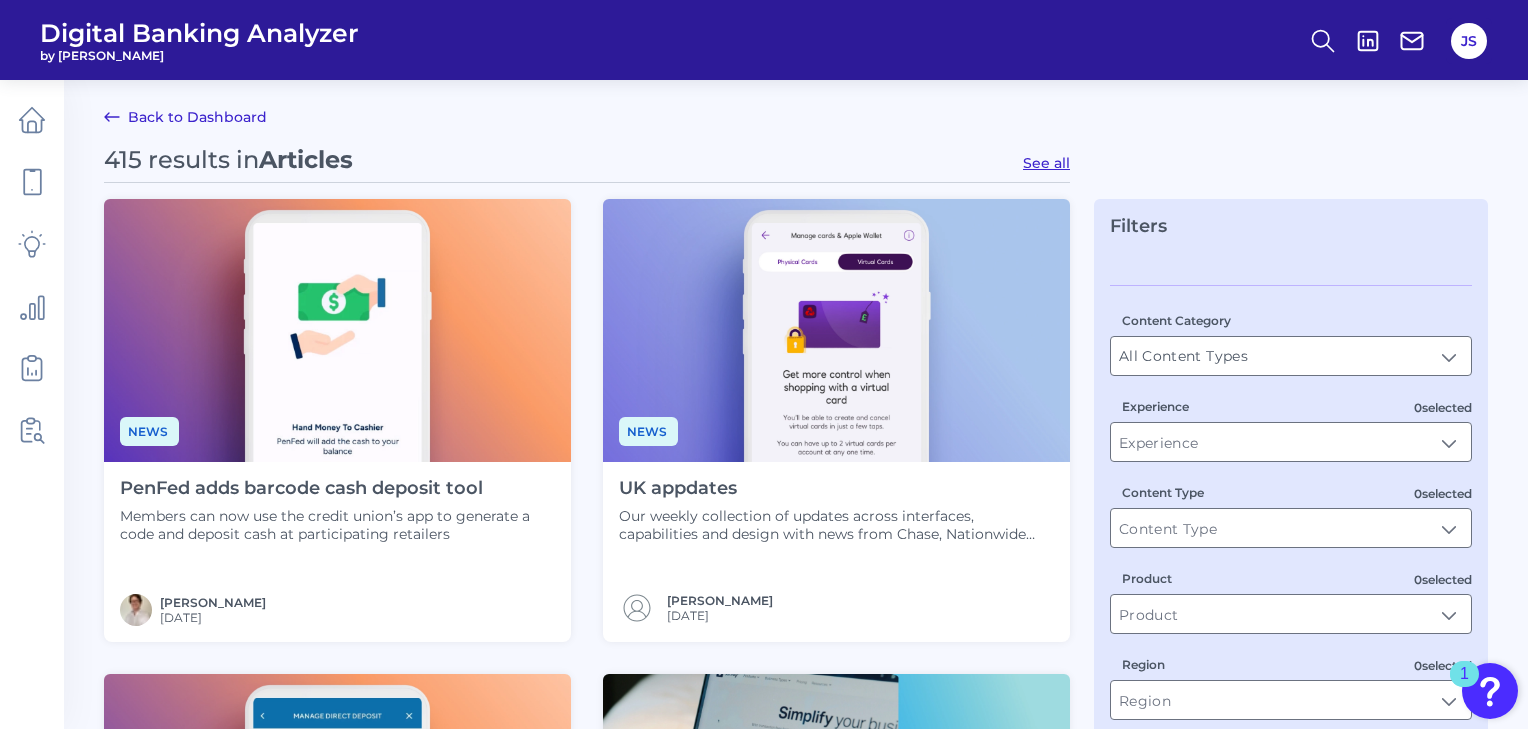 type on "Best Practices" 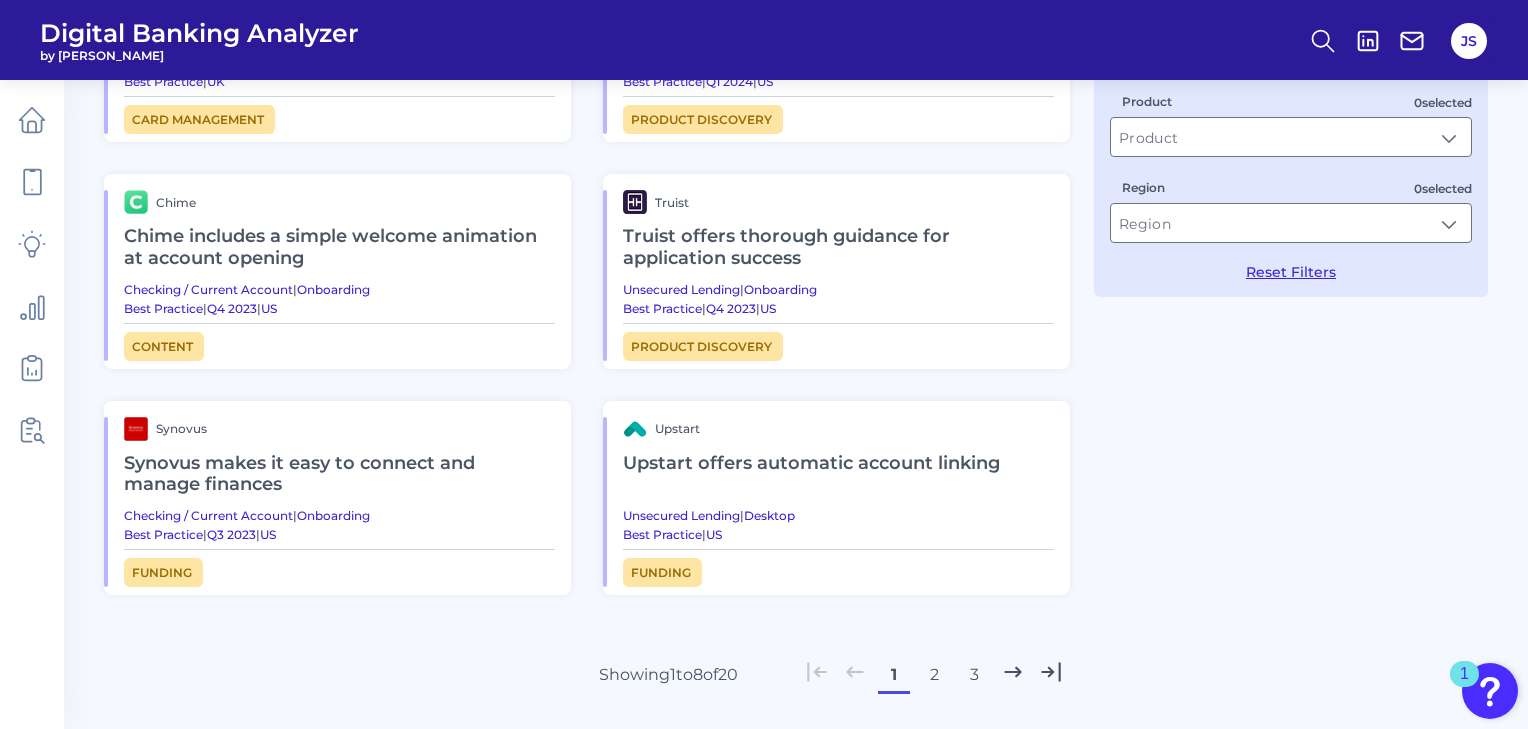 scroll, scrollTop: 480, scrollLeft: 0, axis: vertical 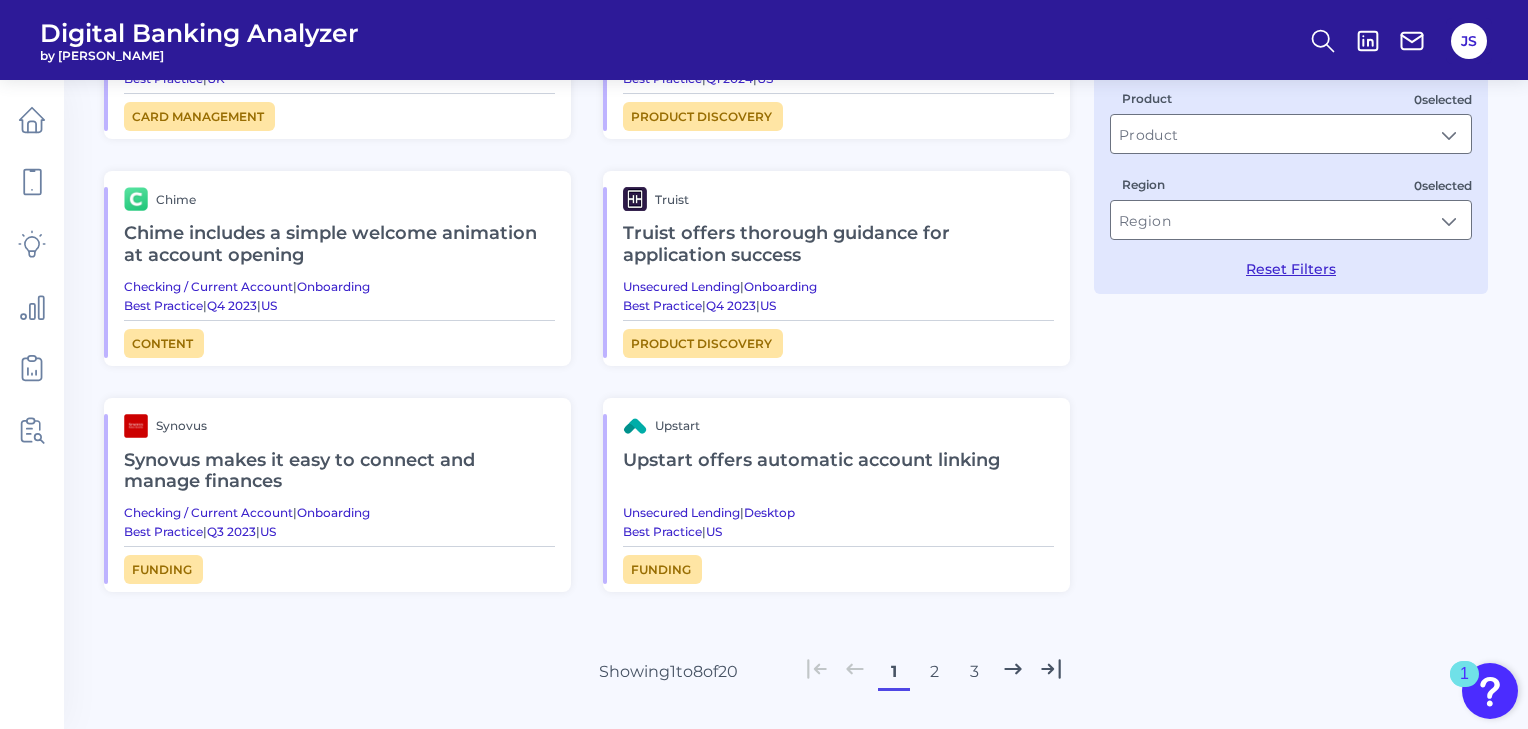 drag, startPoint x: 223, startPoint y: 469, endPoint x: 252, endPoint y: 552, distance: 87.92042 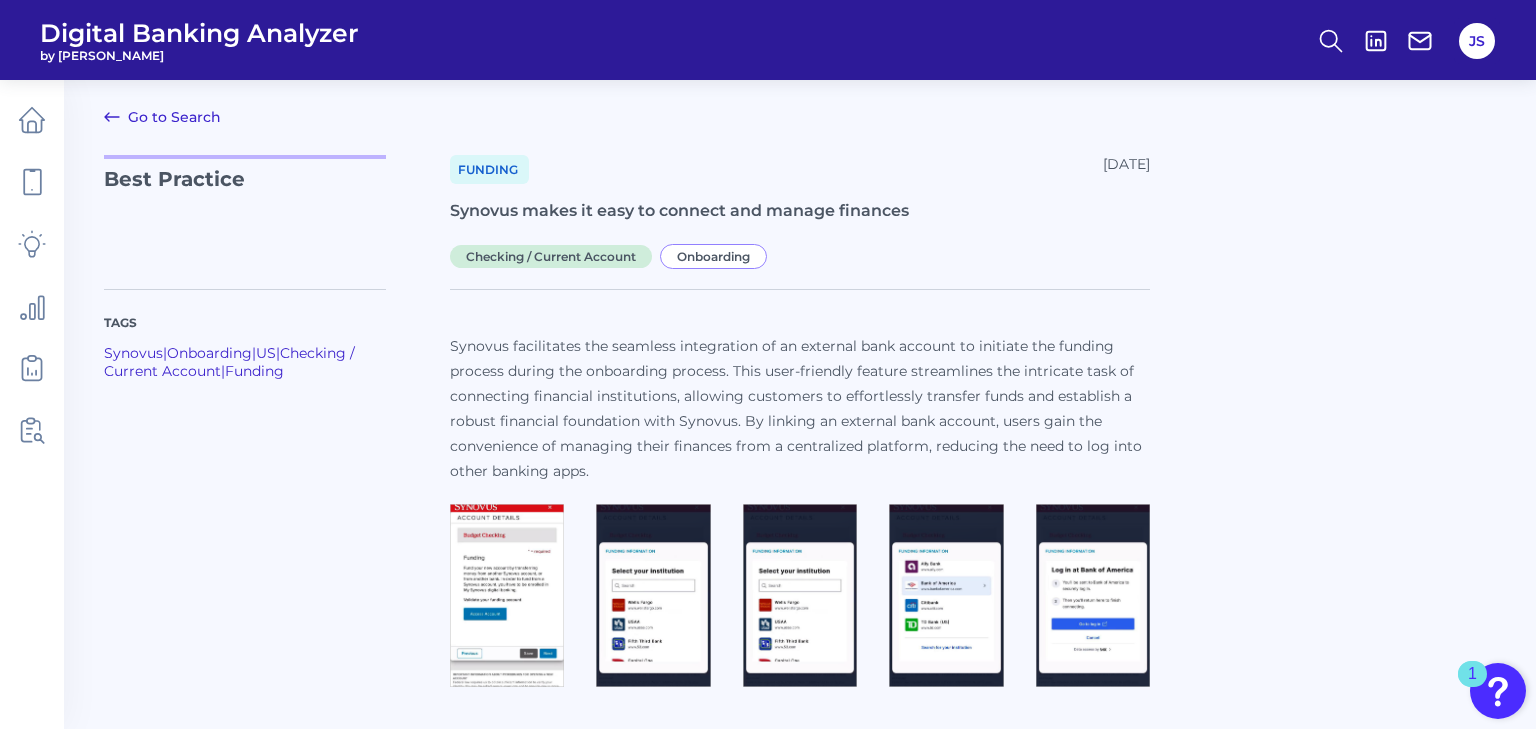 click on "Go to Search" at bounding box center (162, 117) 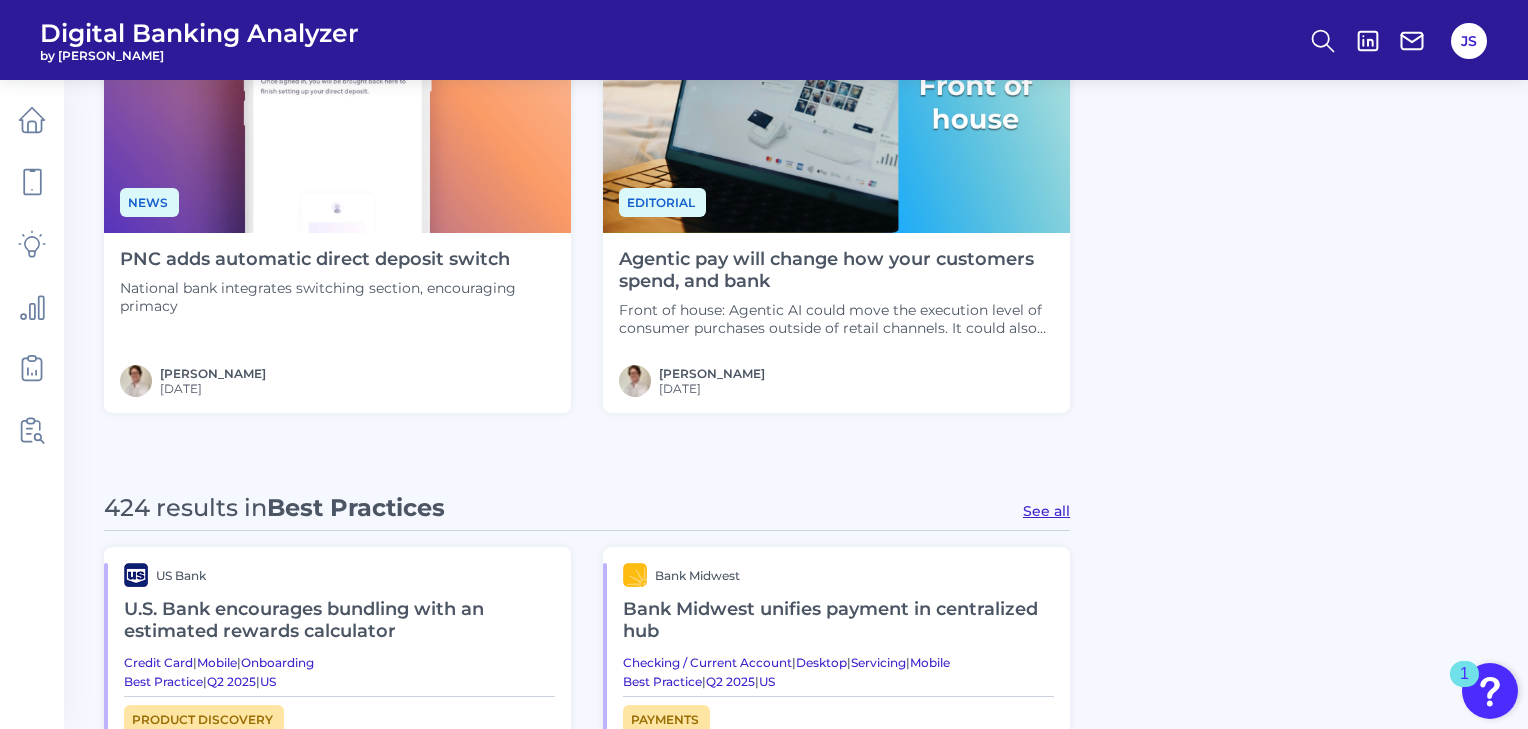 scroll, scrollTop: 880, scrollLeft: 0, axis: vertical 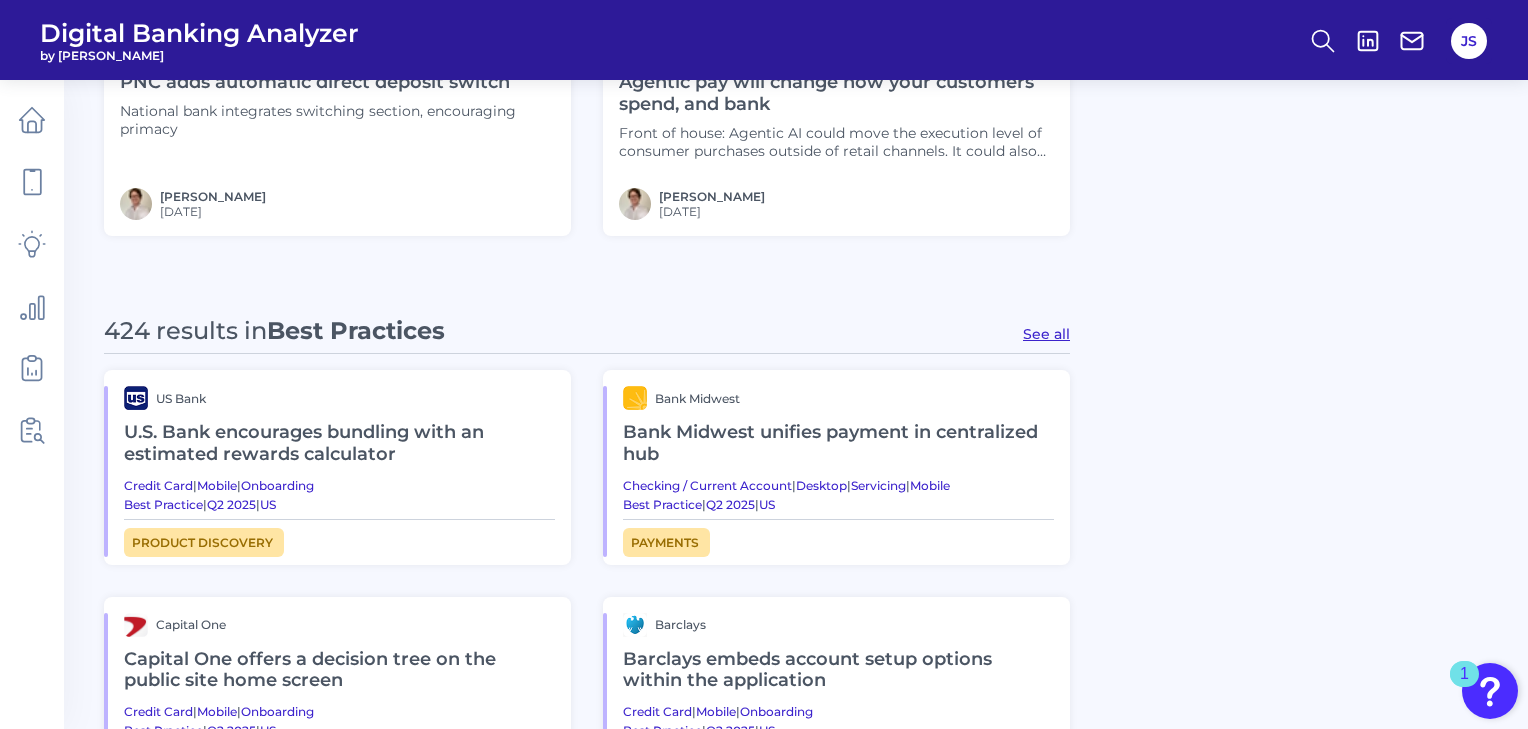 click on "See all" at bounding box center [1046, 334] 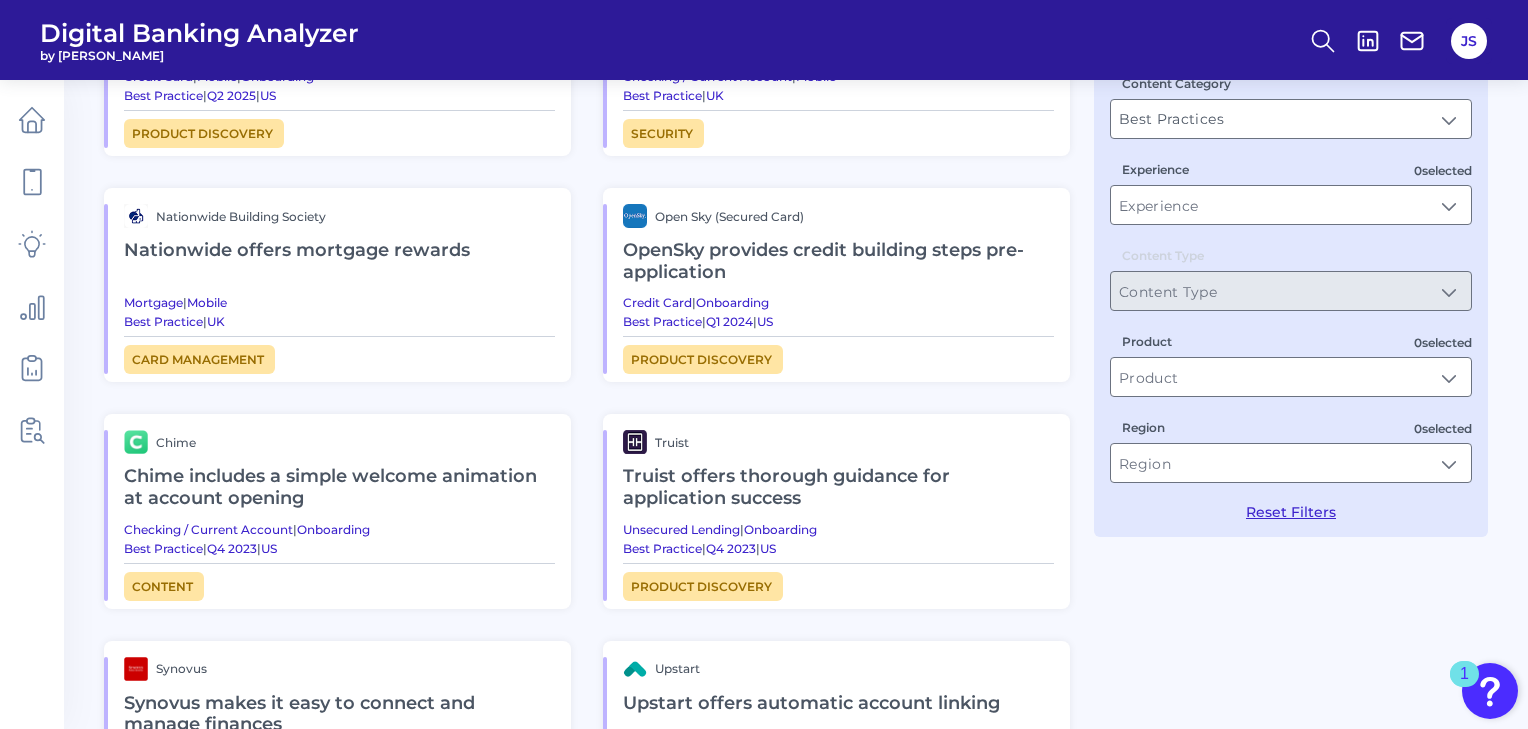 scroll, scrollTop: 560, scrollLeft: 0, axis: vertical 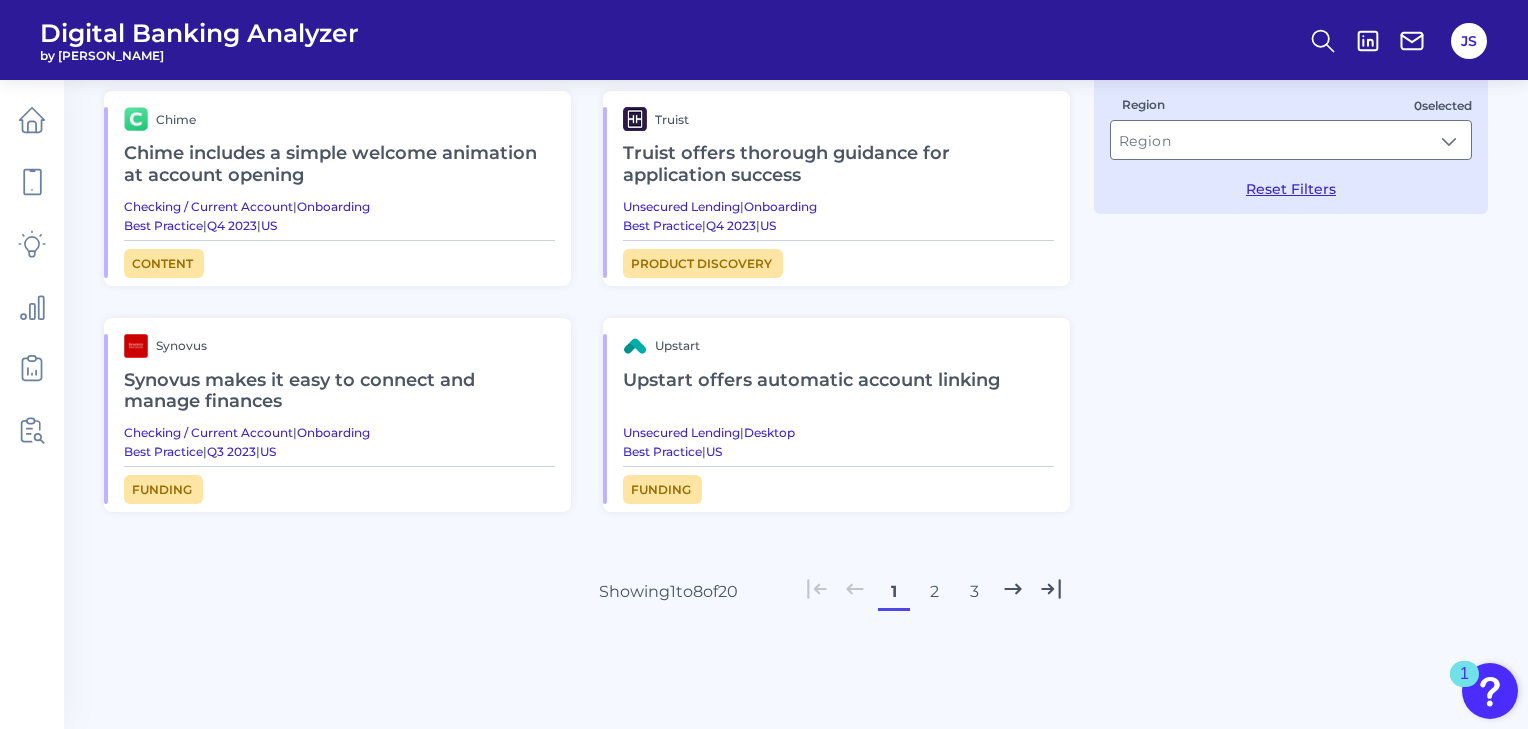 click on "2" at bounding box center (934, 592) 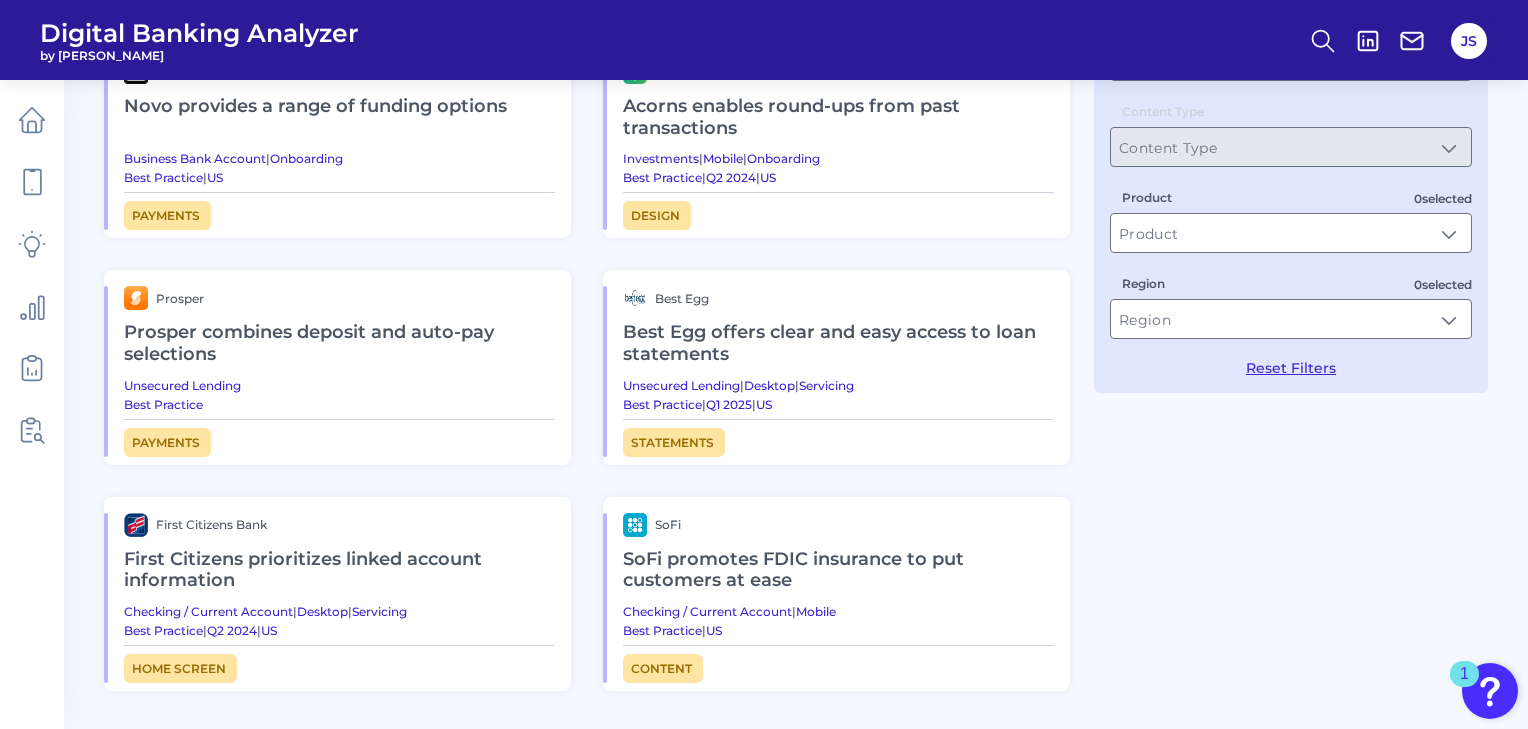scroll, scrollTop: 135, scrollLeft: 0, axis: vertical 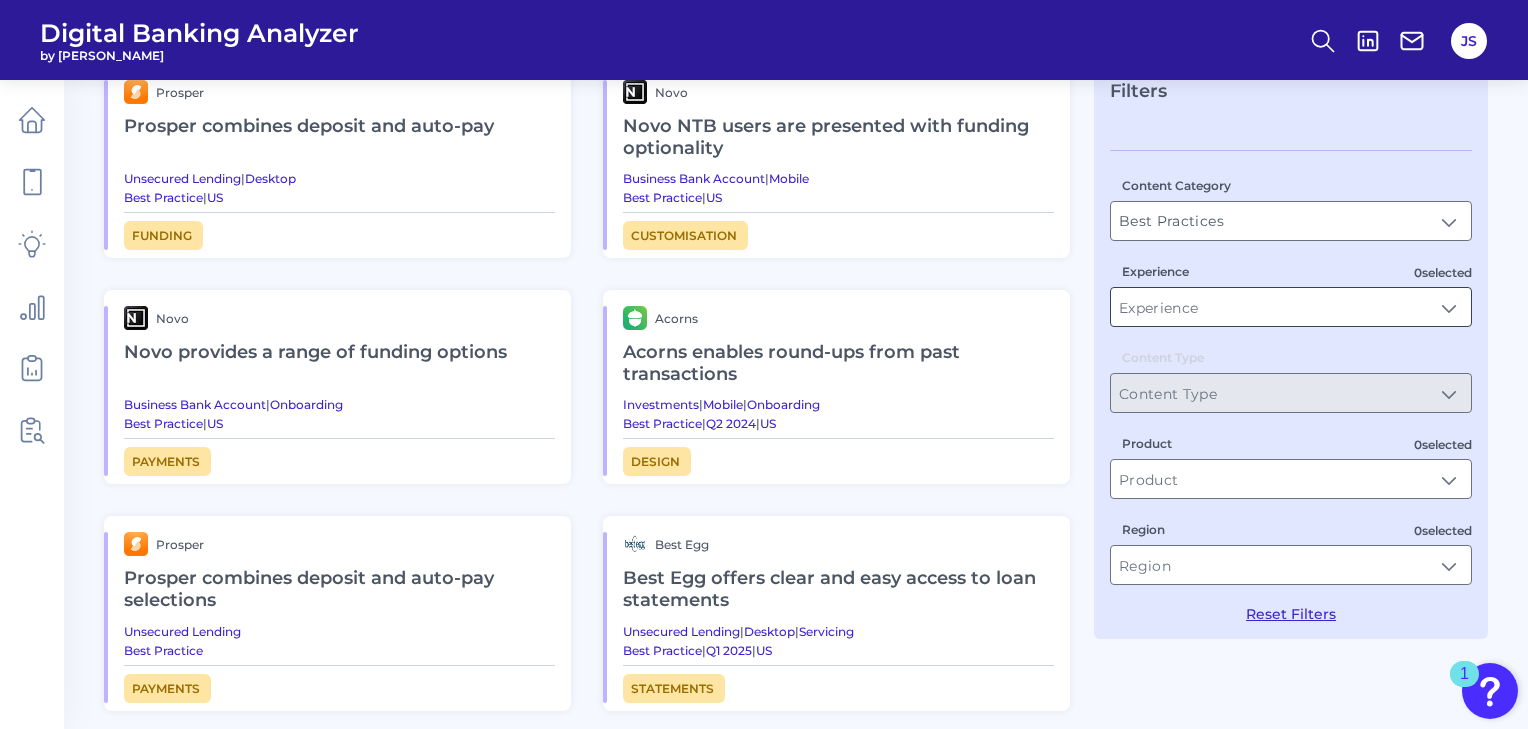 click on "Experience" at bounding box center [1291, 307] 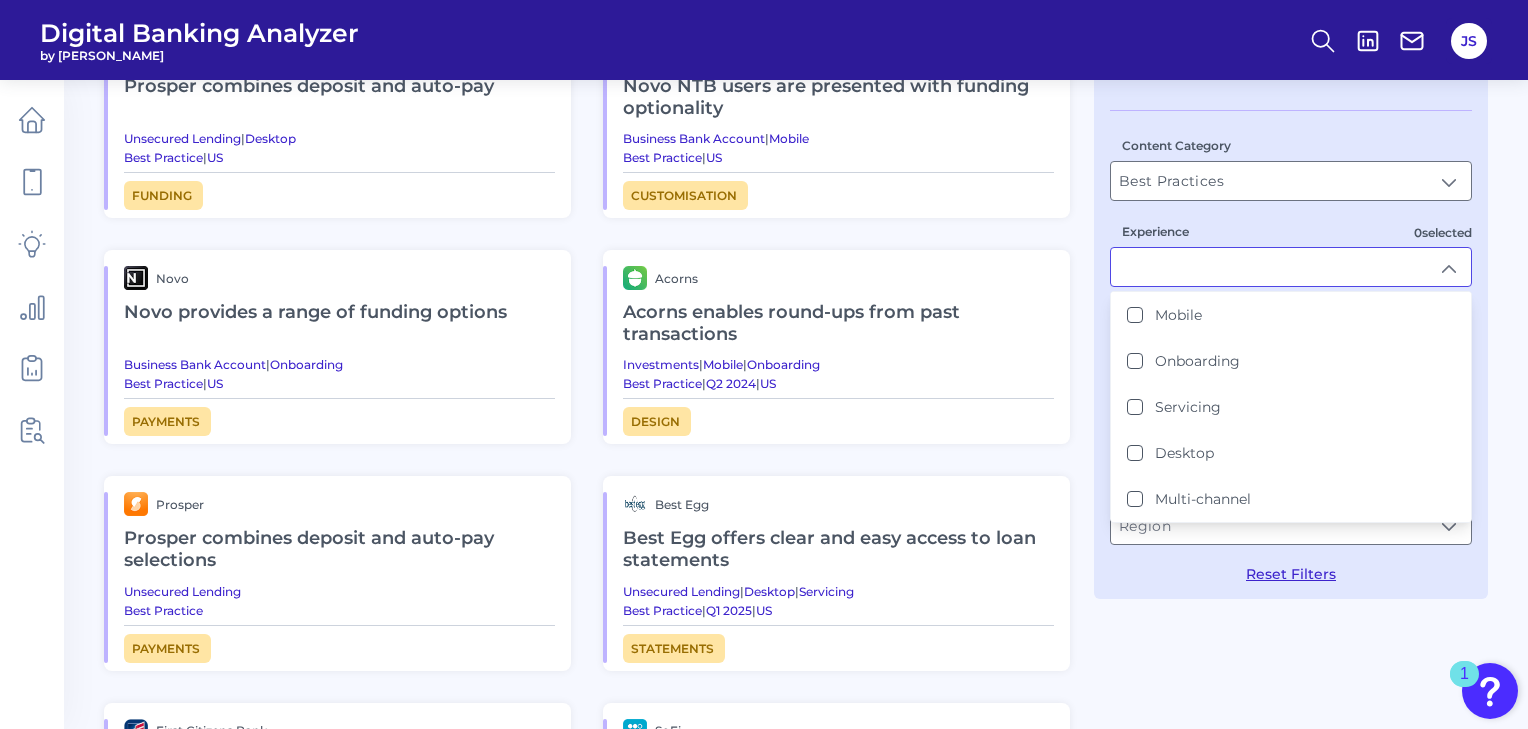 scroll, scrollTop: 135, scrollLeft: 0, axis: vertical 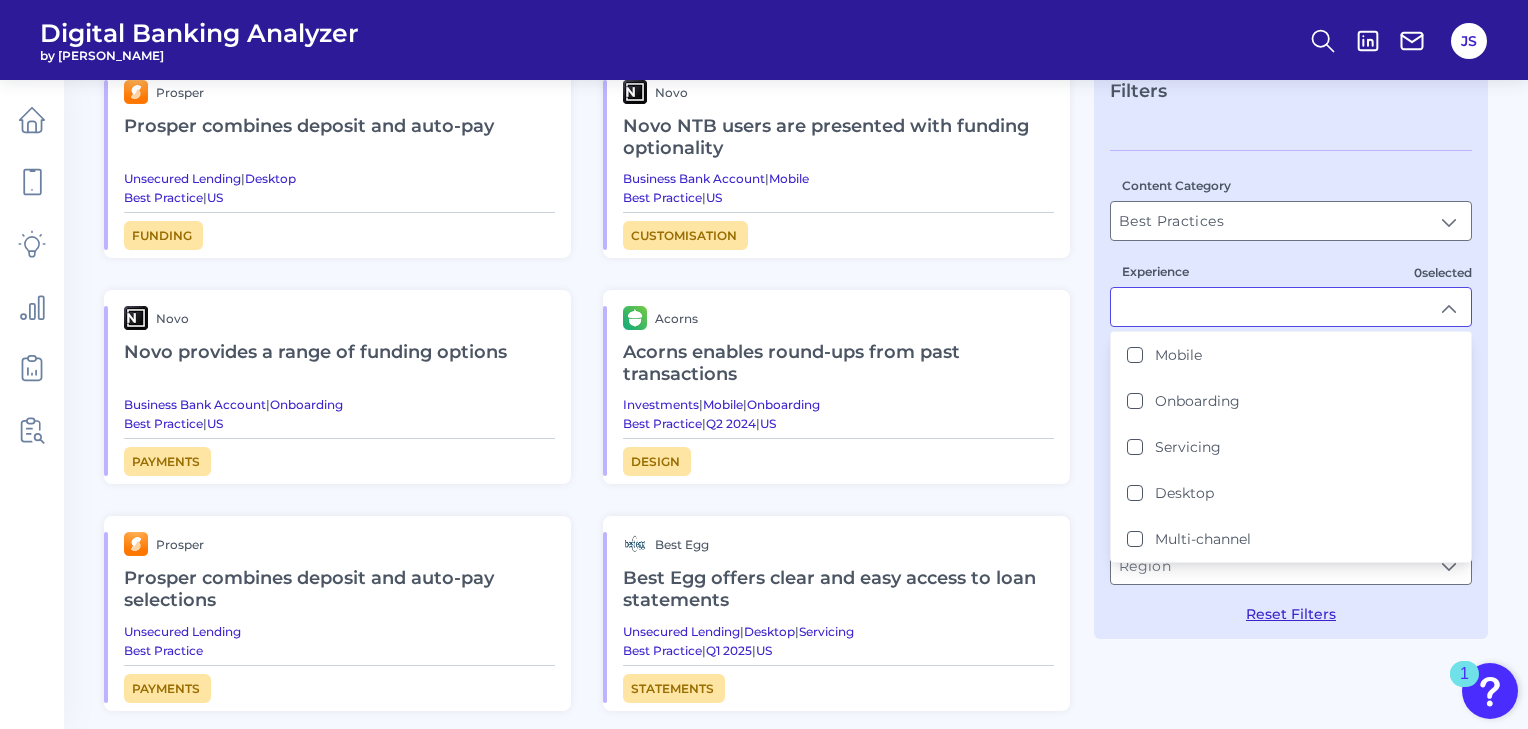 click on "Experience" at bounding box center (1291, 307) 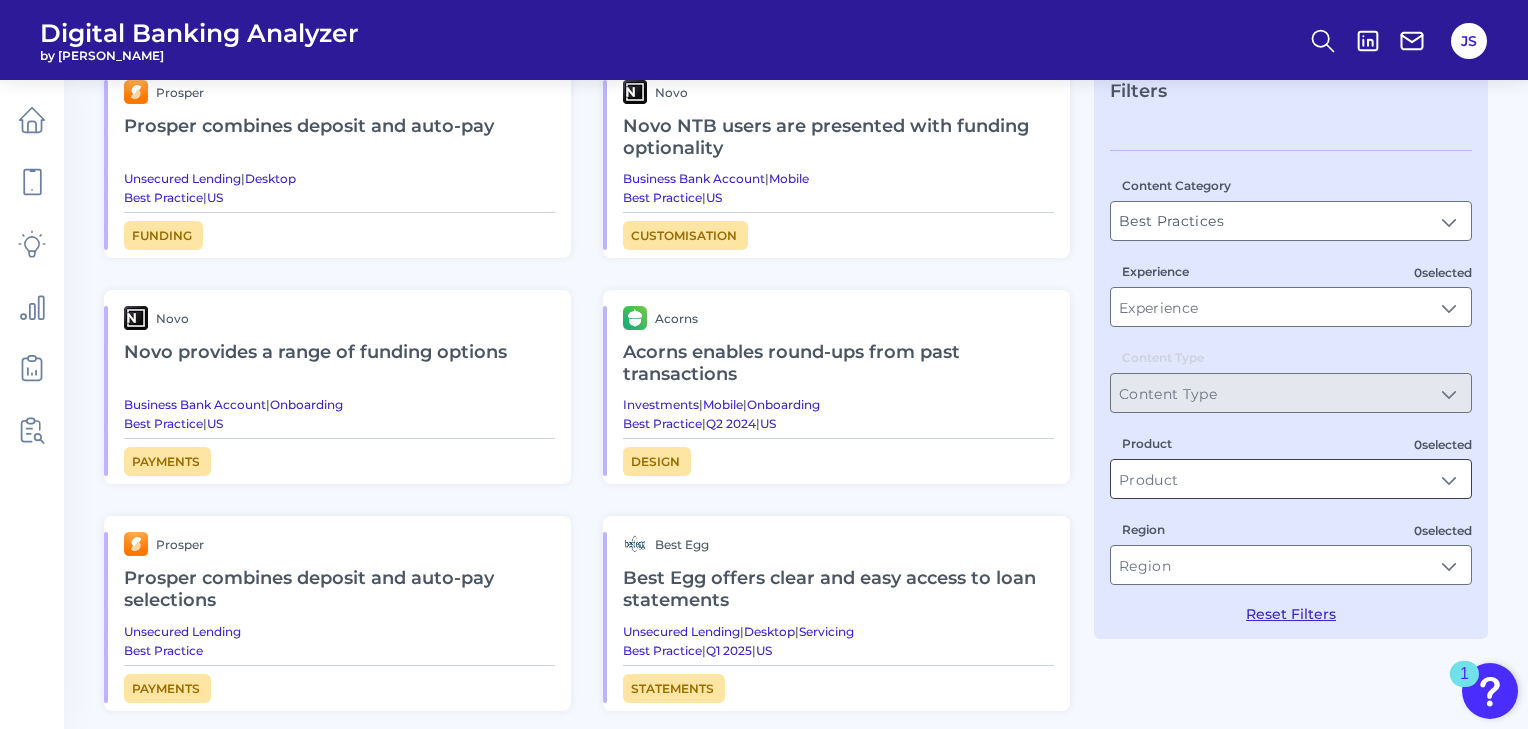 click on "Product" at bounding box center (1291, 479) 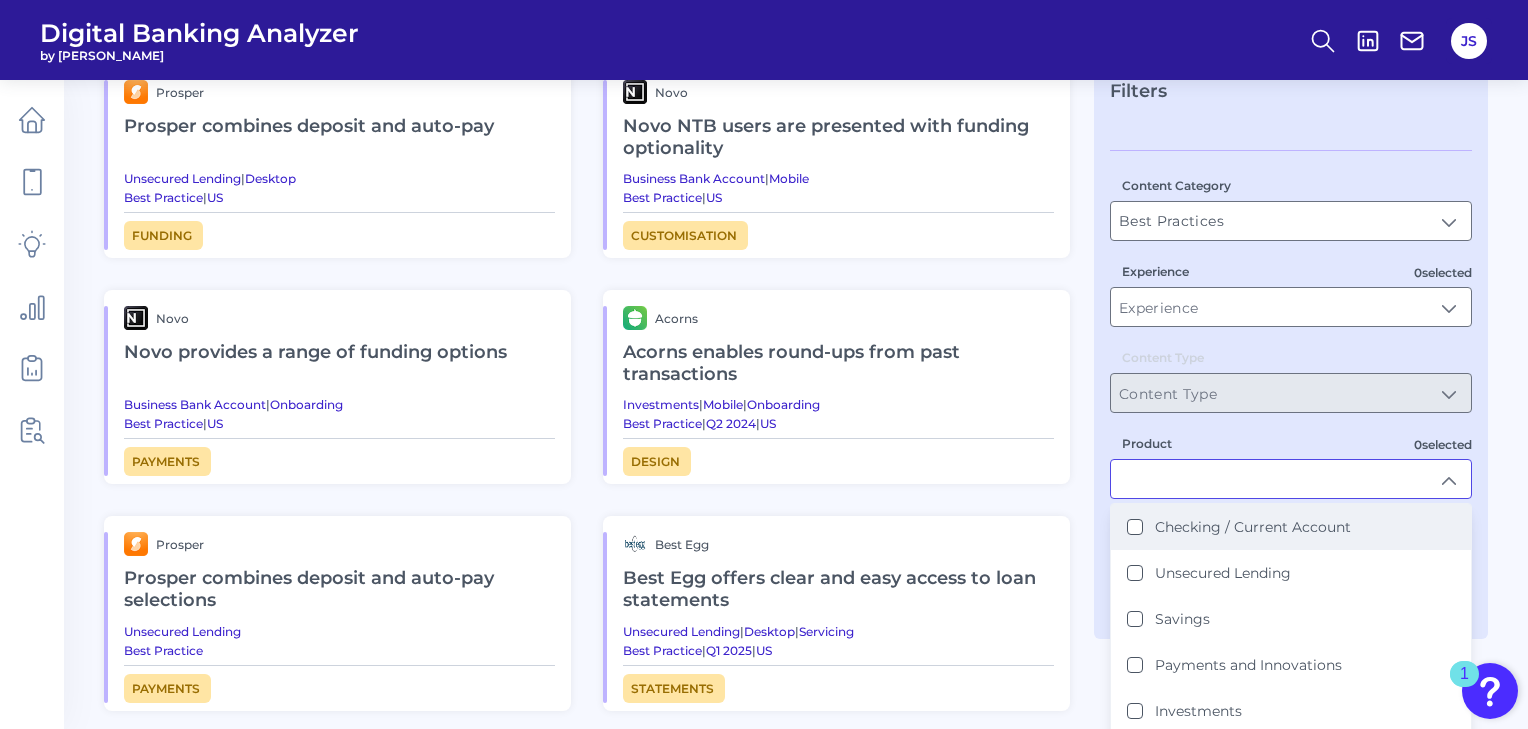 click on "Checking / Current Account" at bounding box center [1253, 527] 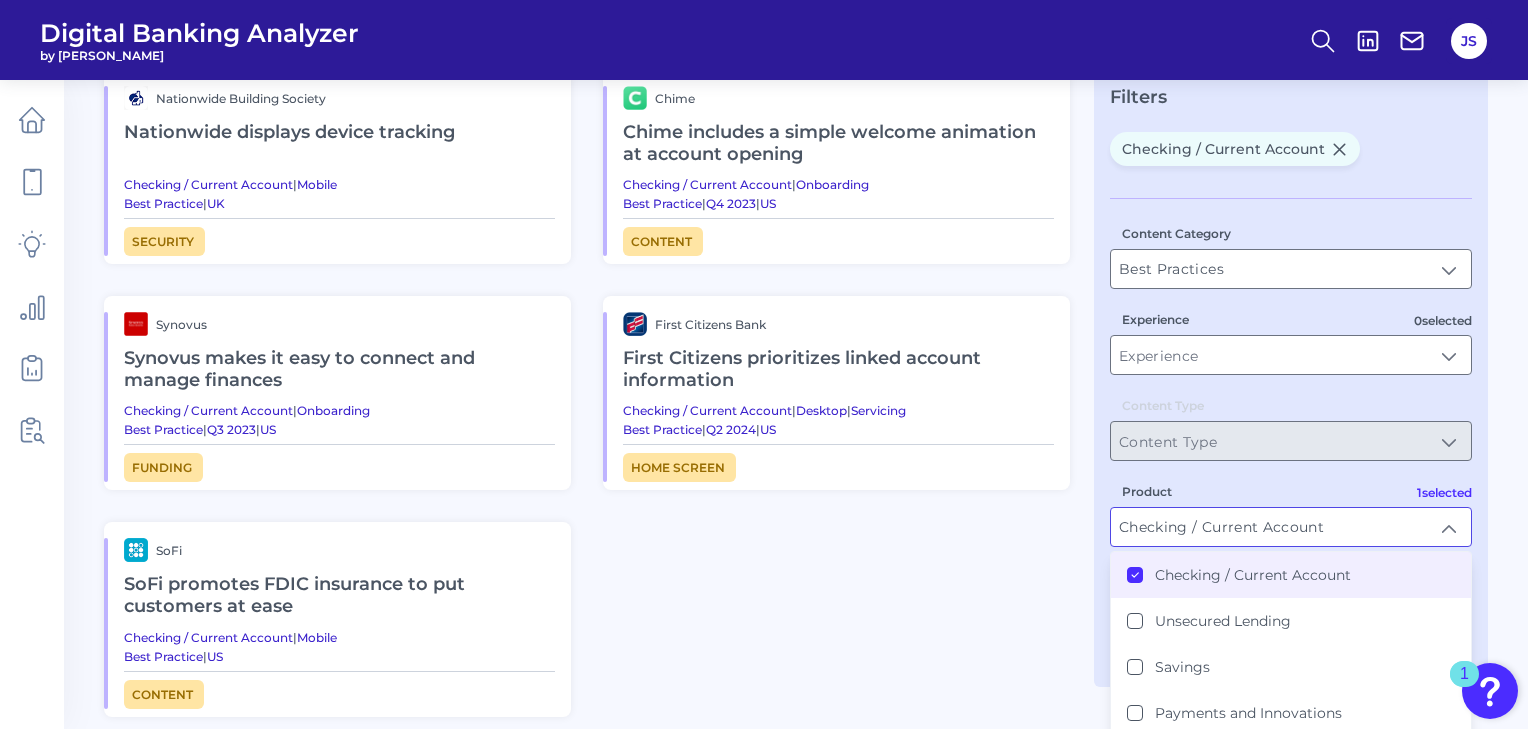 scroll, scrollTop: 160, scrollLeft: 0, axis: vertical 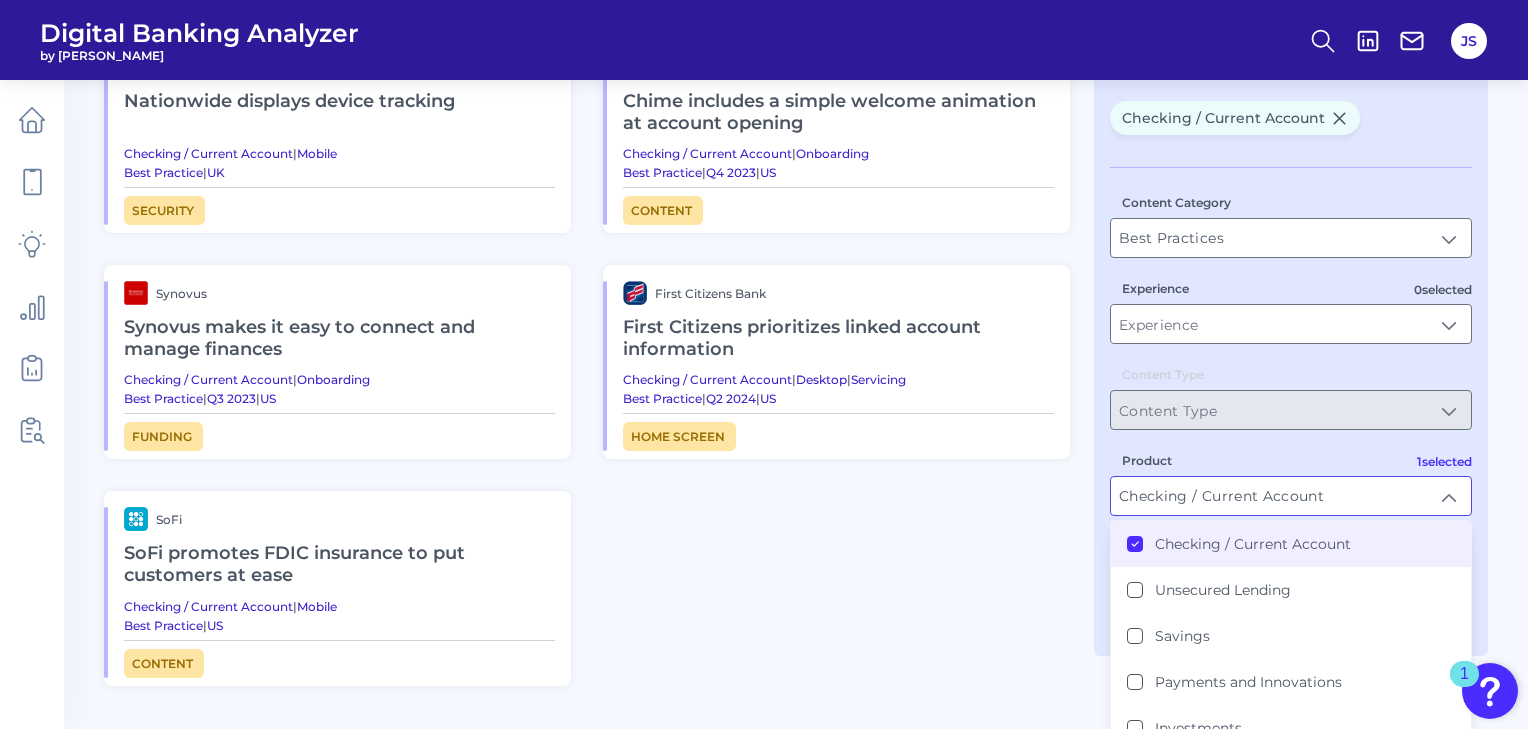 click on "Checking / Current Account" at bounding box center [1291, 544] 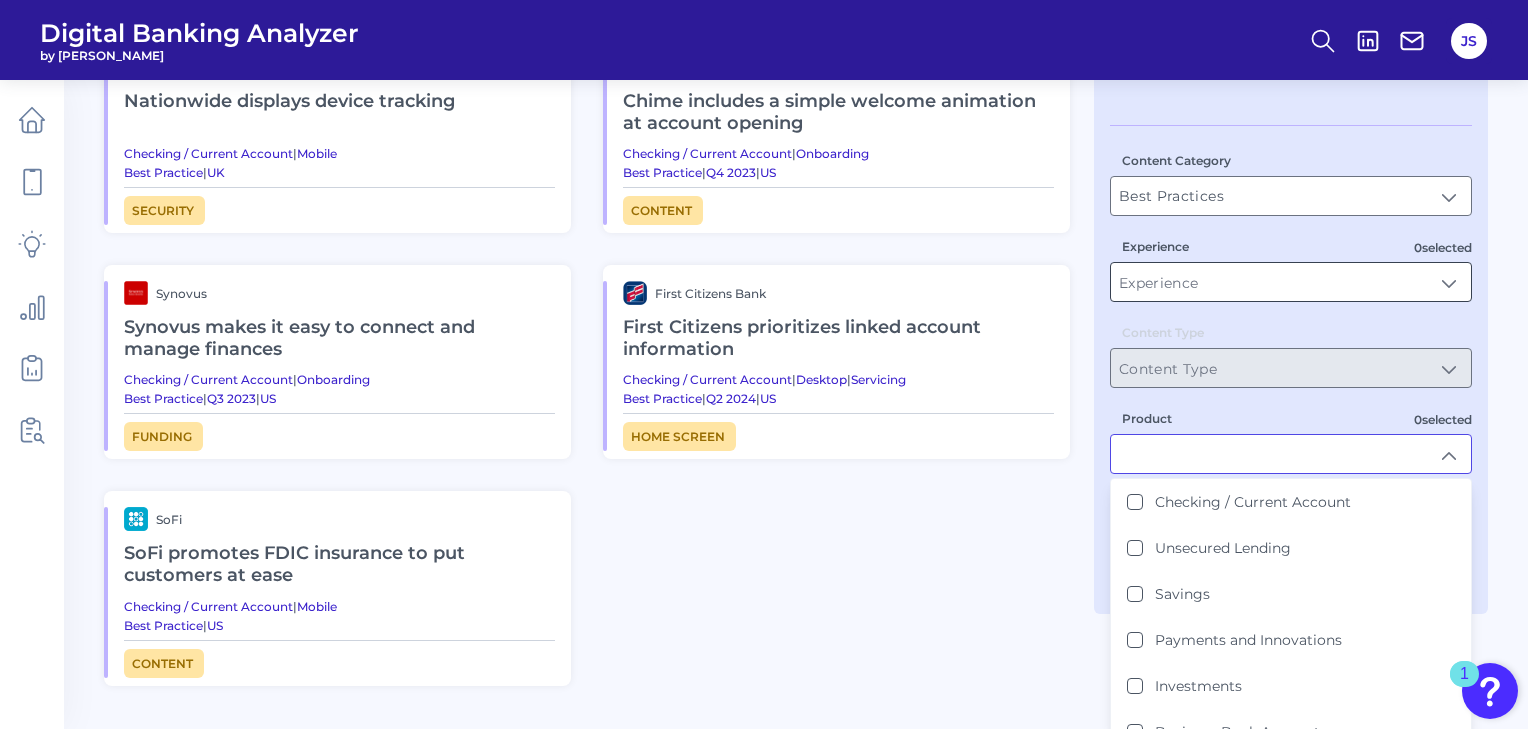 scroll, scrollTop: 0, scrollLeft: 0, axis: both 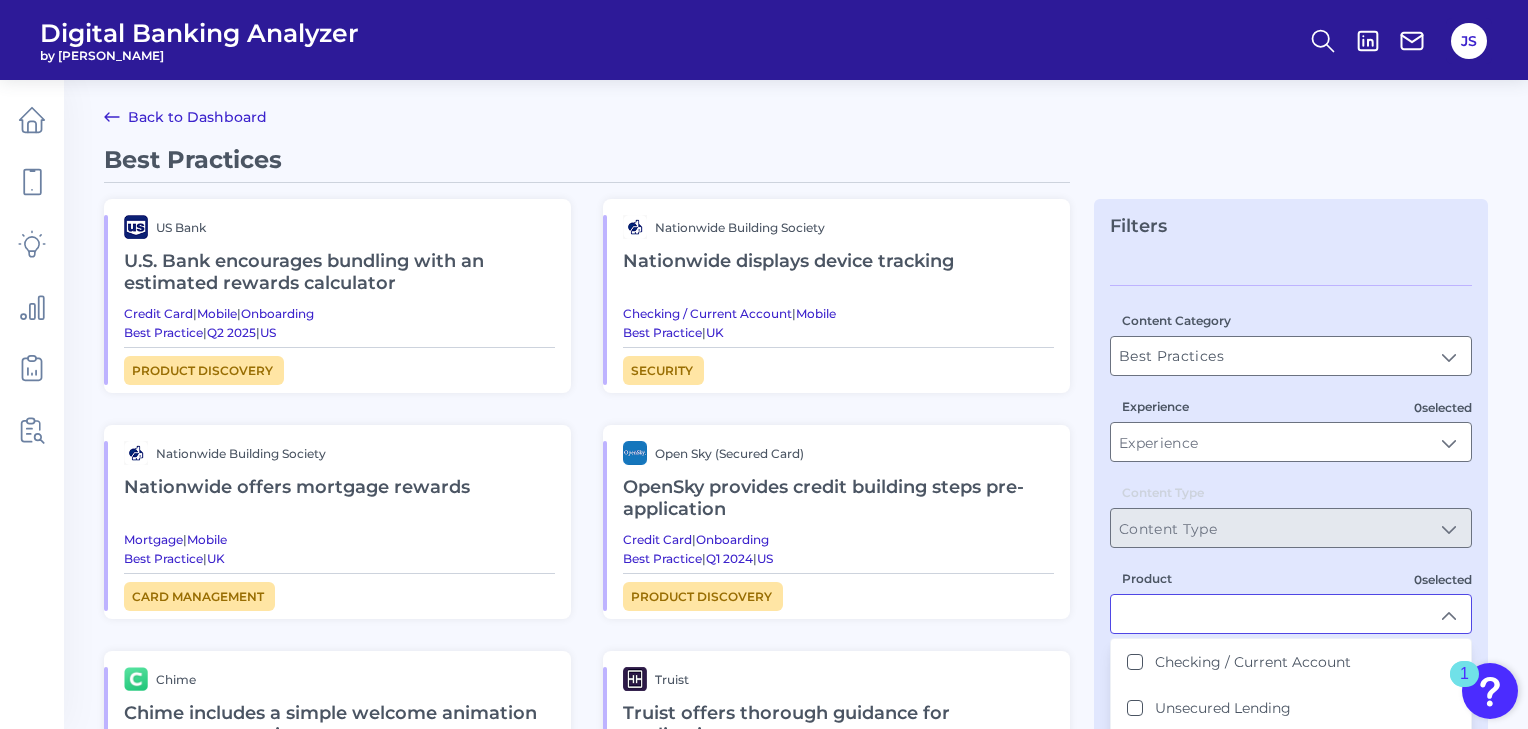 click on "Content Category Best Practices Best Practices 0  selected Experience Content Type 0  selected Product Checking / Current Account Unsecured Lending Savings Payments and Innovations Investments Business Bank Account Credit Card Mortgage Open Banking Commercial Banking HELOC 0  selected Region Reset Filters" at bounding box center [1291, 521] 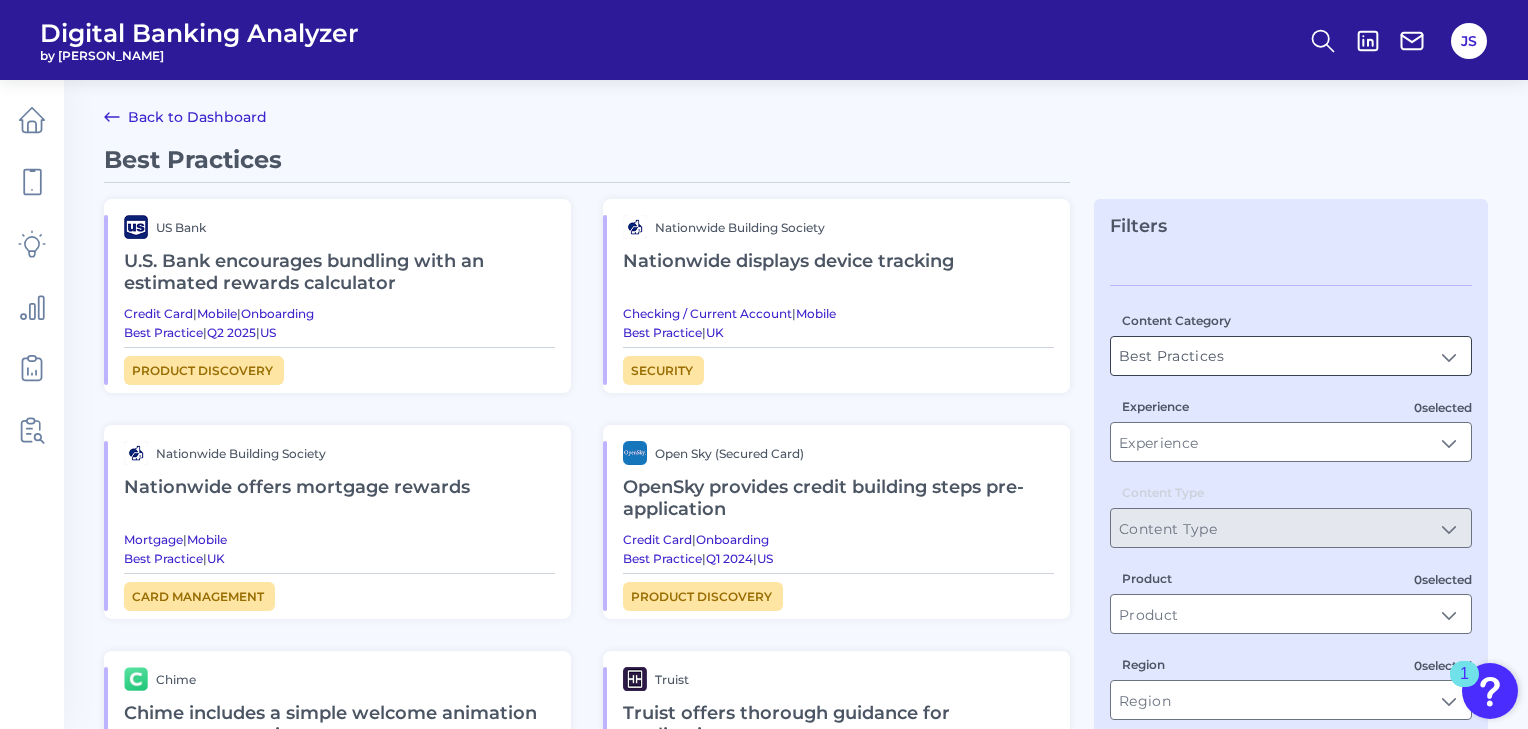 click on "Best Practices" at bounding box center (1291, 356) 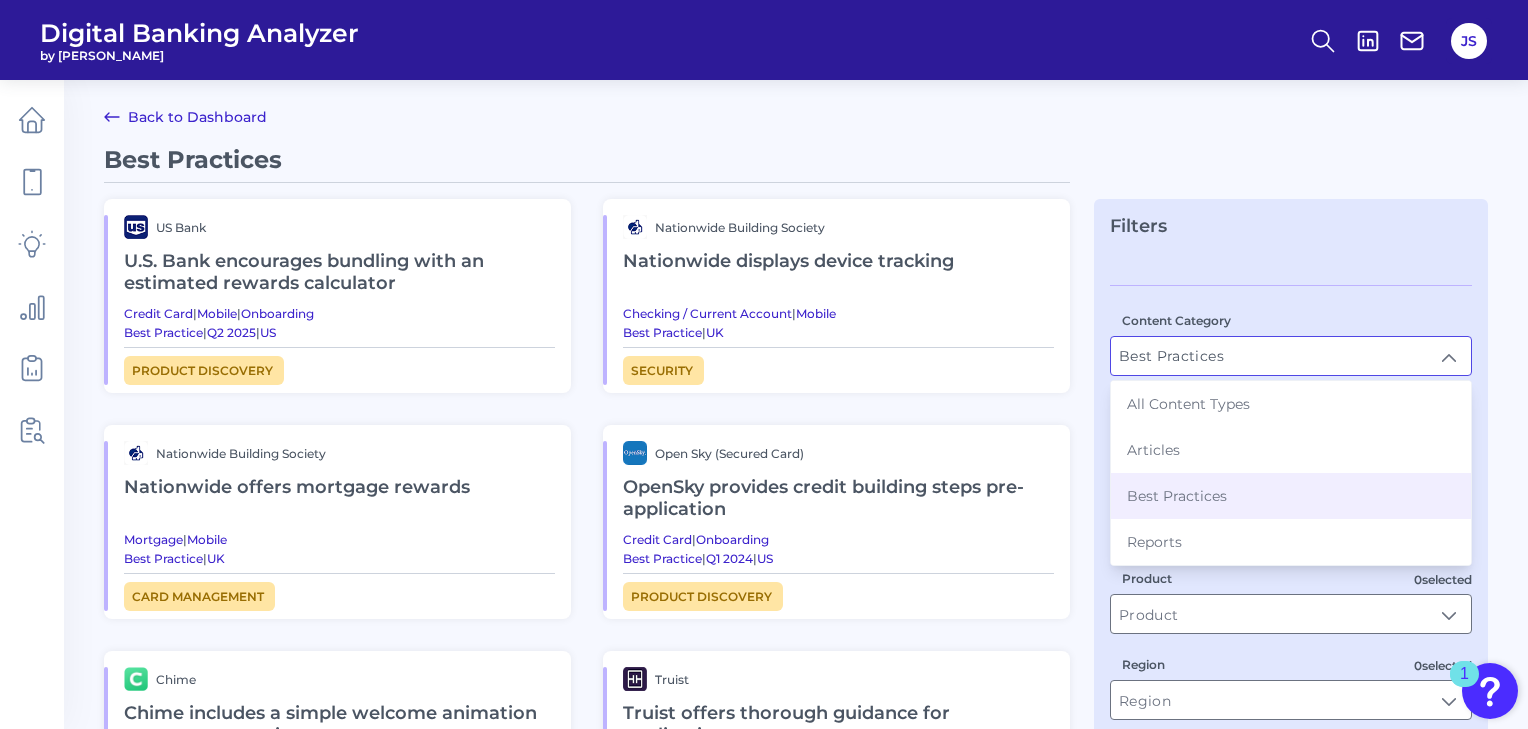 click on "Best Practices" at bounding box center [1291, 356] 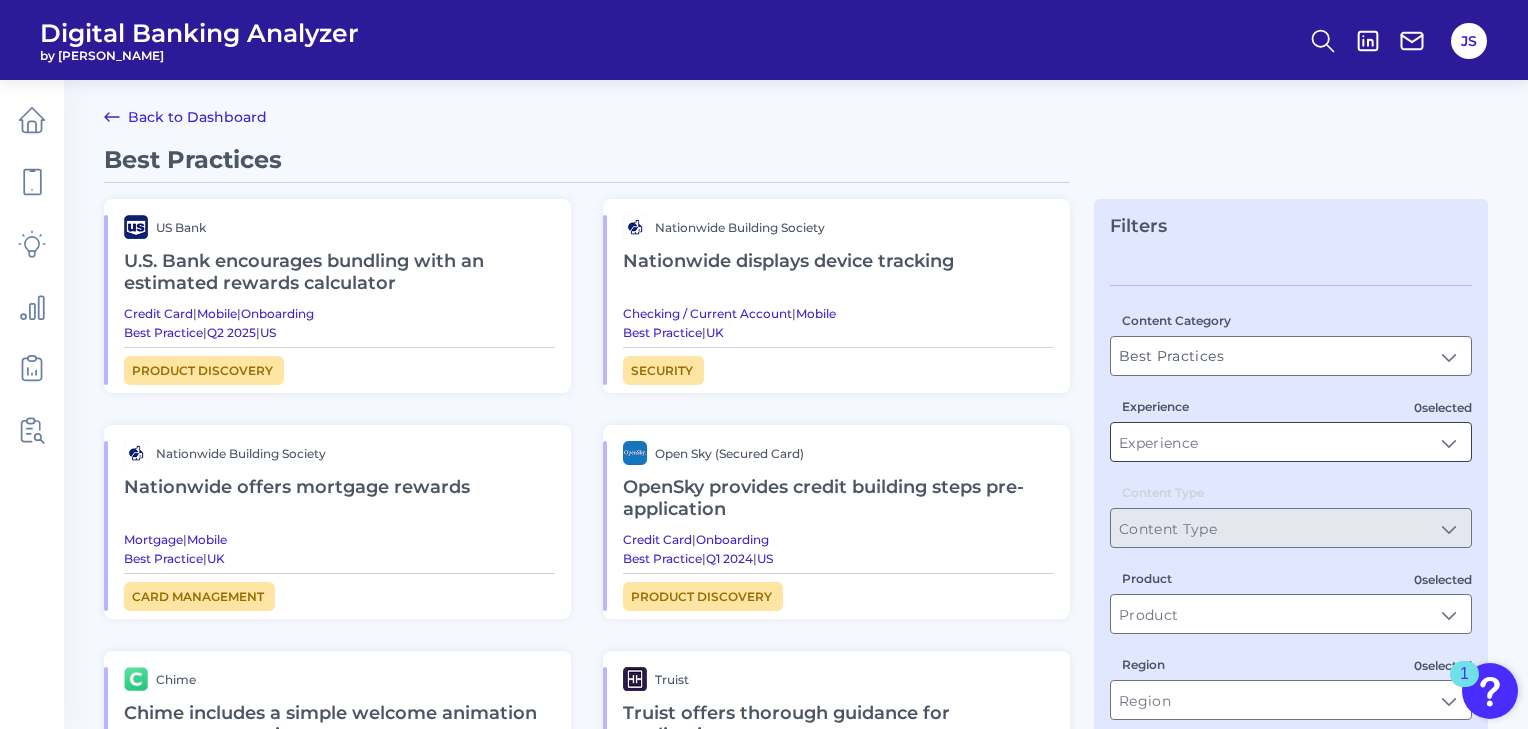click on "Experience" at bounding box center [1291, 442] 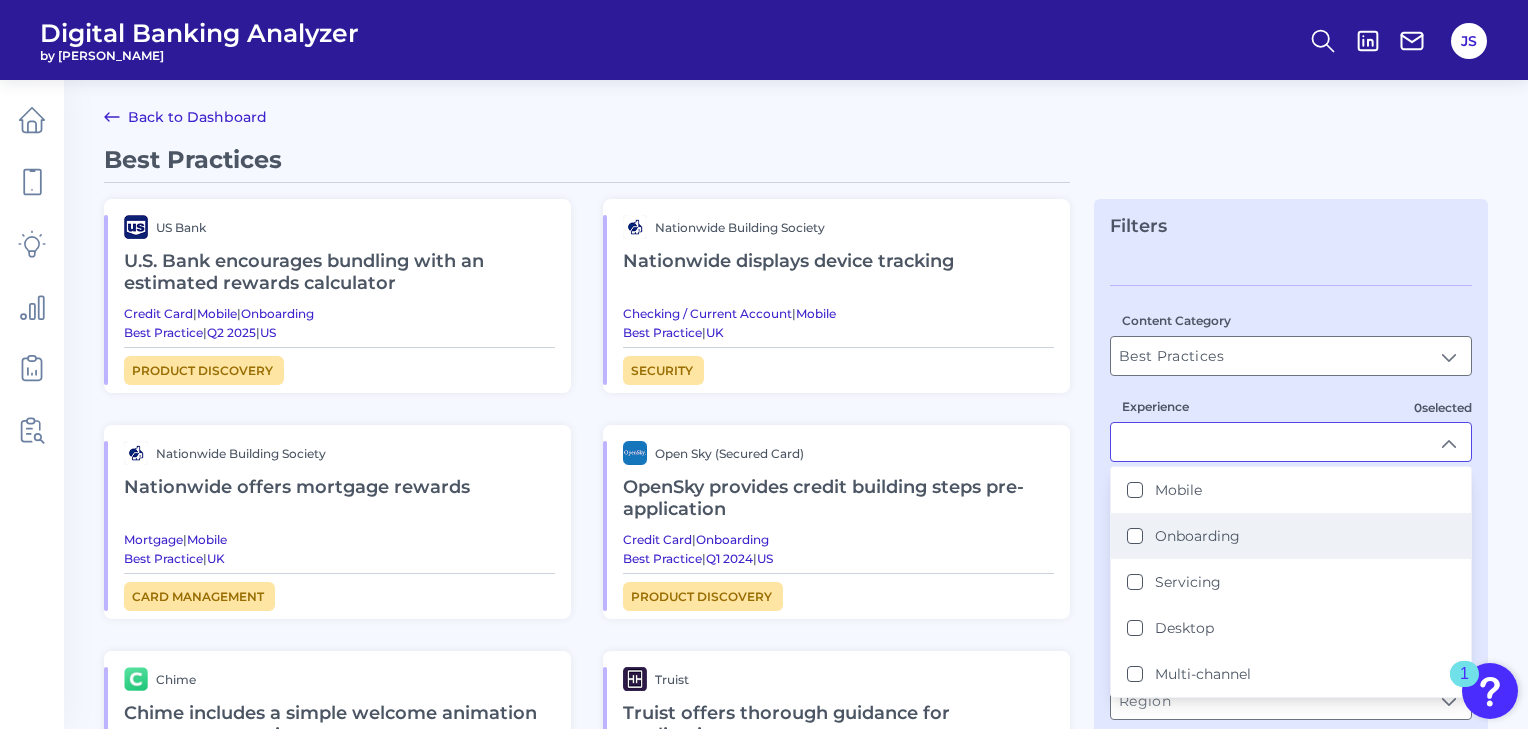 click on "Onboarding" at bounding box center (1291, 536) 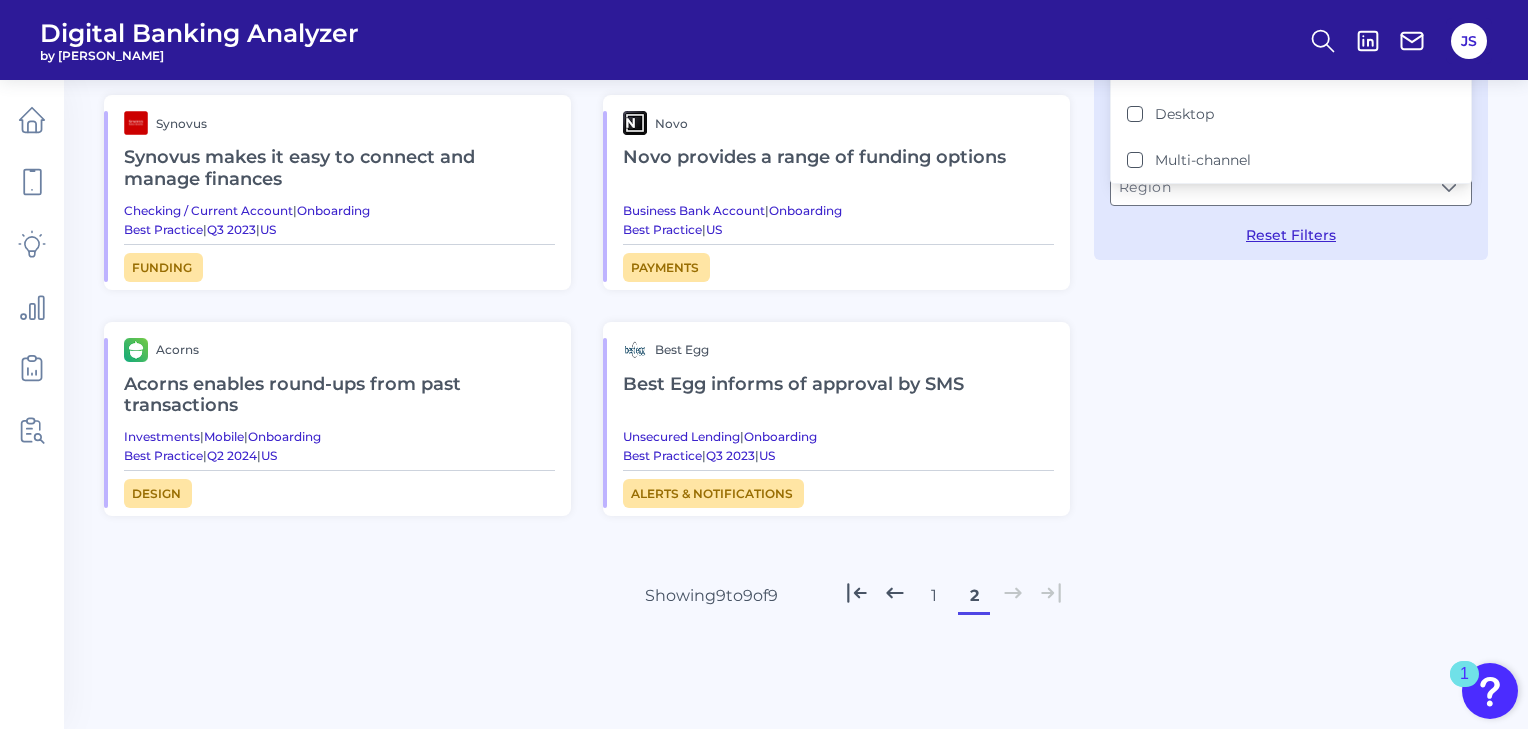 scroll, scrollTop: 560, scrollLeft: 0, axis: vertical 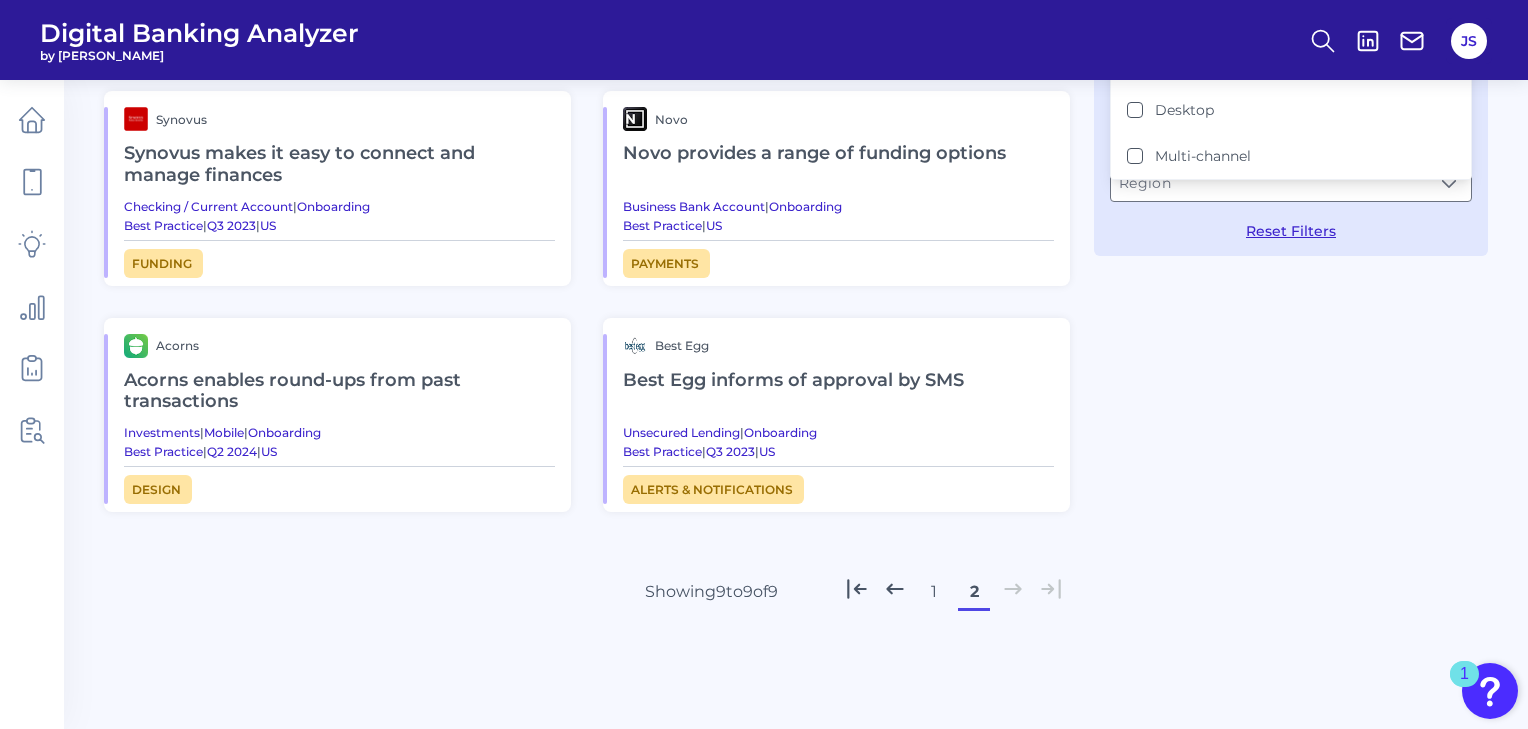 click on "1" at bounding box center (934, 592) 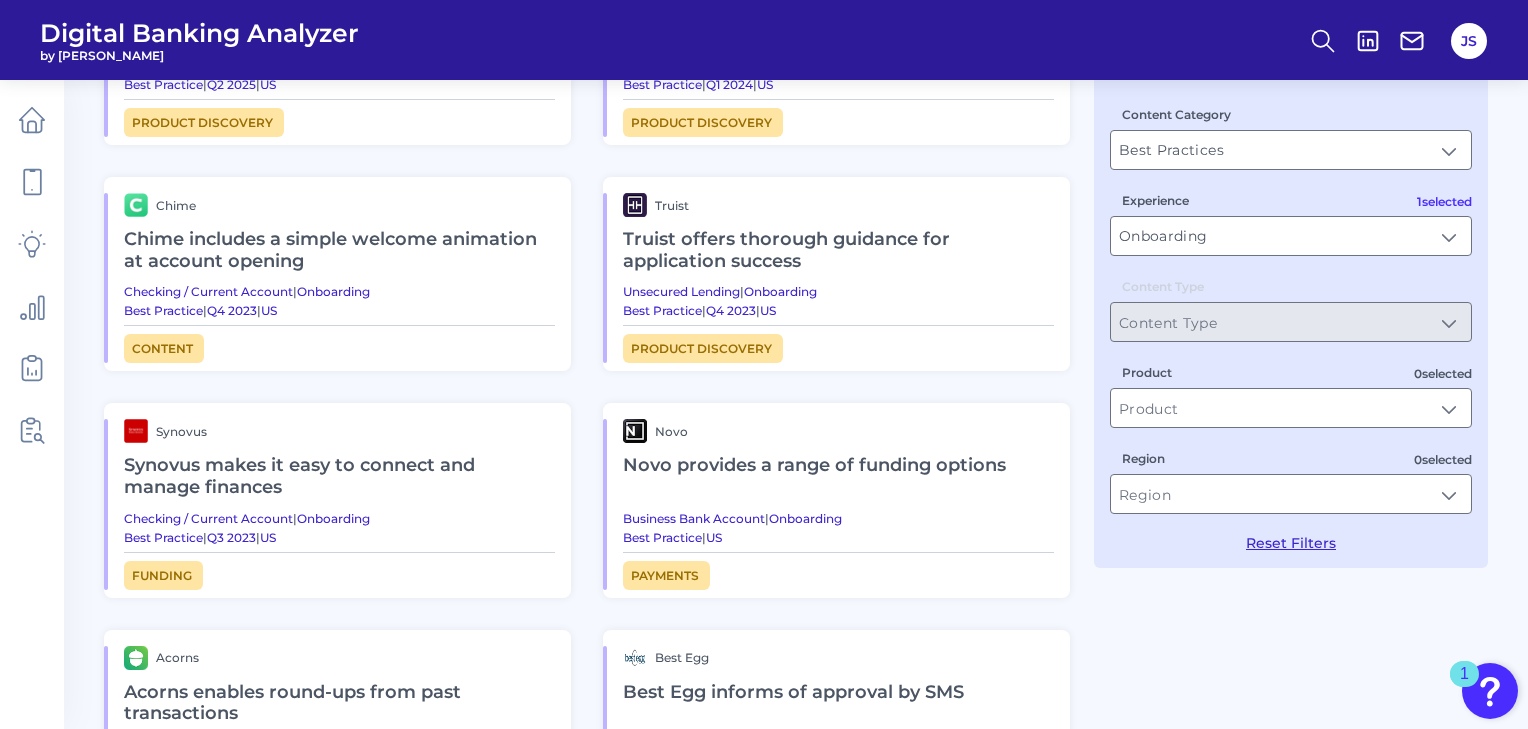 scroll, scrollTop: 80, scrollLeft: 0, axis: vertical 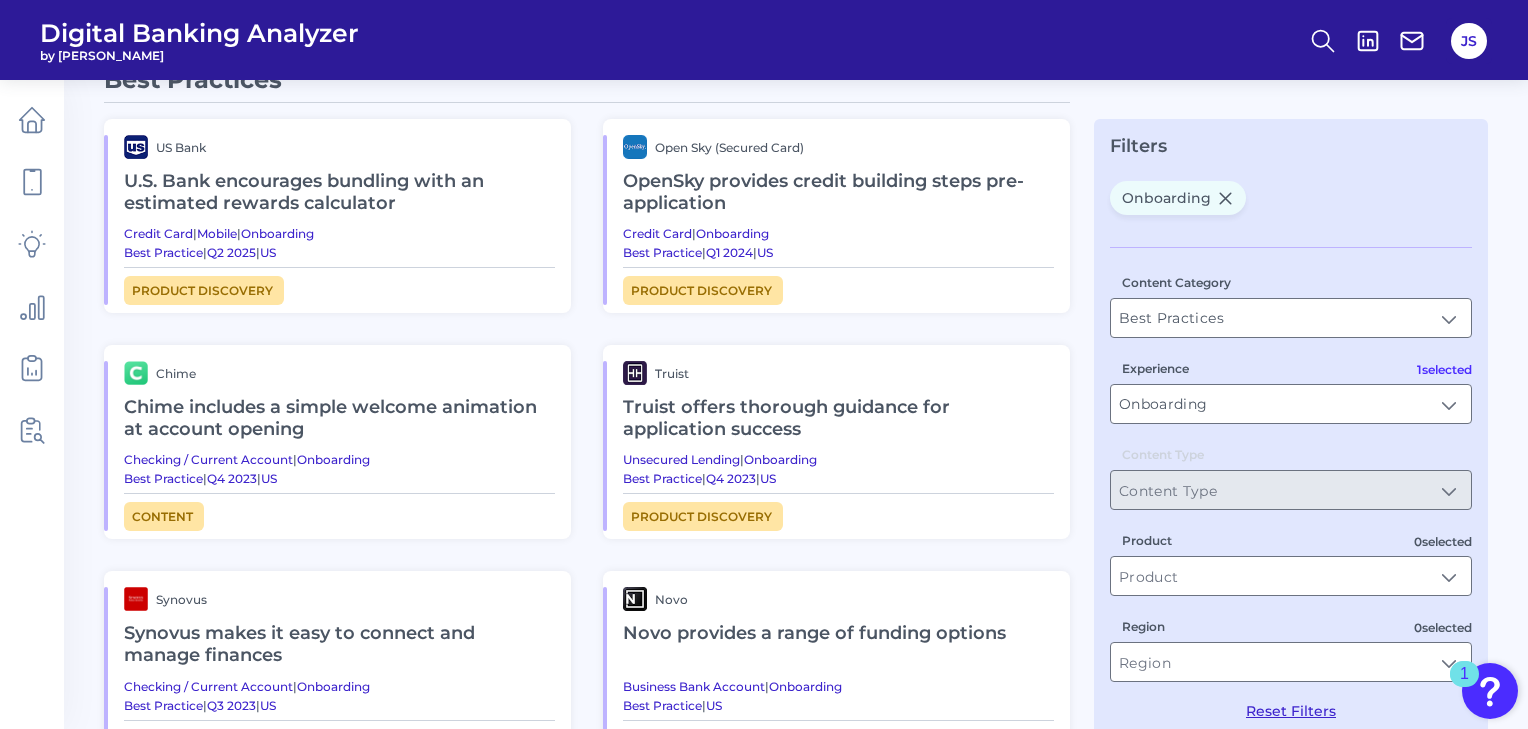 click on "Digital Banking Analyzer by Curinos JS" at bounding box center (764, 40) 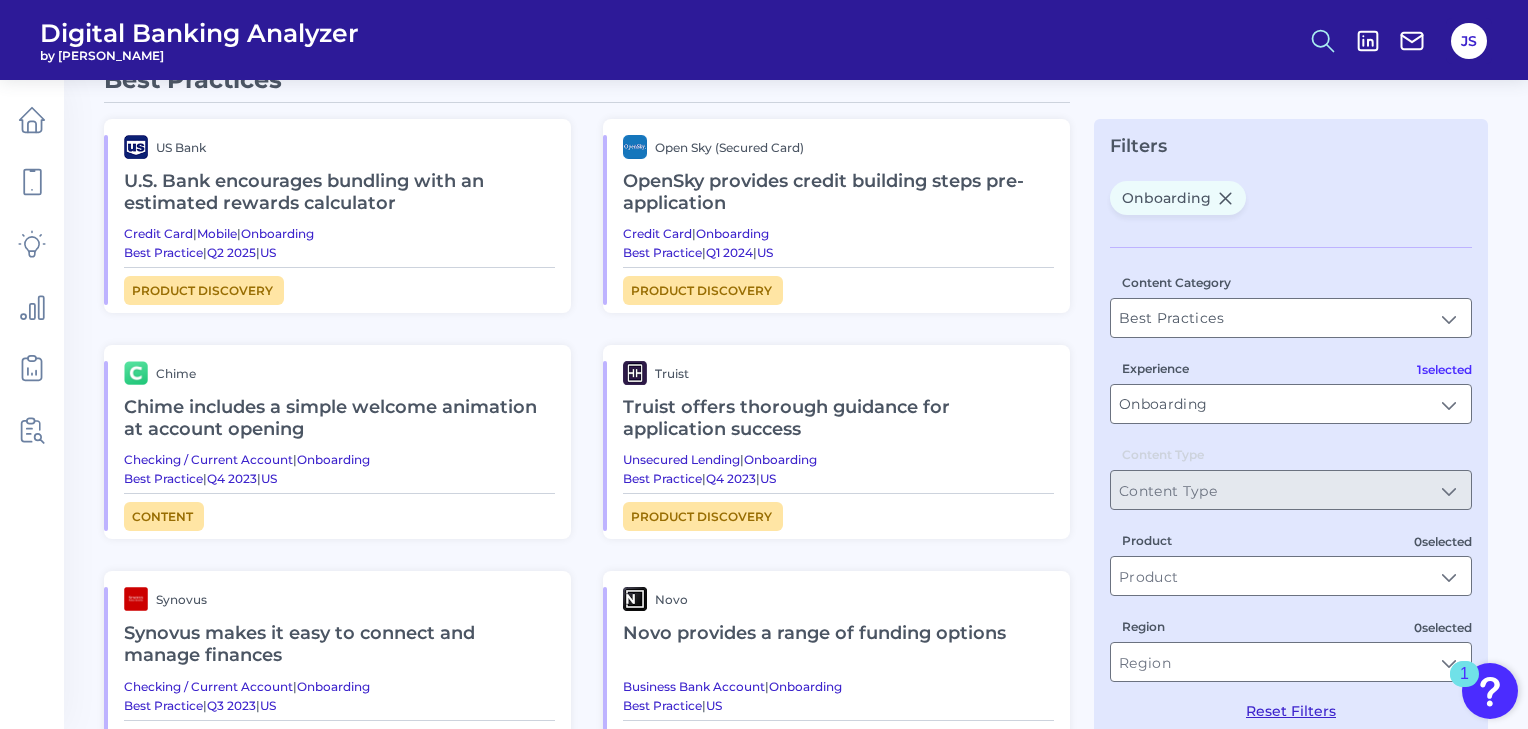 click 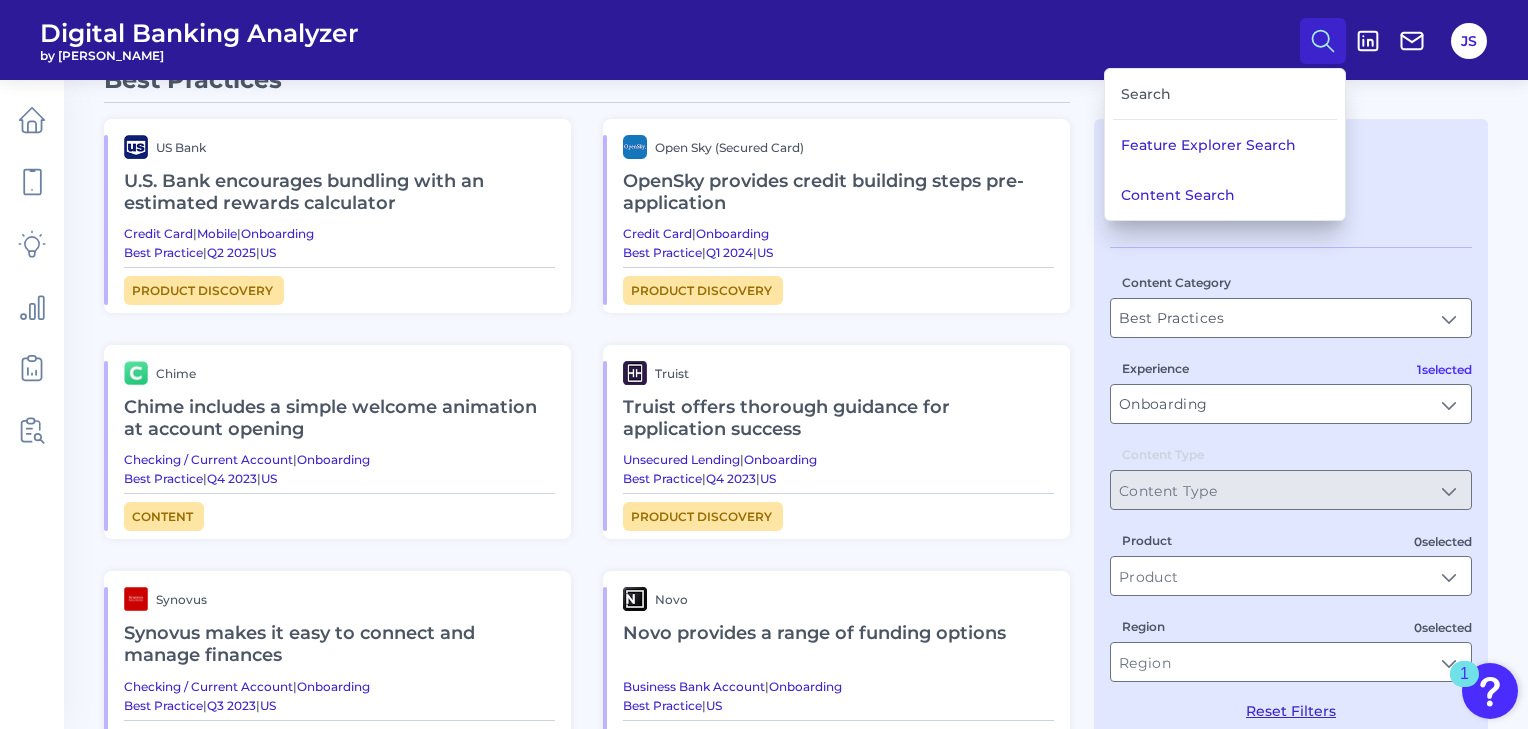 click on "Search" at bounding box center [1225, 94] 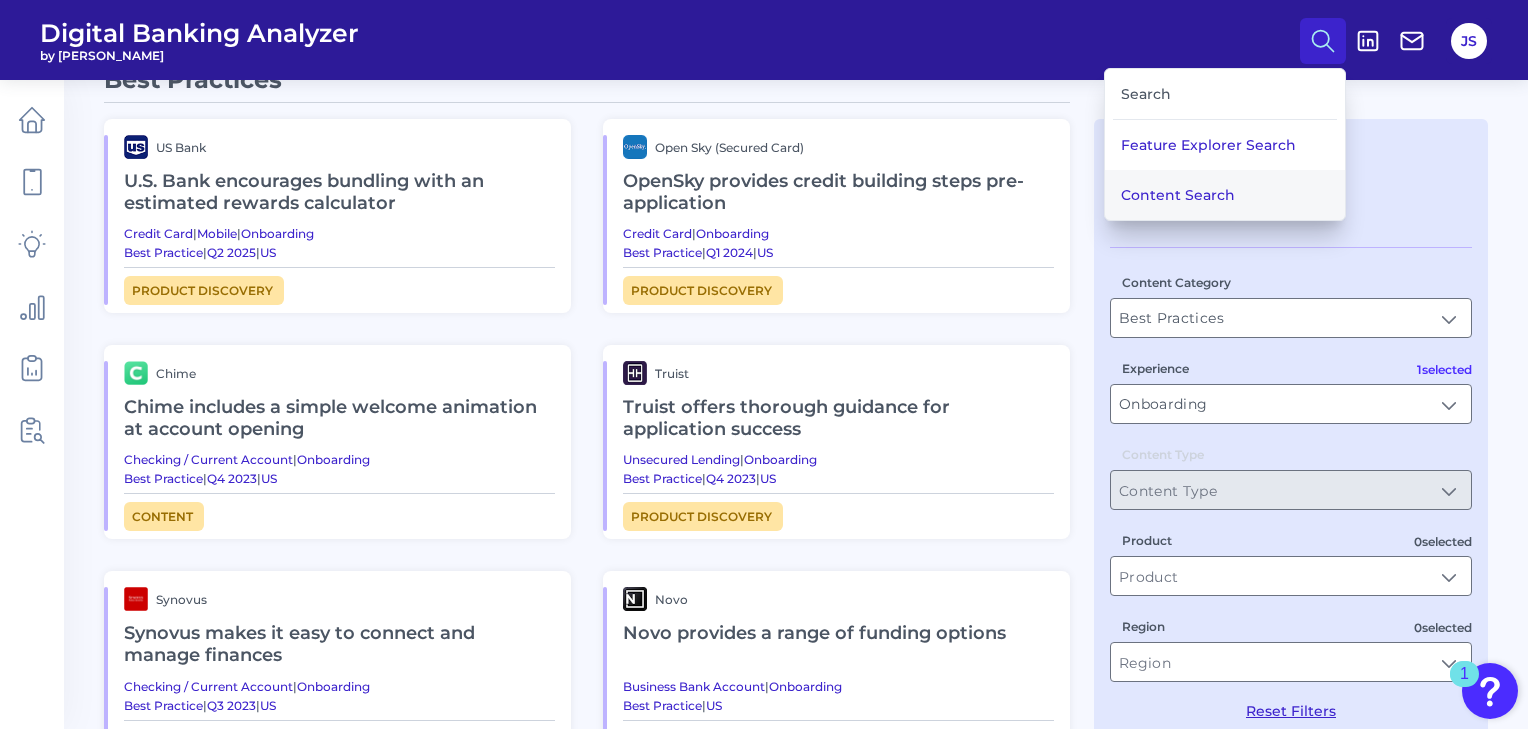 click on "Content Search" at bounding box center [1225, 195] 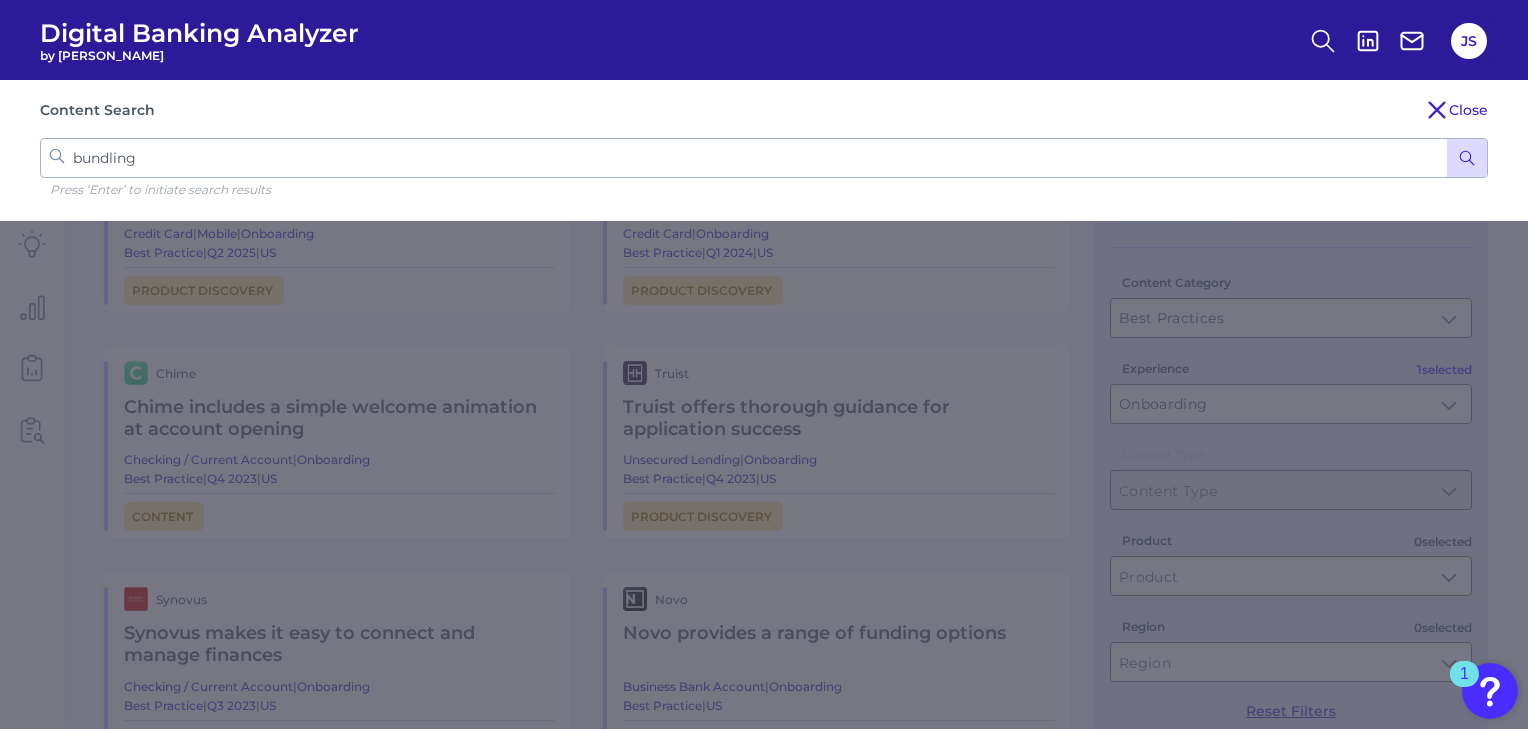 click on "bundling" at bounding box center [764, 158] 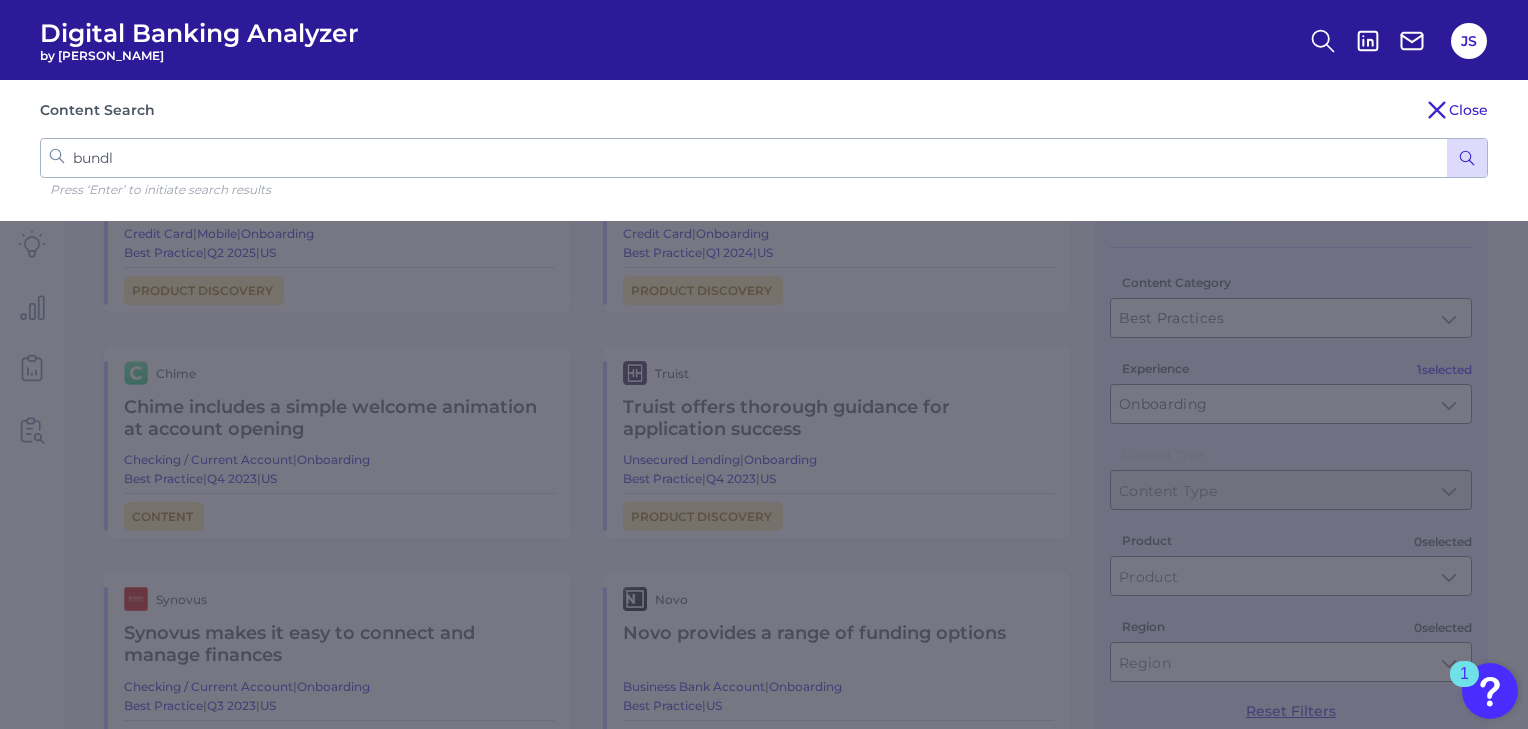 type on "bundle" 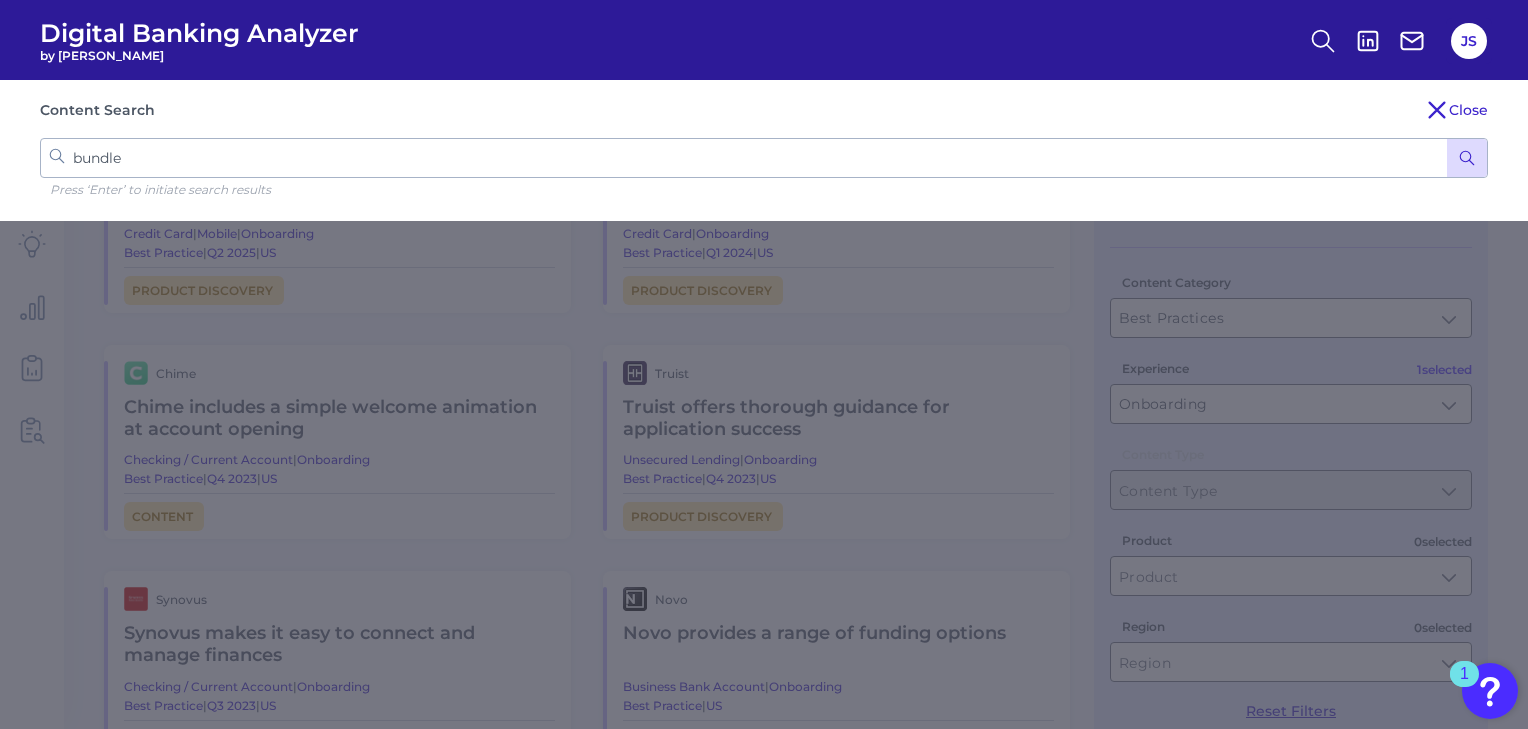 click at bounding box center (1467, 158) 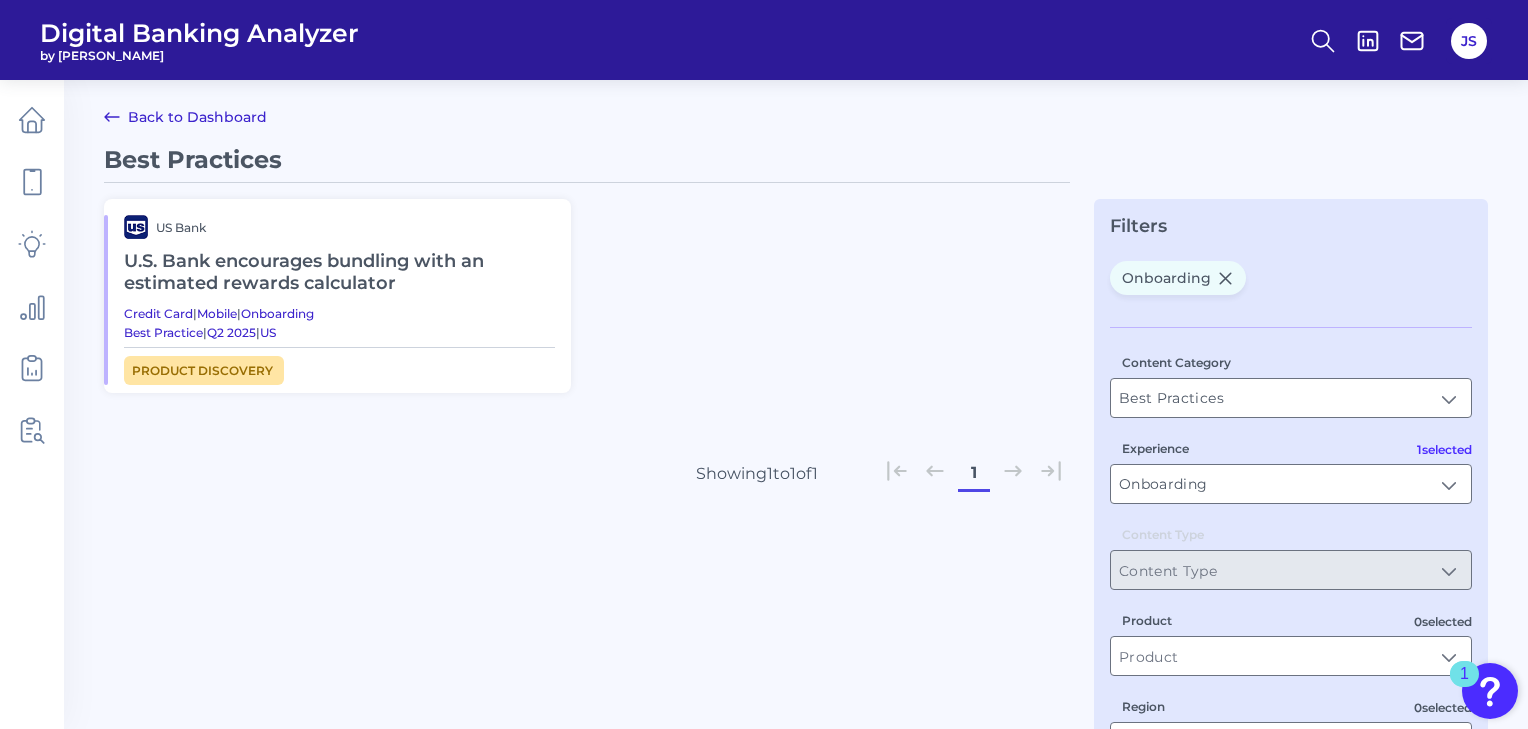 click on "Back to Dashboard" at bounding box center (185, 117) 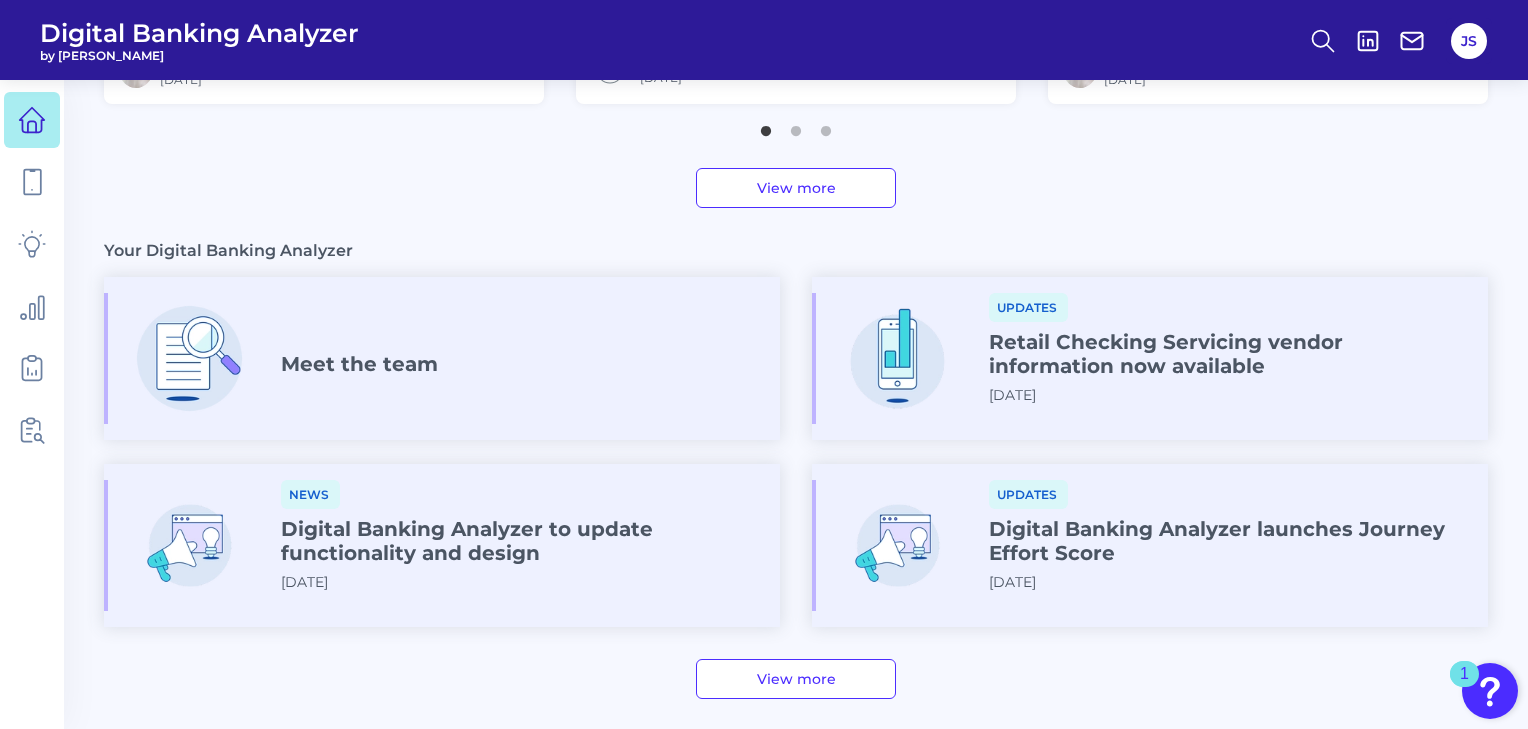 scroll, scrollTop: 1099, scrollLeft: 0, axis: vertical 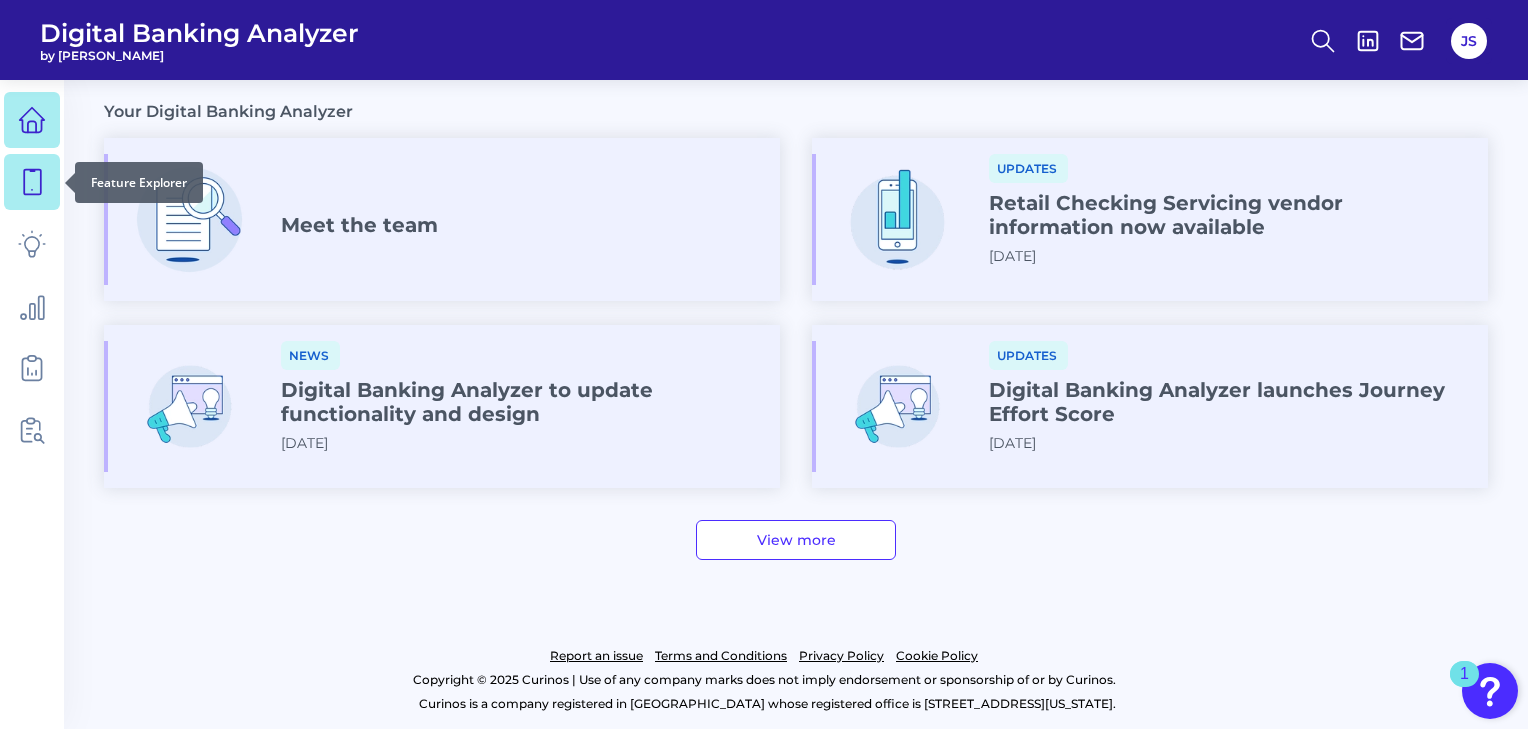 click 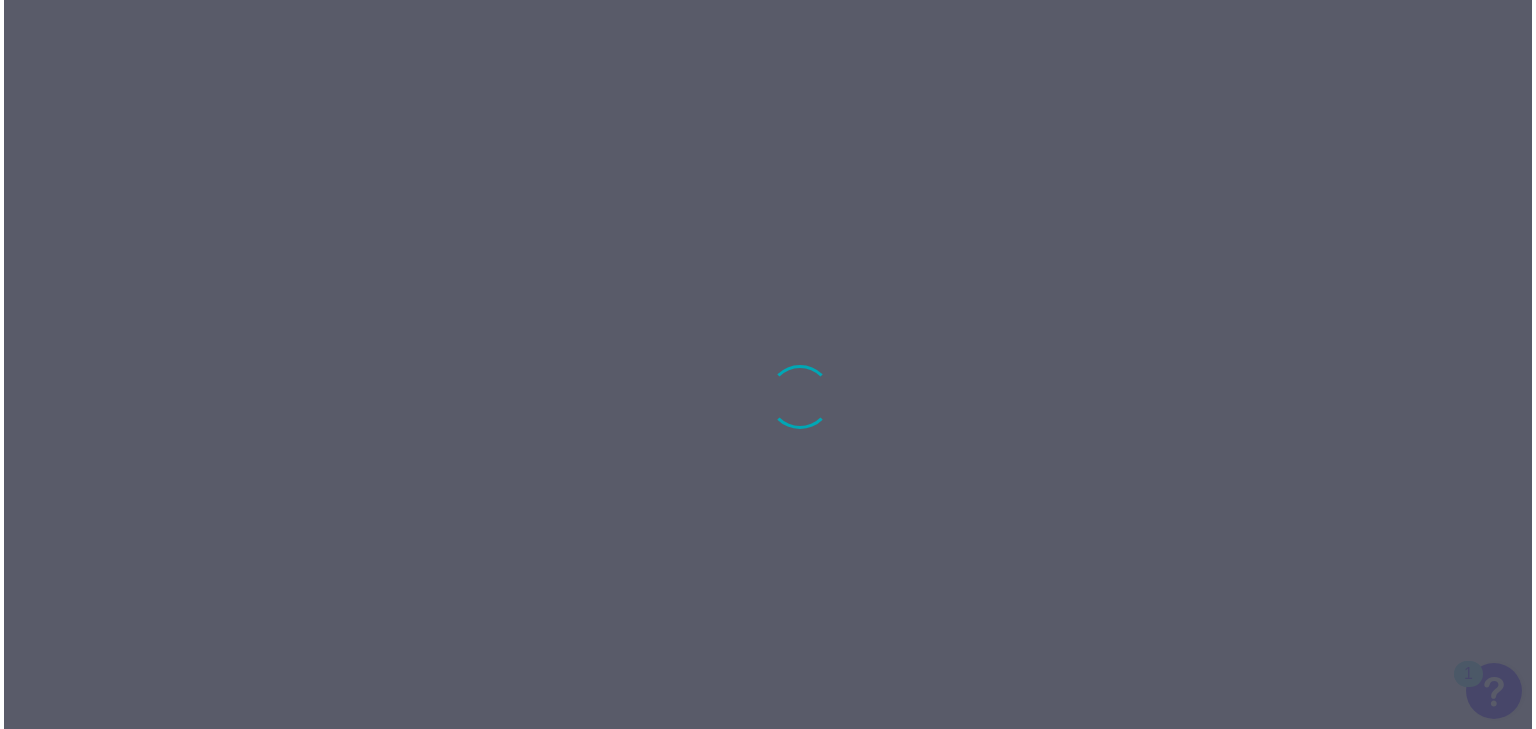 scroll, scrollTop: 0, scrollLeft: 0, axis: both 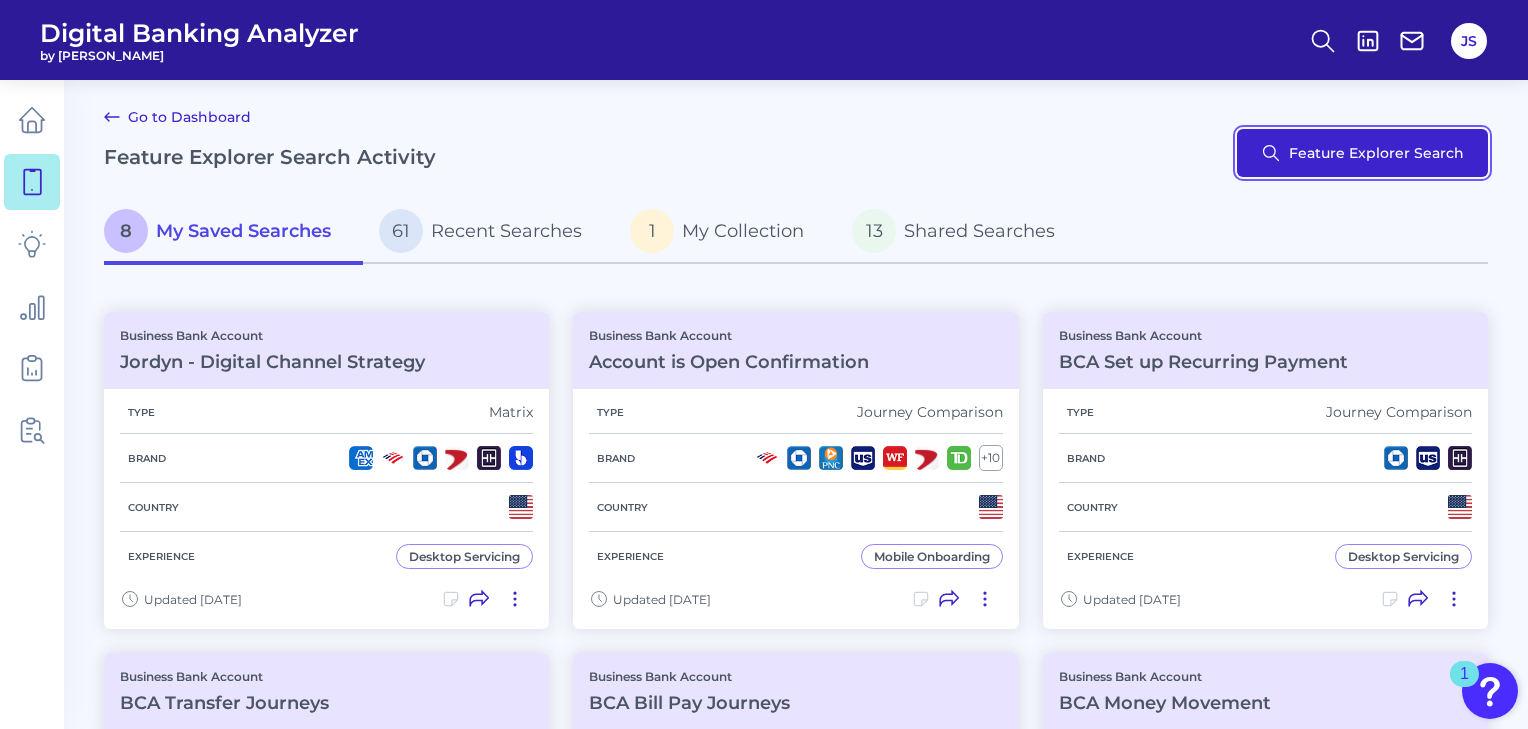 click on "Feature Explorer Search" at bounding box center [1362, 153] 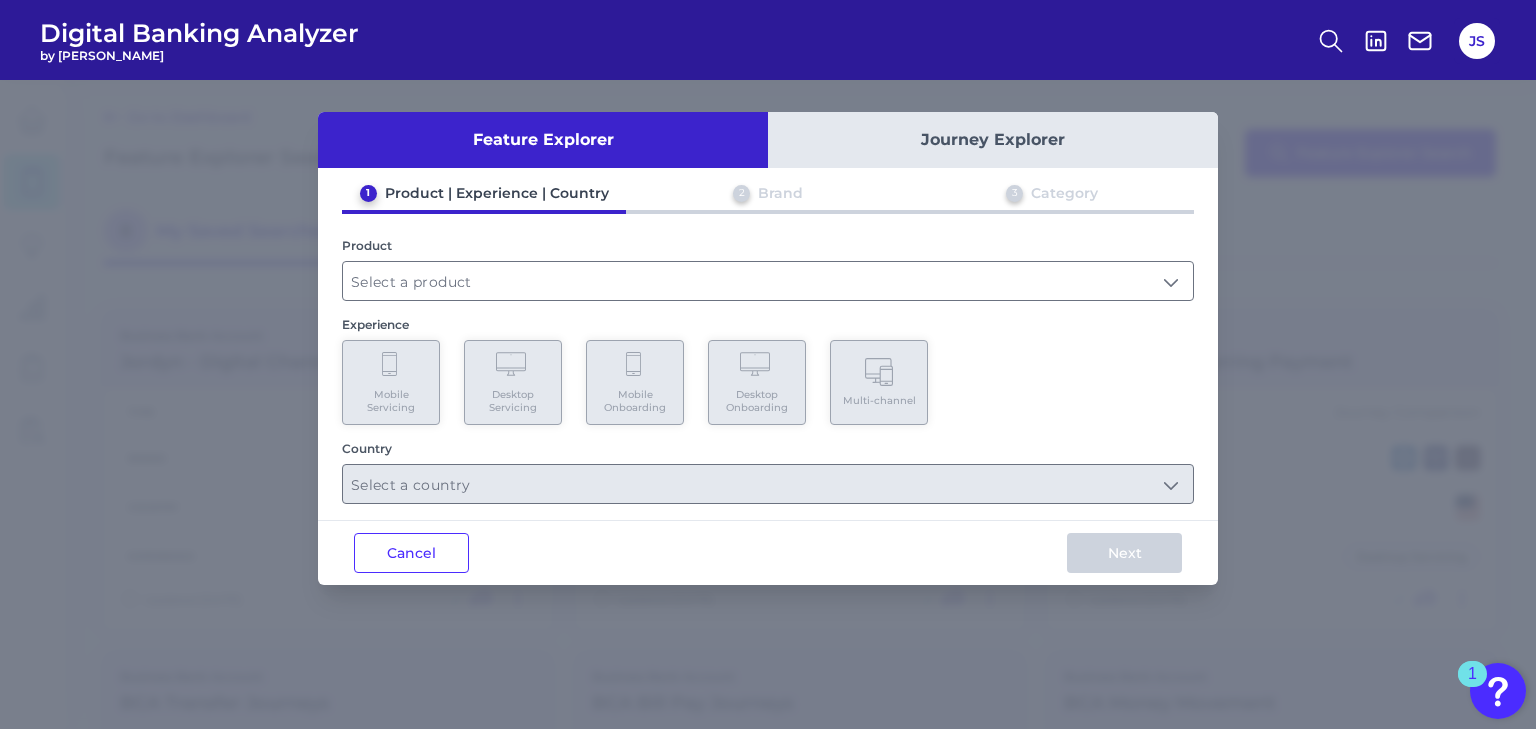 click on "Product" at bounding box center [768, 269] 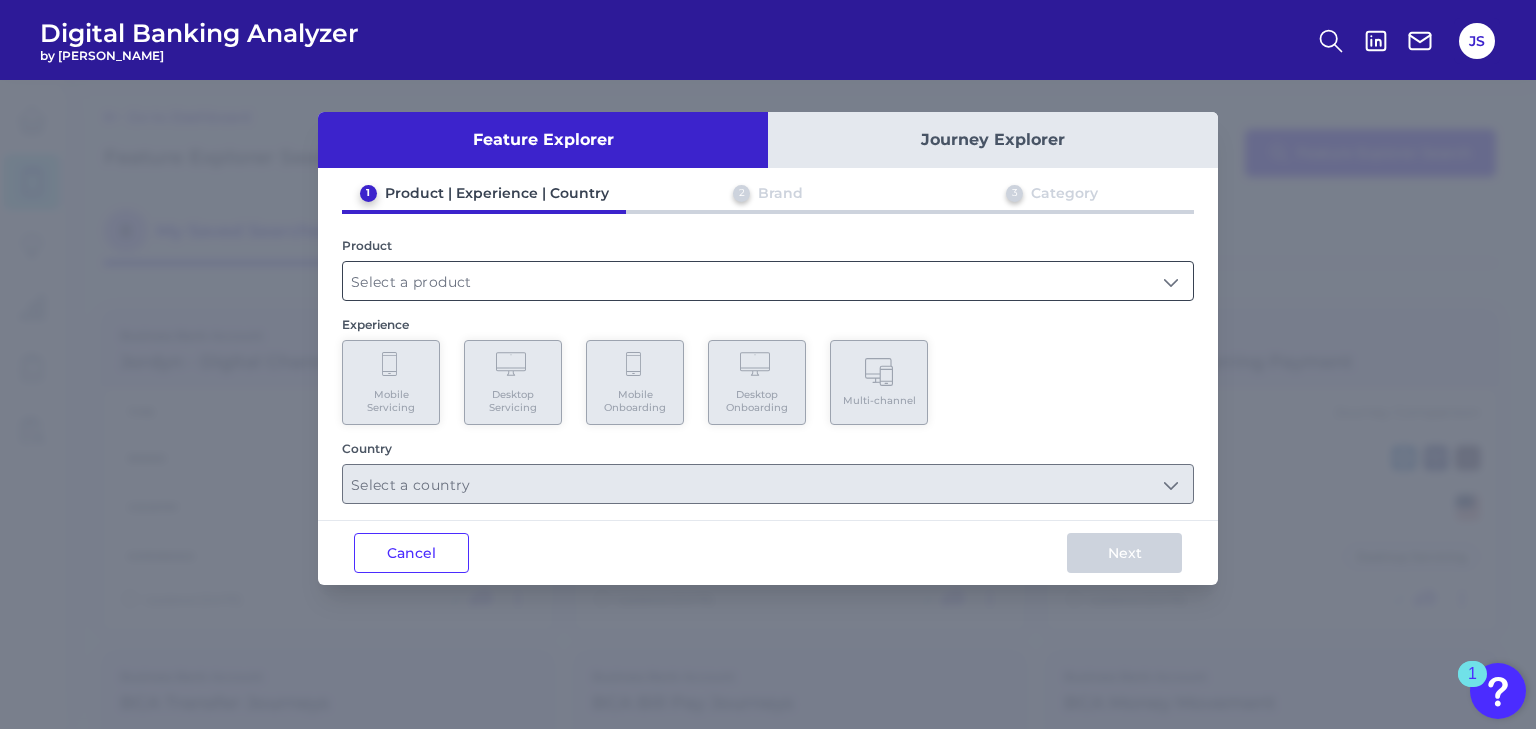click at bounding box center [768, 281] 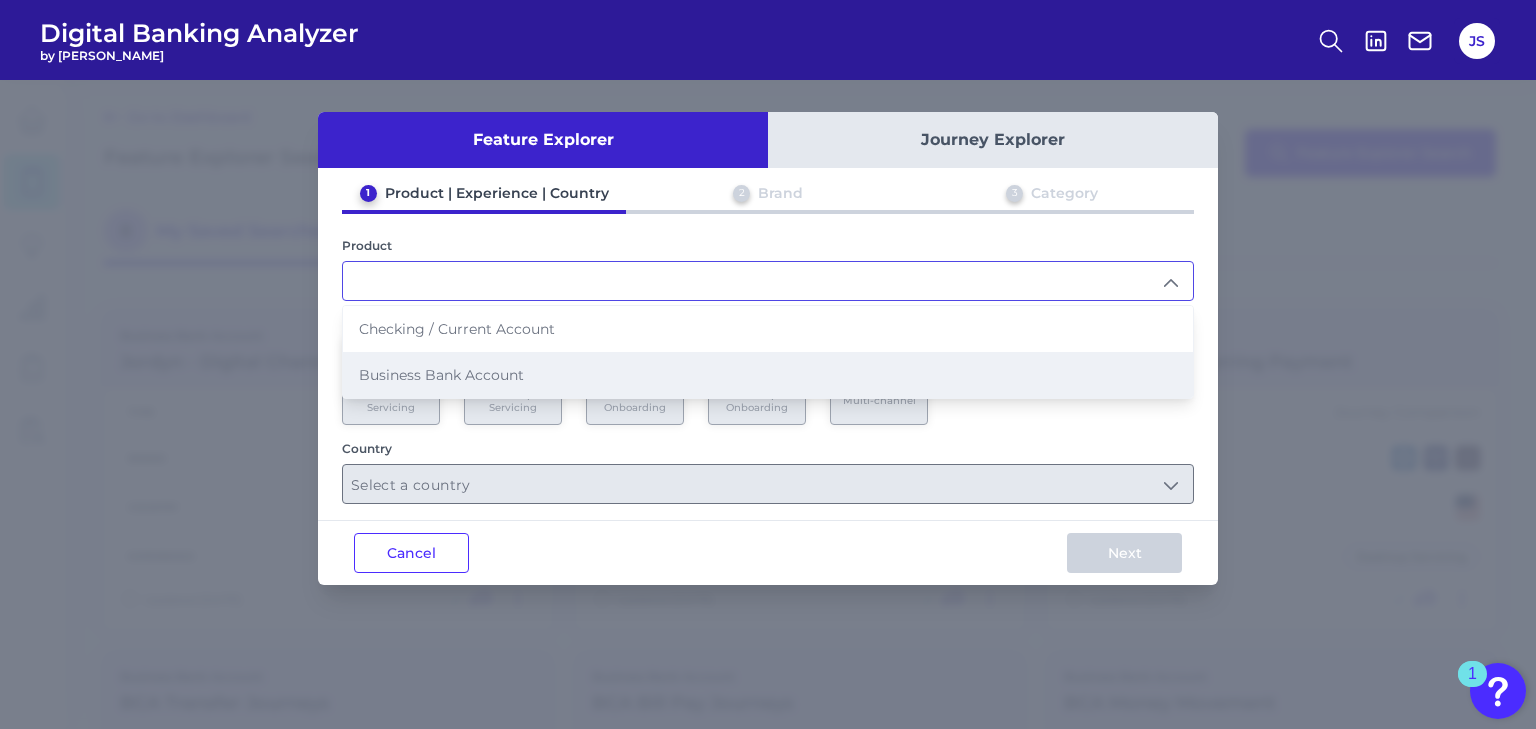 click on "Business Bank Account" at bounding box center (768, 375) 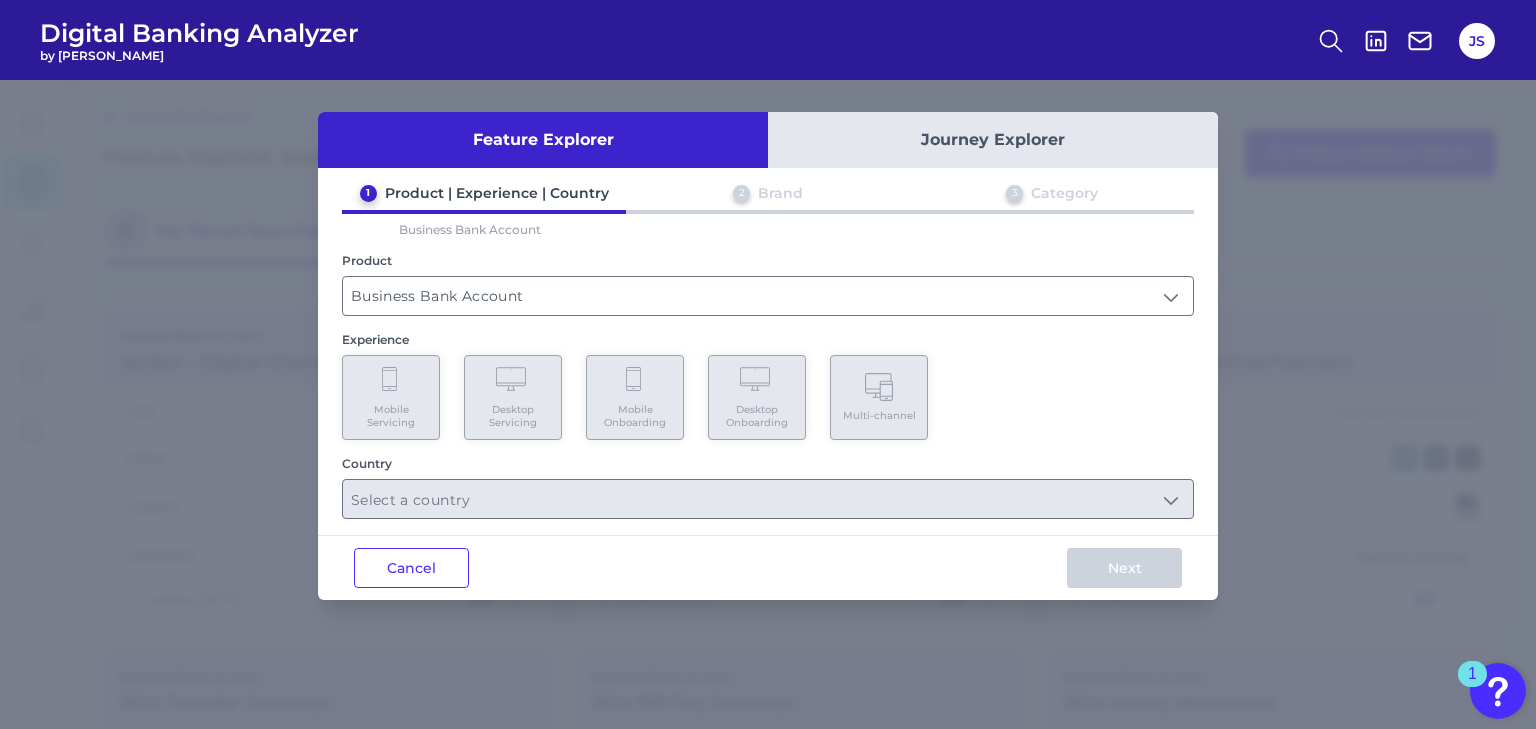 type on "Business Bank Account" 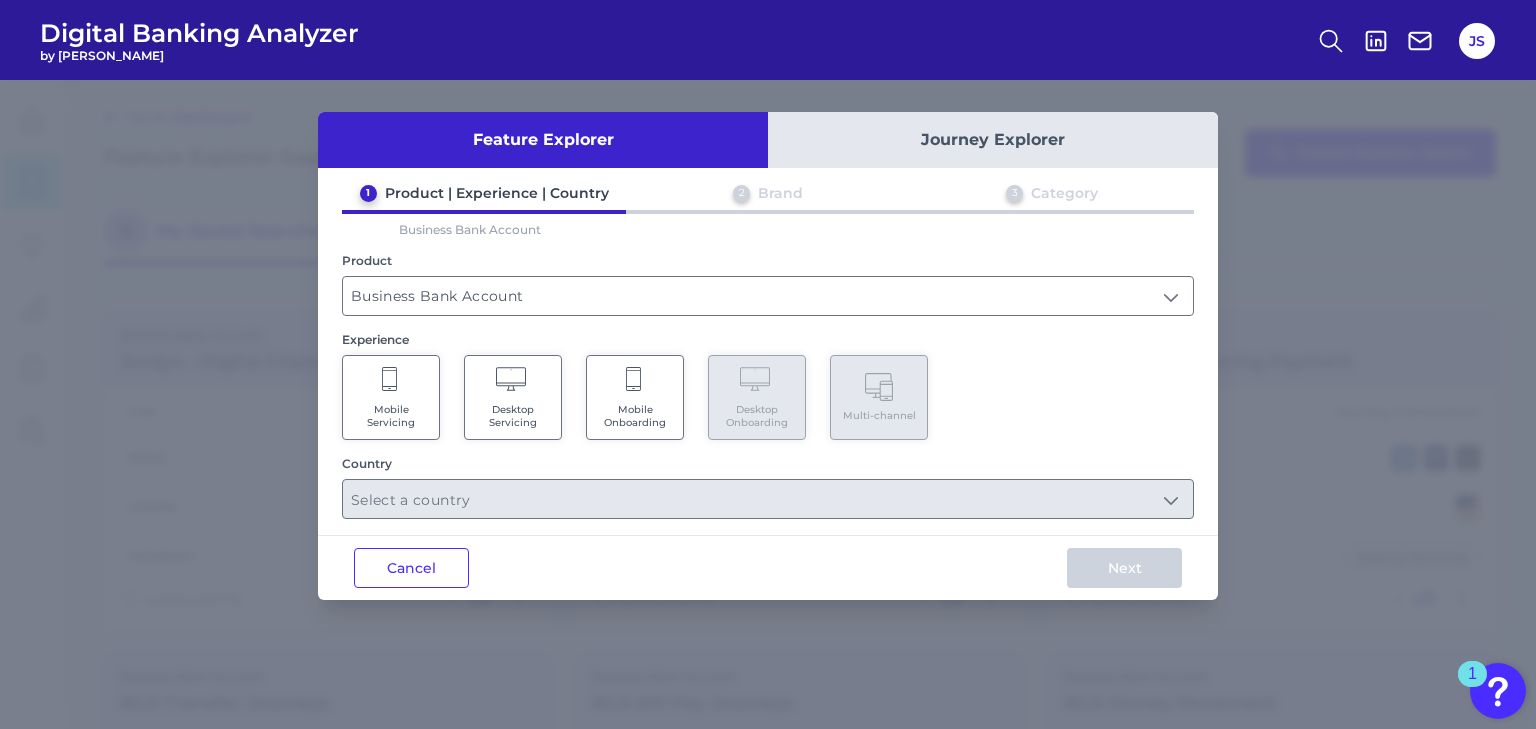click on "Mobile Onboarding" at bounding box center (635, 397) 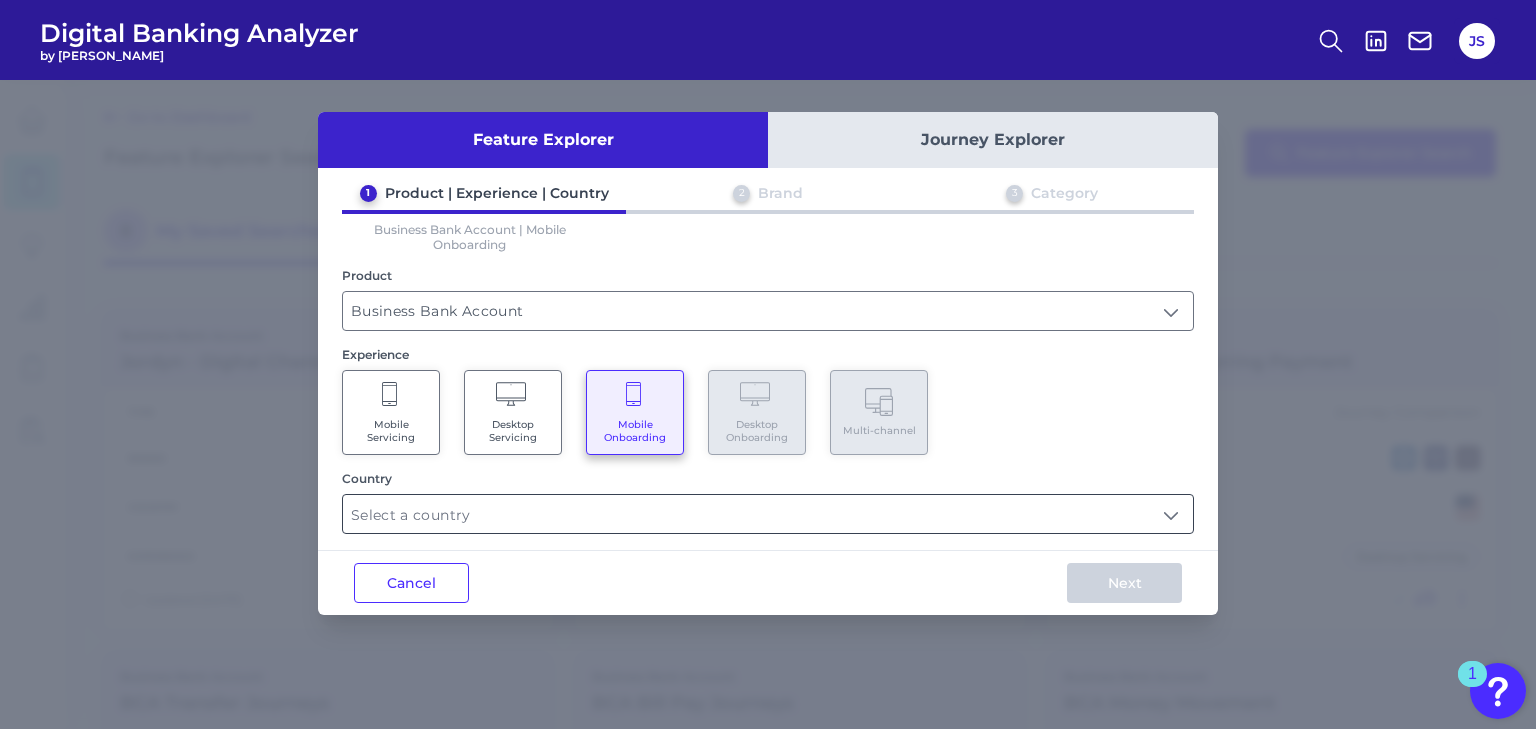 click at bounding box center (768, 514) 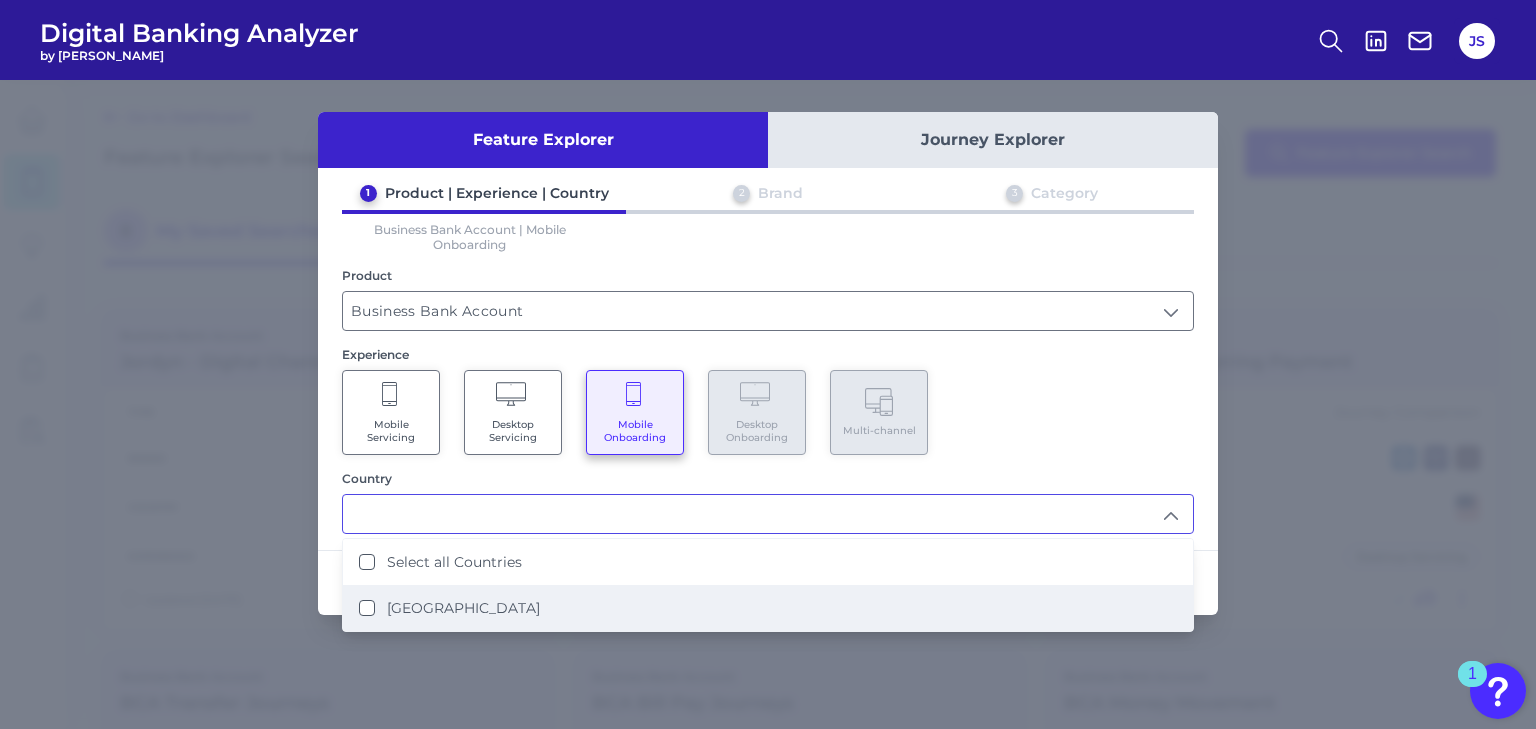 click on "United States" at bounding box center (463, 608) 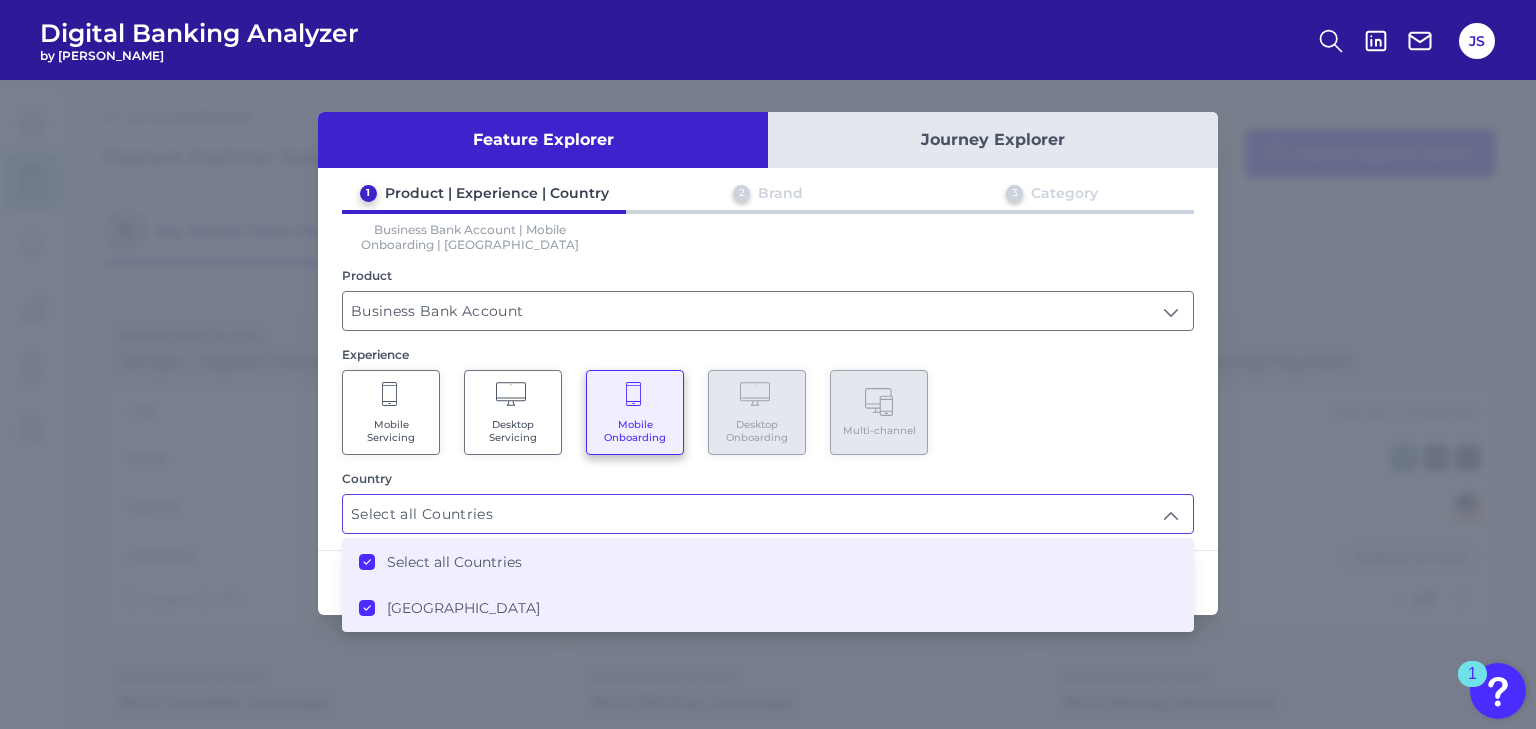 click on "Country" at bounding box center [768, 478] 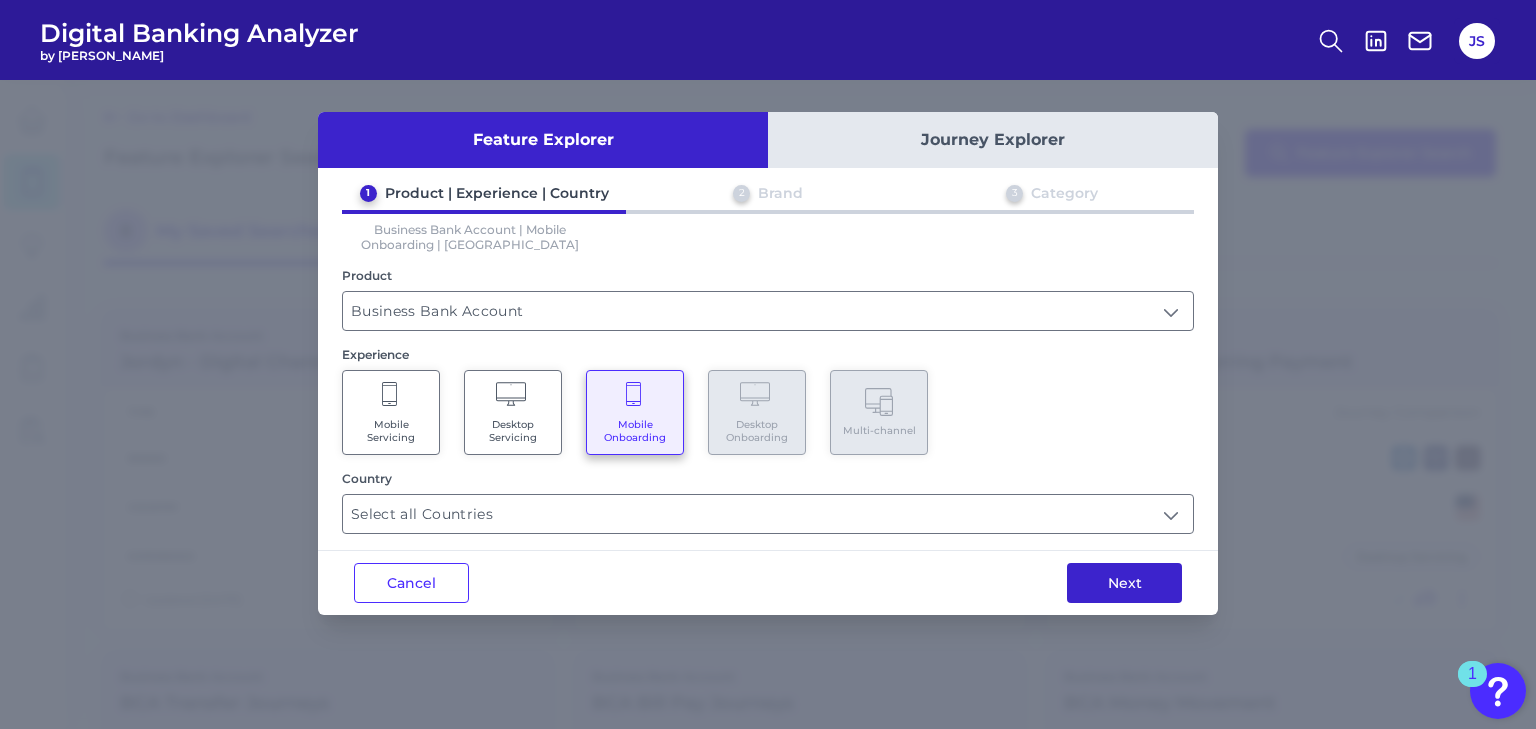 click on "Next" at bounding box center [1124, 583] 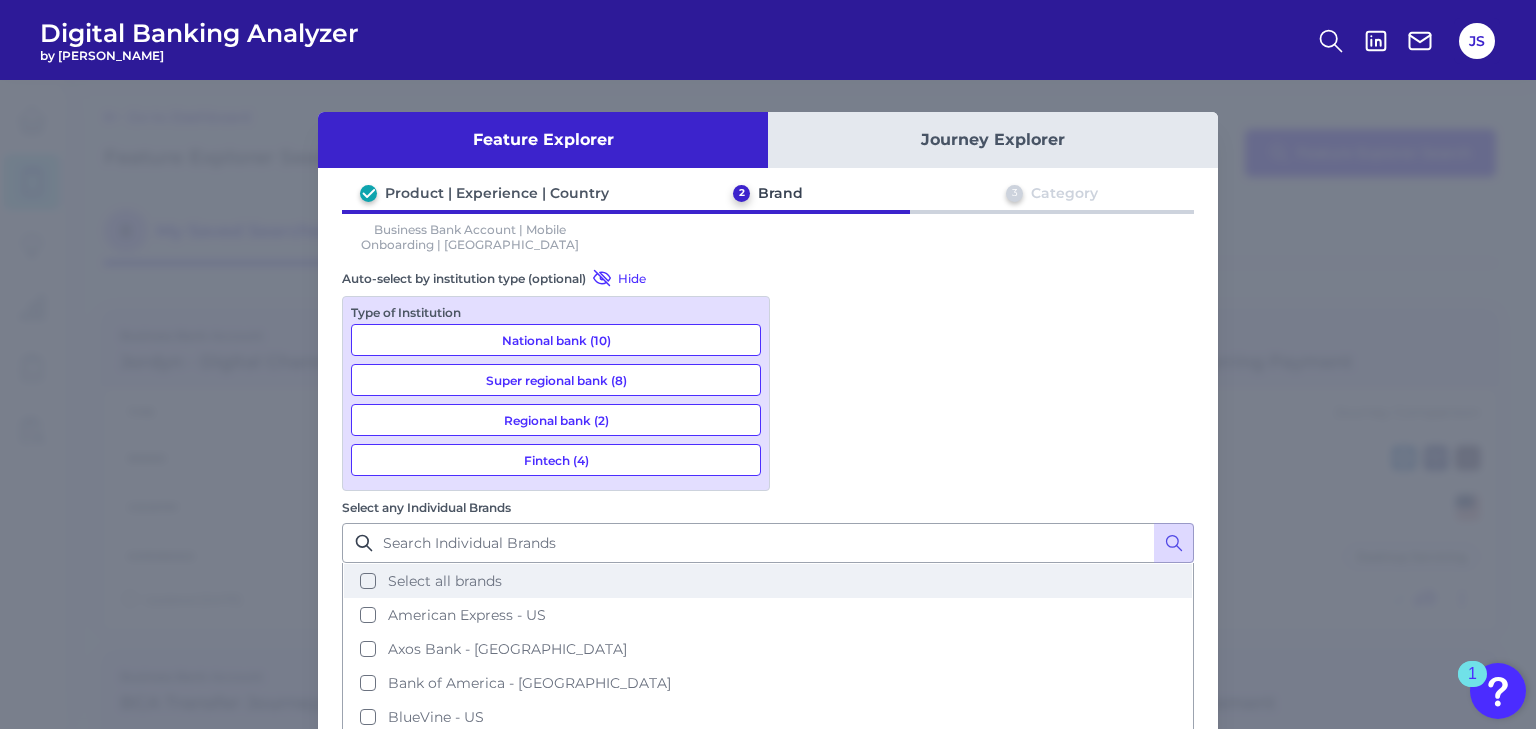 click on "Select all brands" at bounding box center [445, 581] 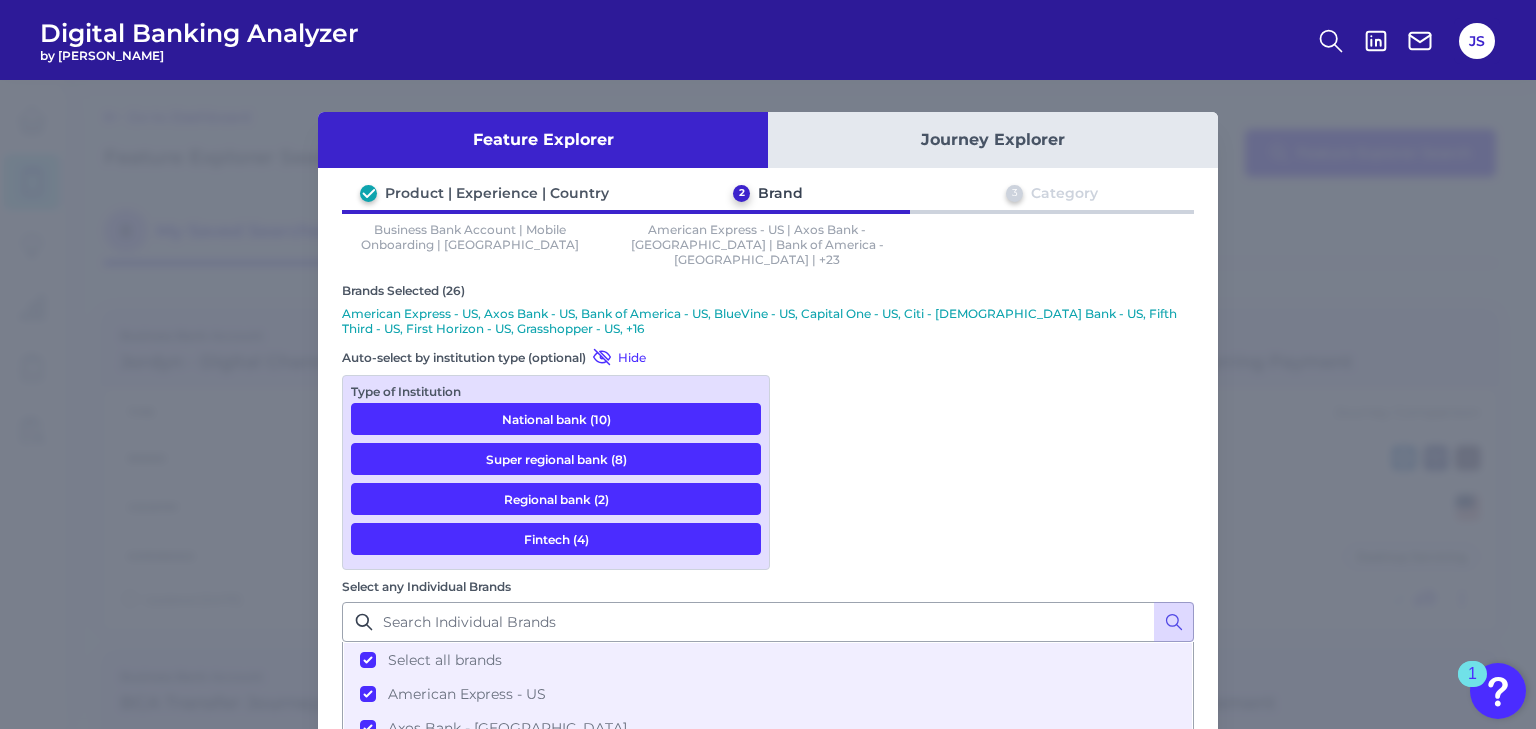 click on "Next" at bounding box center [1124, 971] 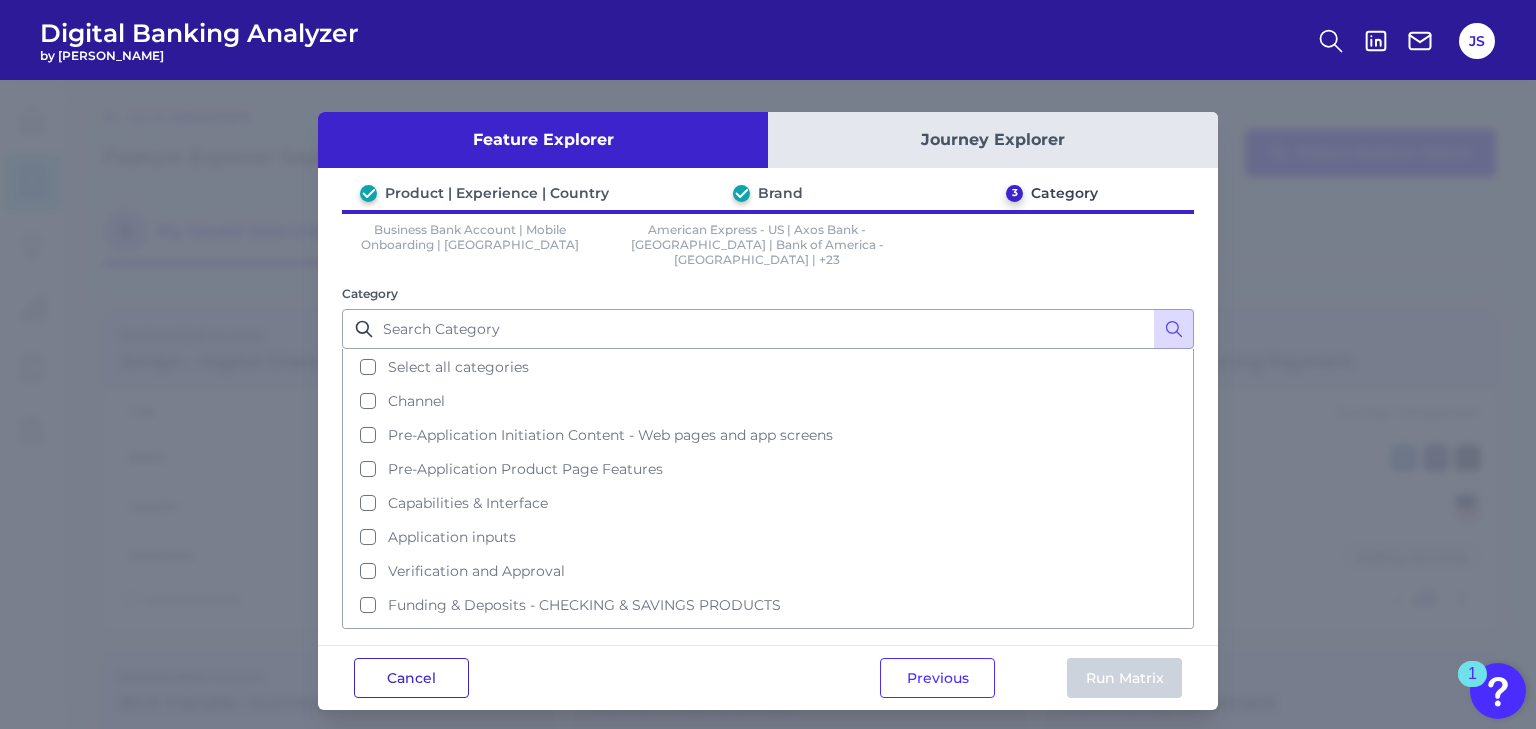 click on "Cancel" at bounding box center (411, 678) 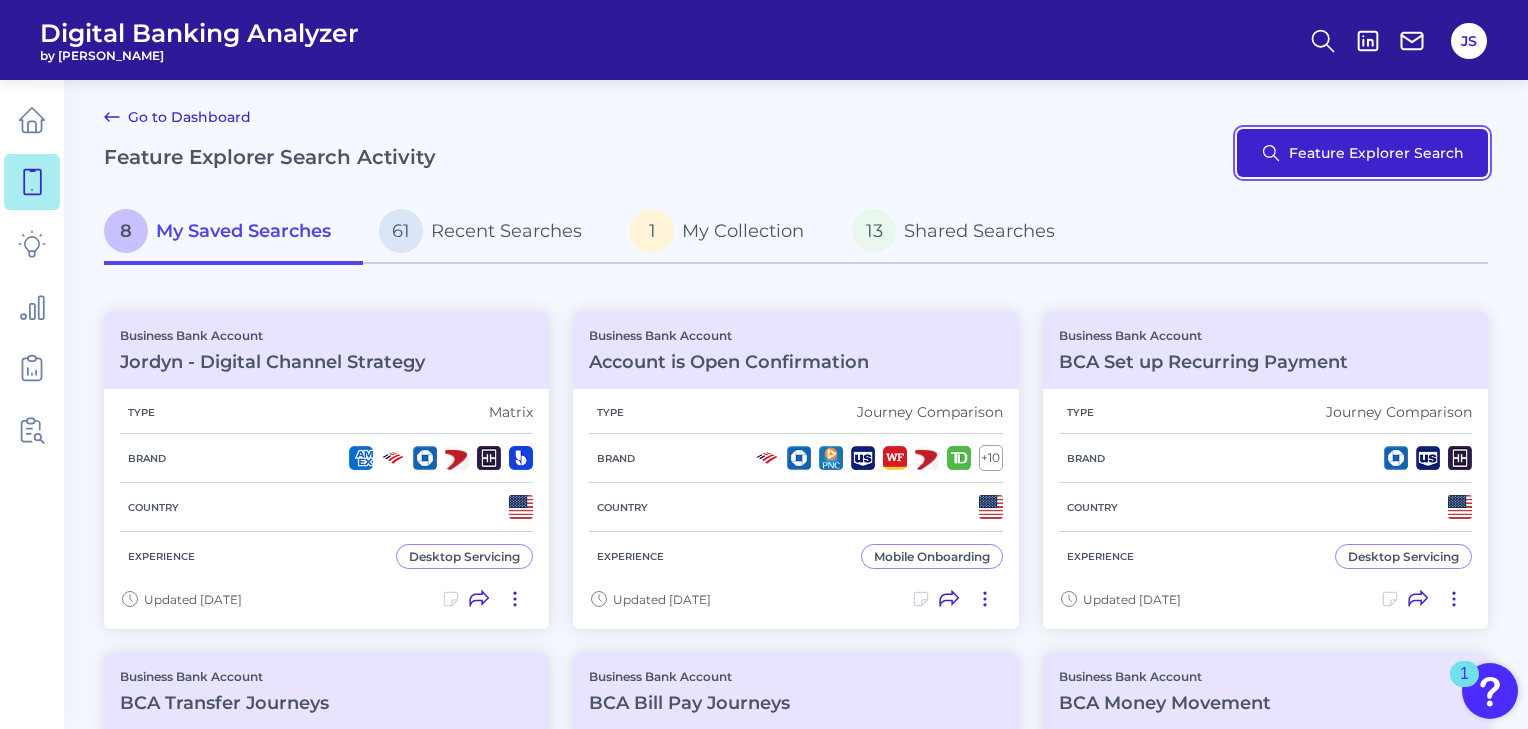 click on "Feature Explorer Search" at bounding box center (1362, 153) 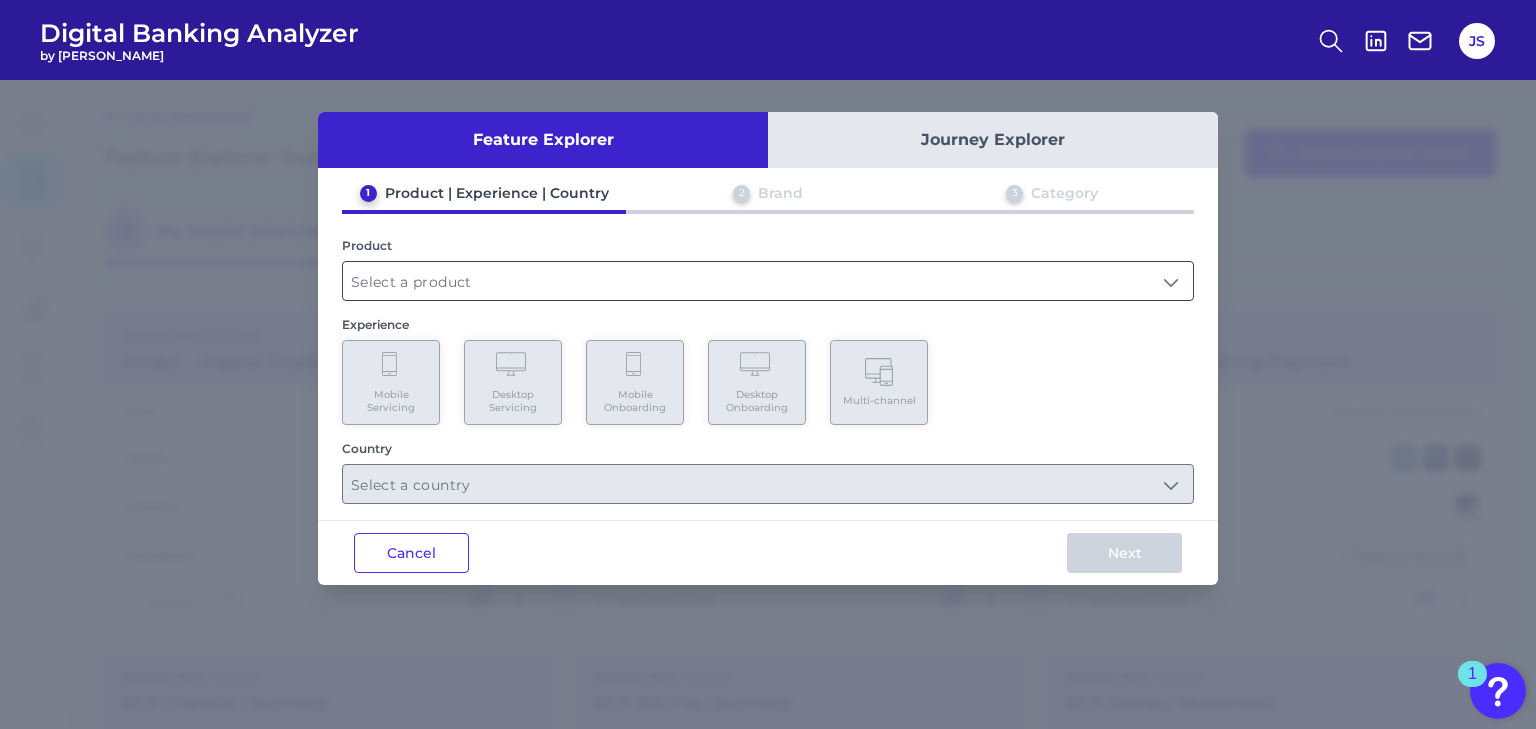 click at bounding box center (768, 281) 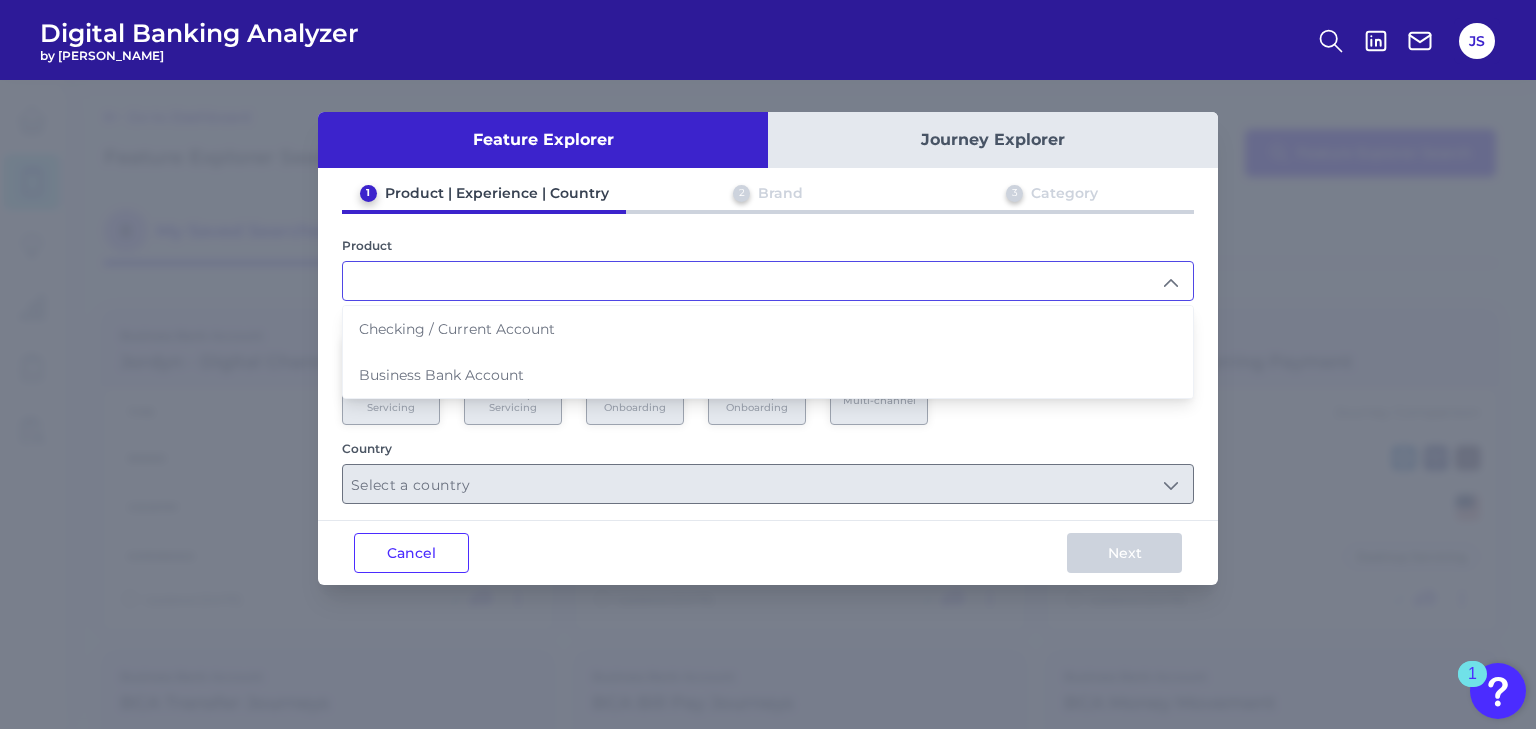 click on "Journey Explorer" at bounding box center [993, 140] 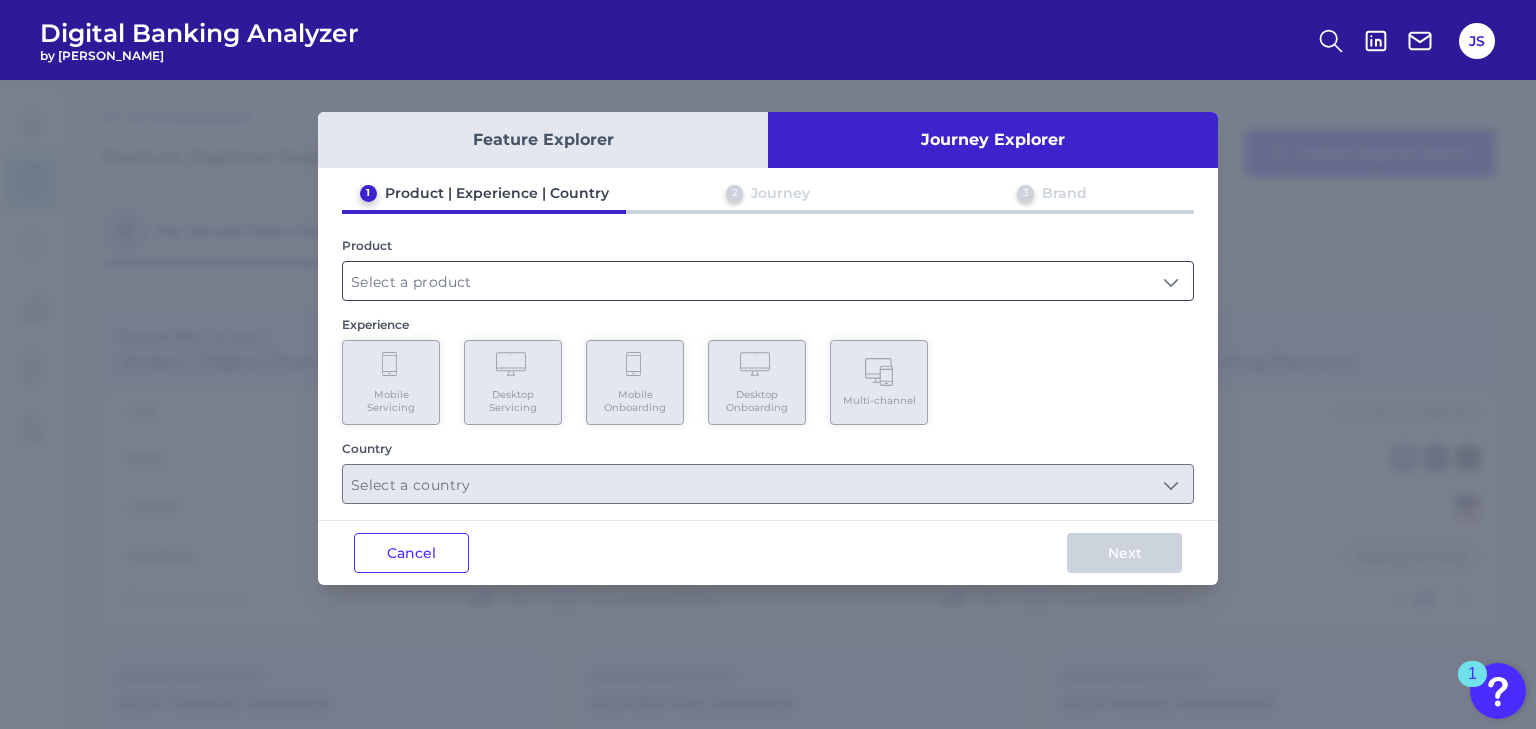 click at bounding box center (768, 281) 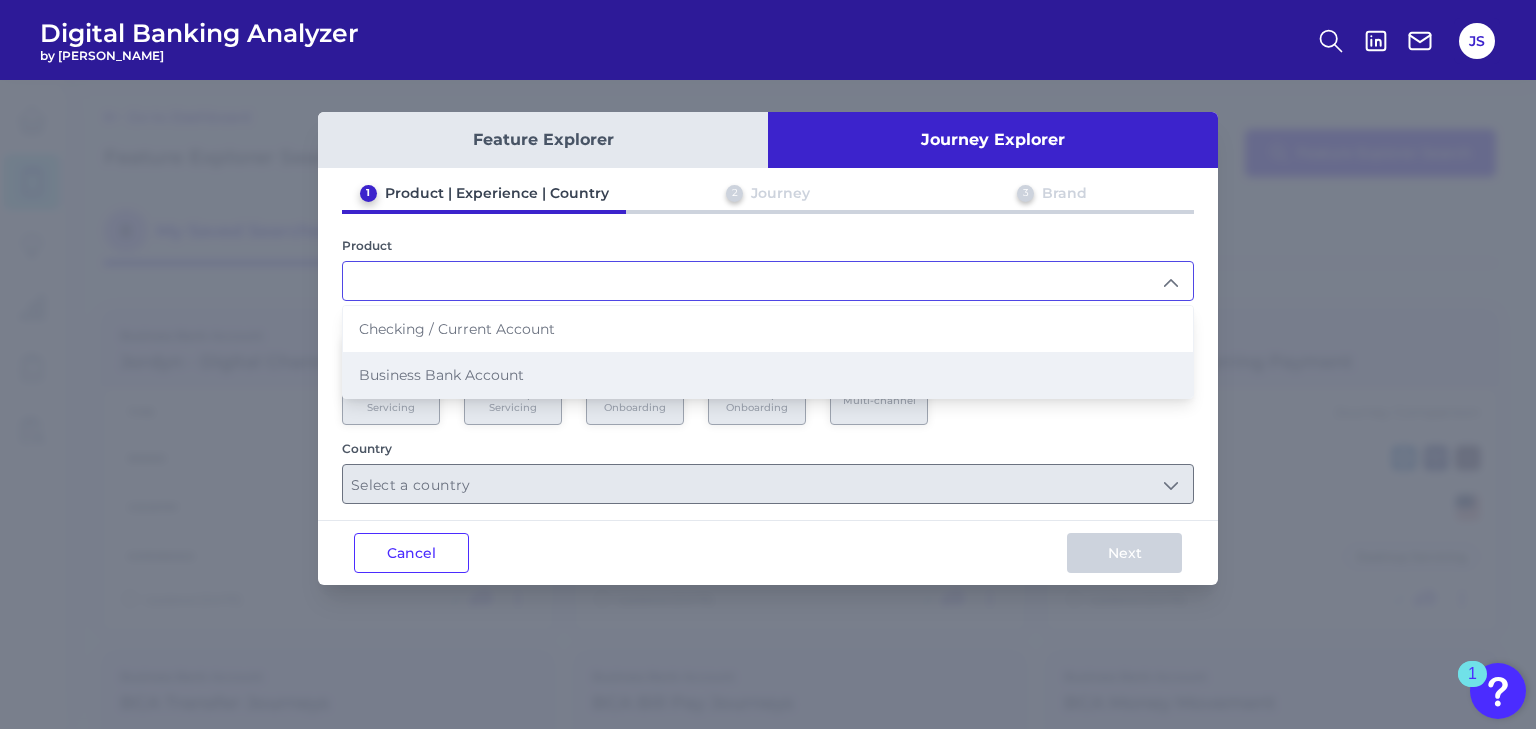 click on "Business Bank Account" at bounding box center (768, 375) 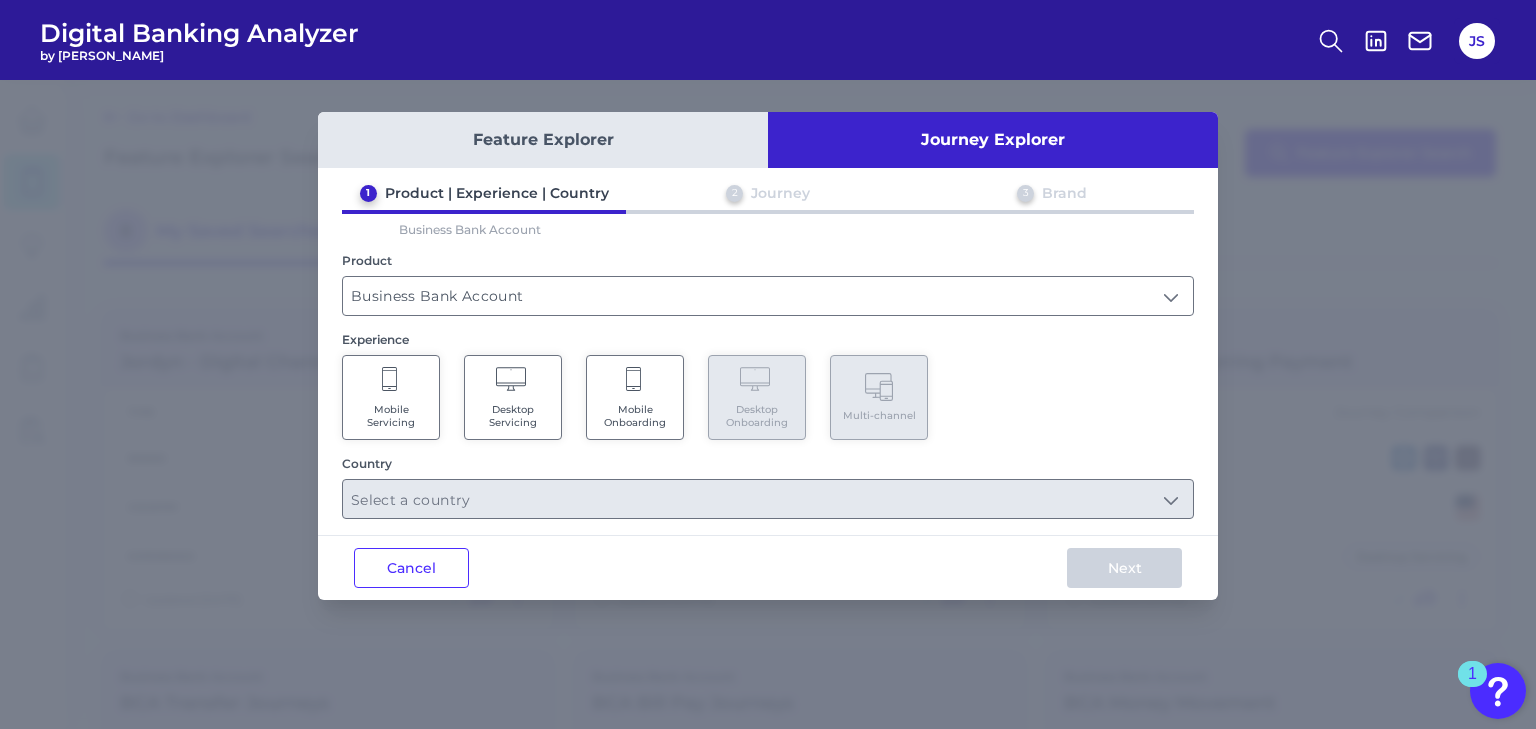 click 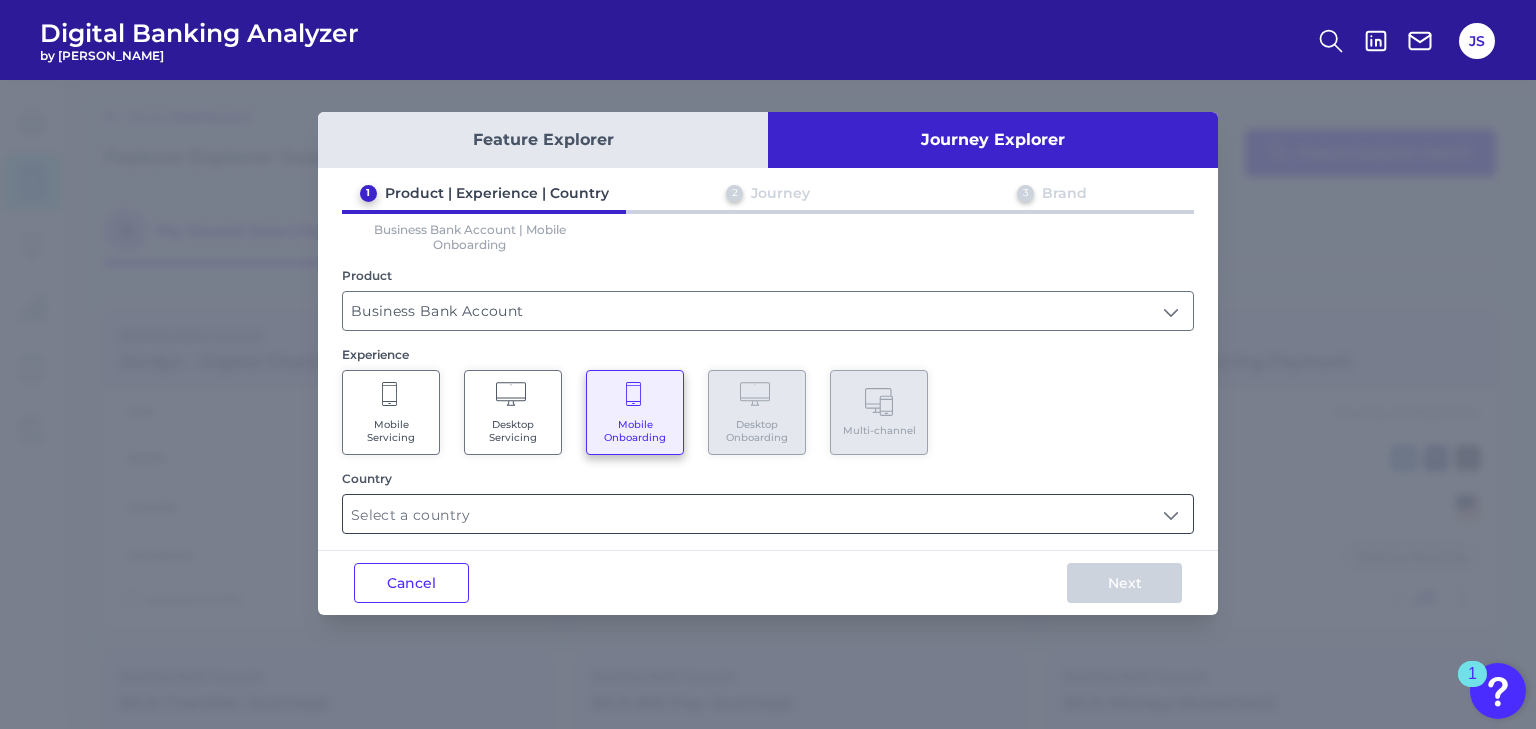 click at bounding box center (768, 514) 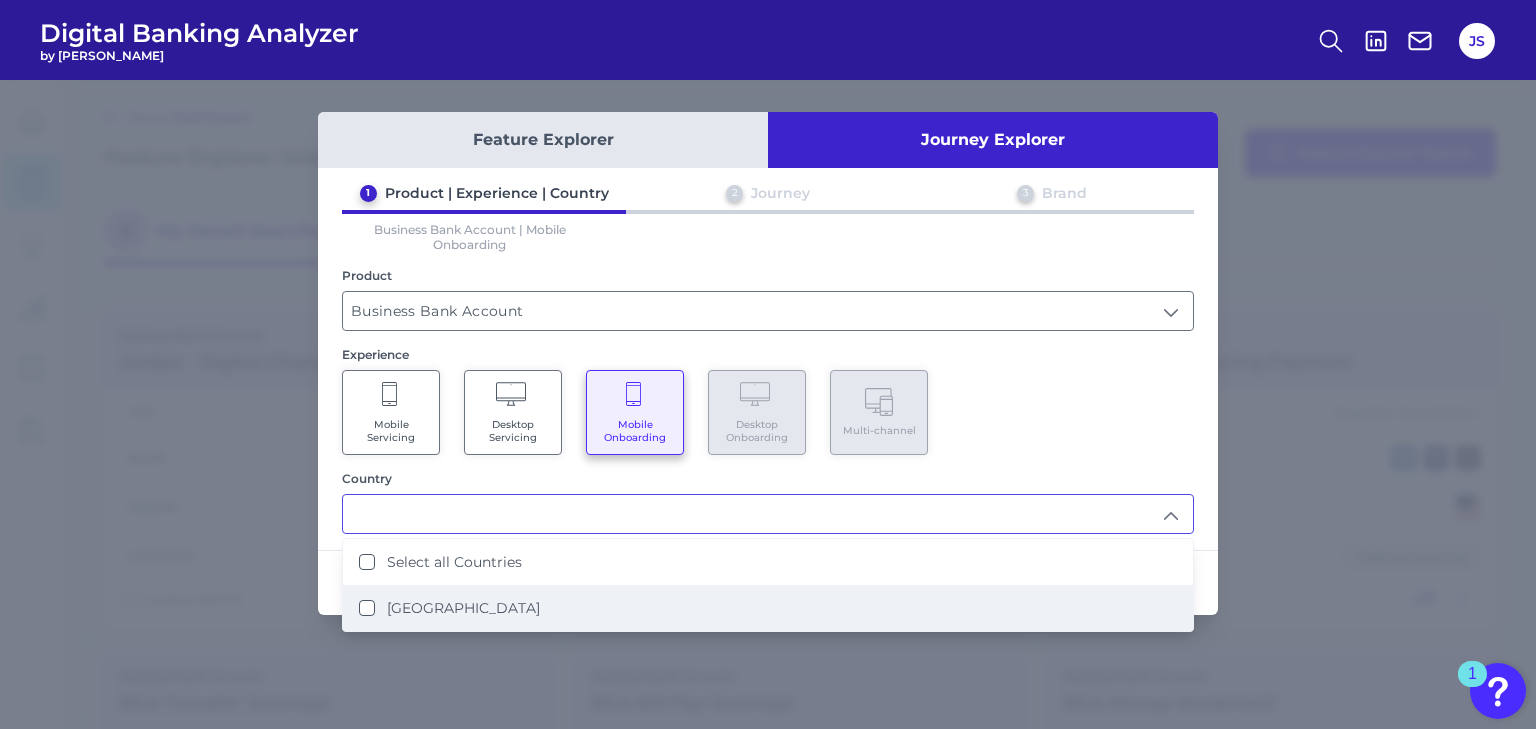 click on "United States" at bounding box center (768, 608) 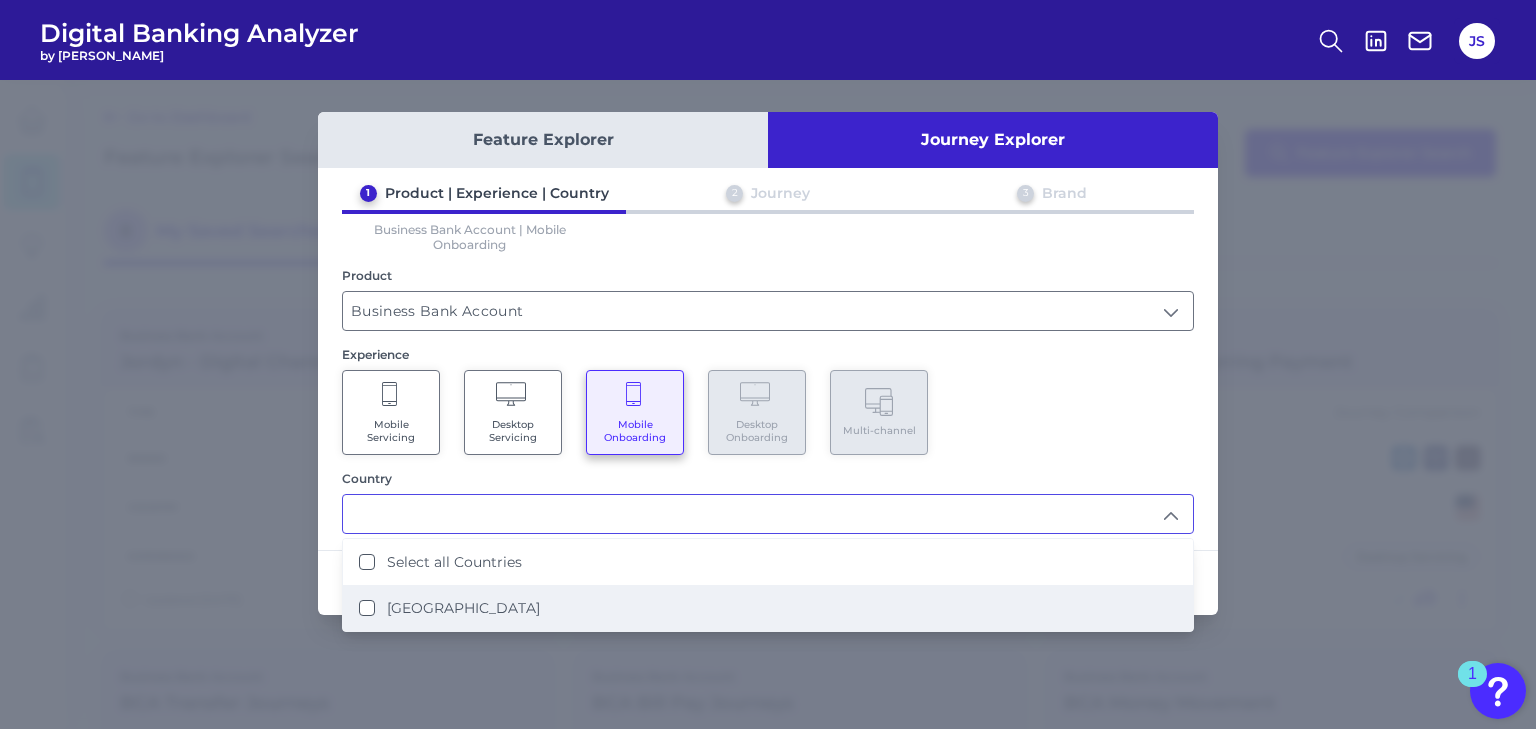 scroll, scrollTop: 1, scrollLeft: 0, axis: vertical 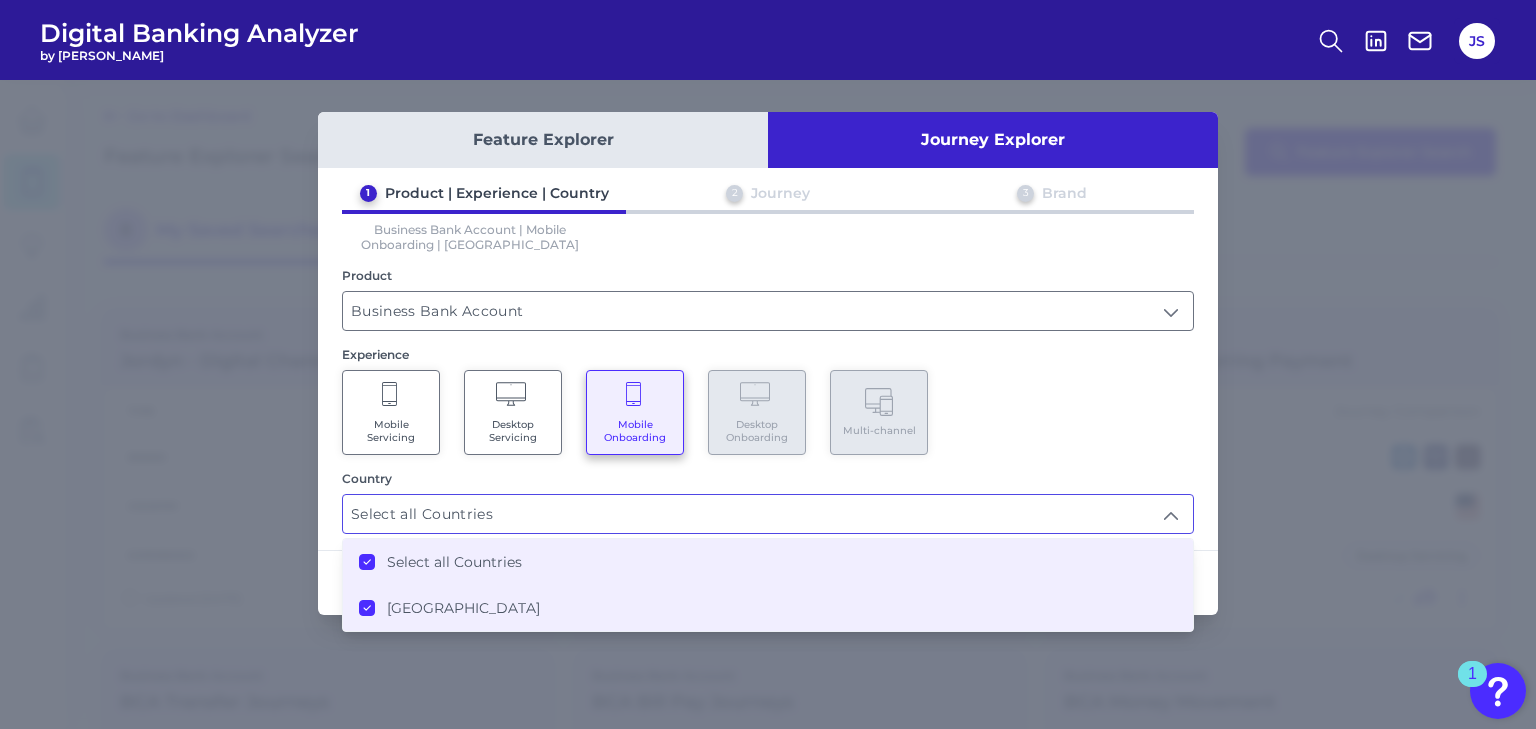 click on "Country" at bounding box center (768, 478) 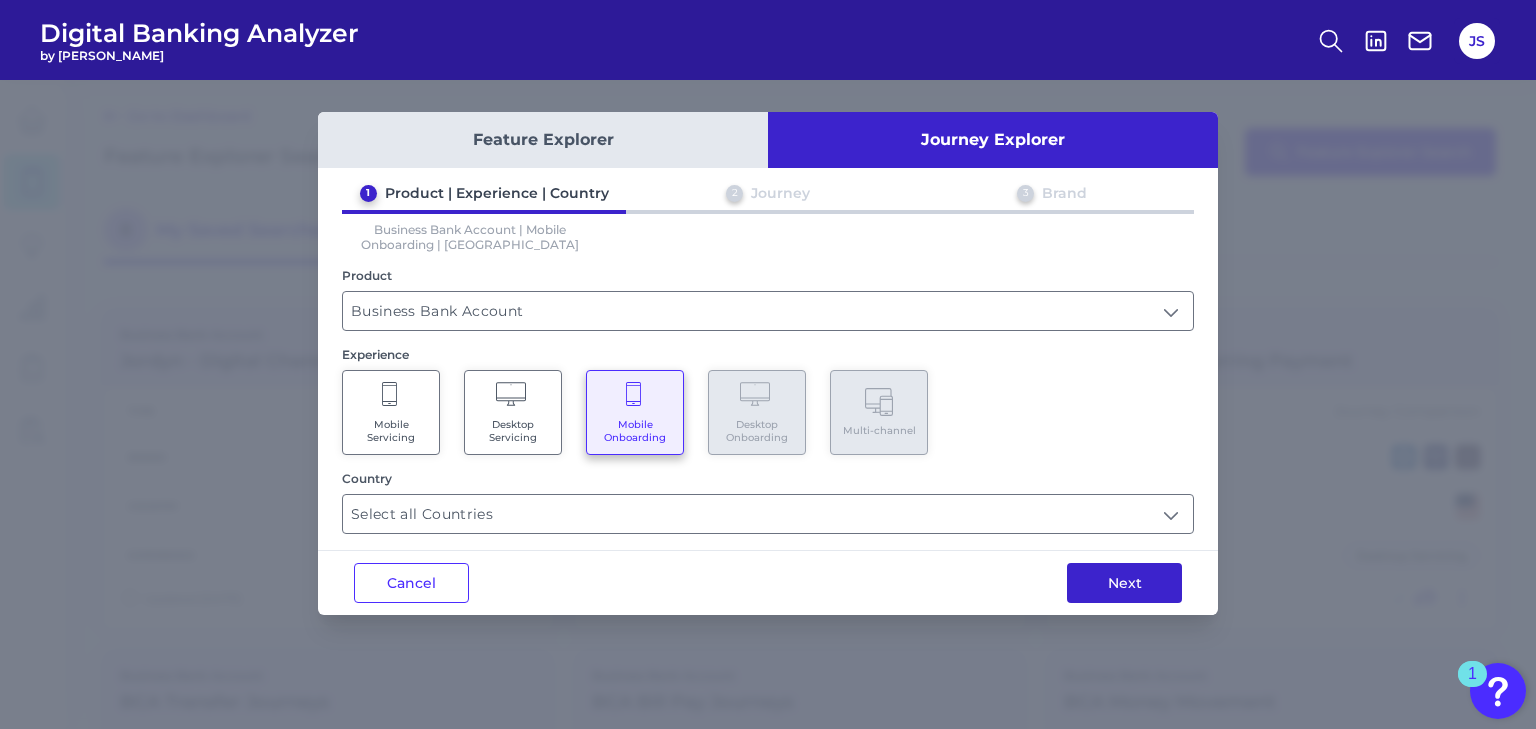 click on "Next" at bounding box center (1124, 583) 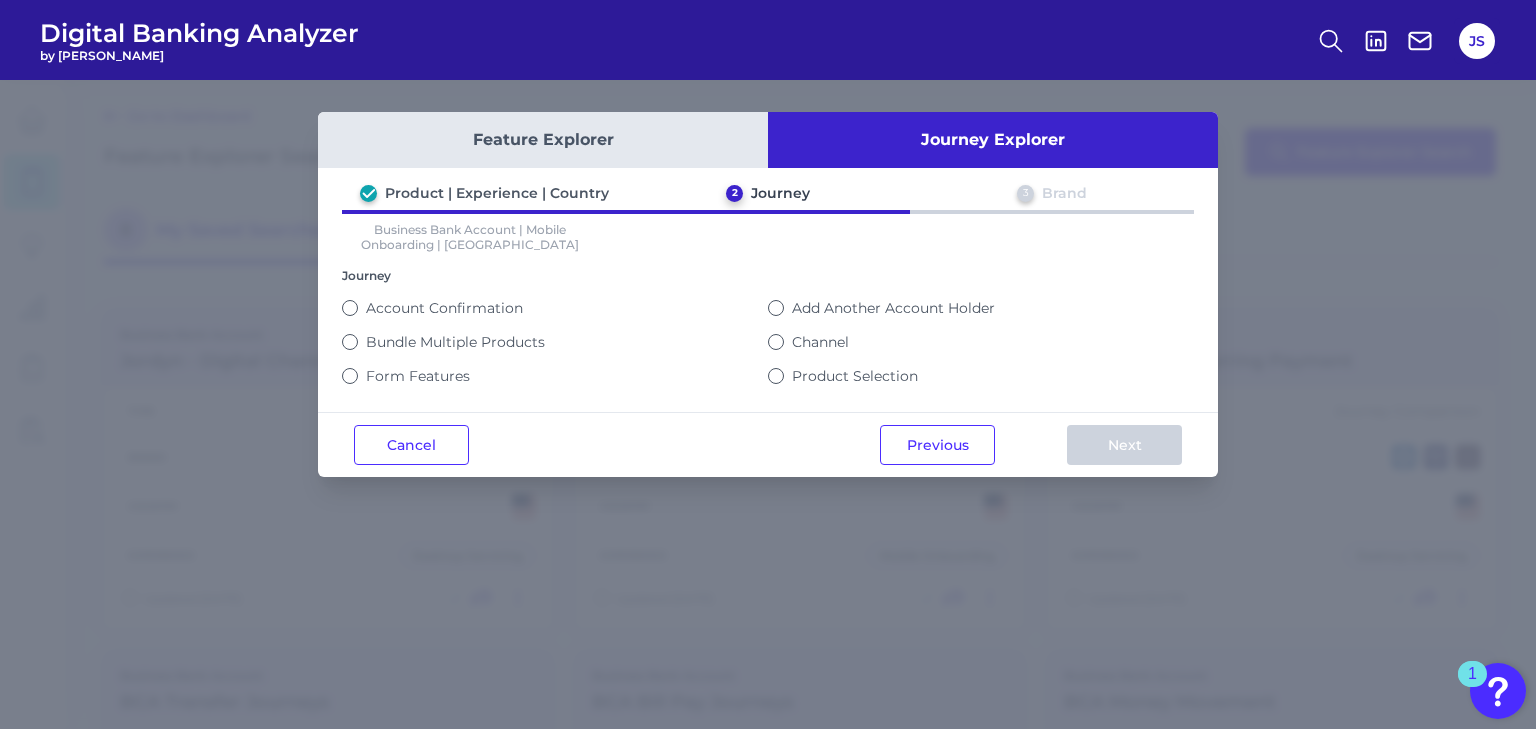 click on "Bundle Multiple Products" at bounding box center (455, 342) 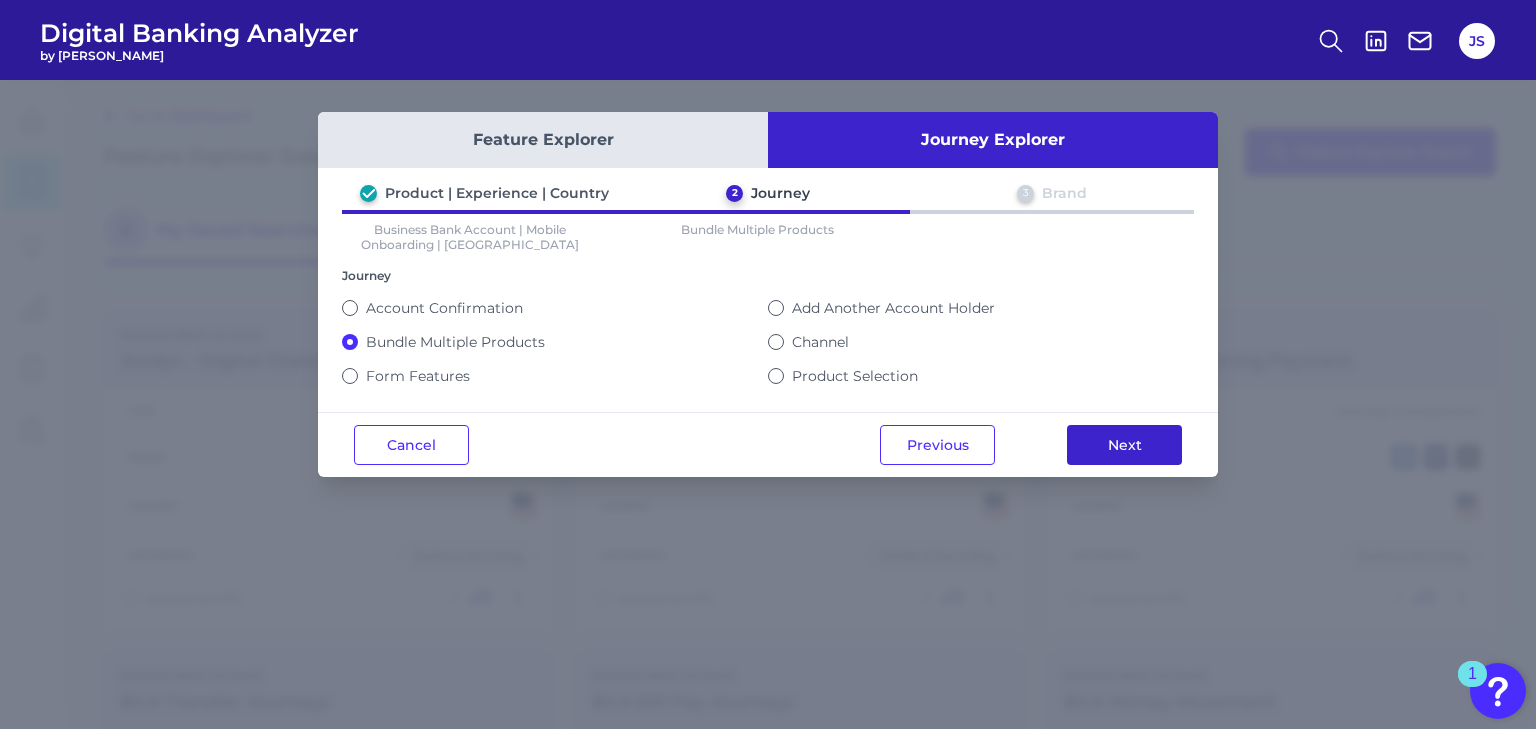 click on "Next" at bounding box center (1124, 445) 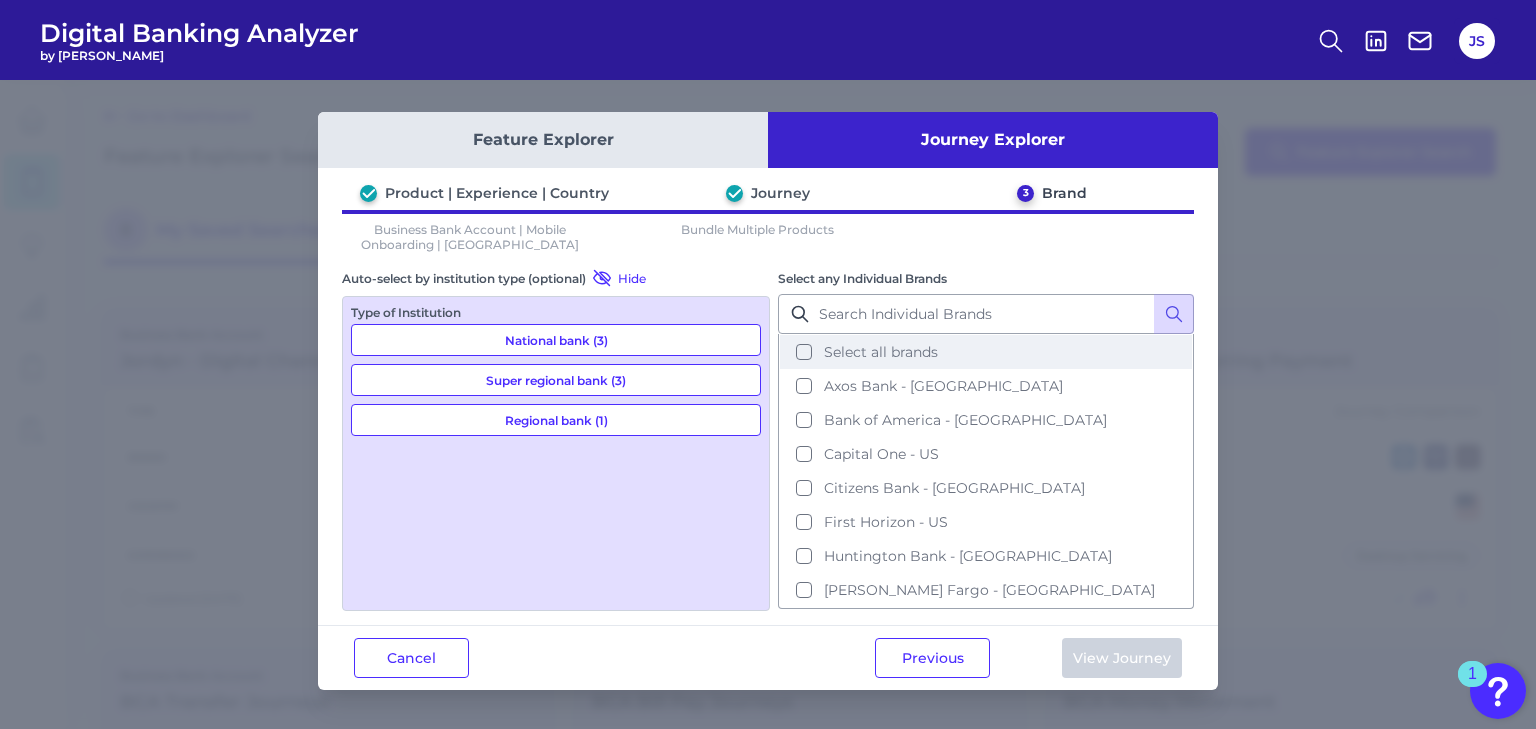 click on "Select all brands" at bounding box center (881, 352) 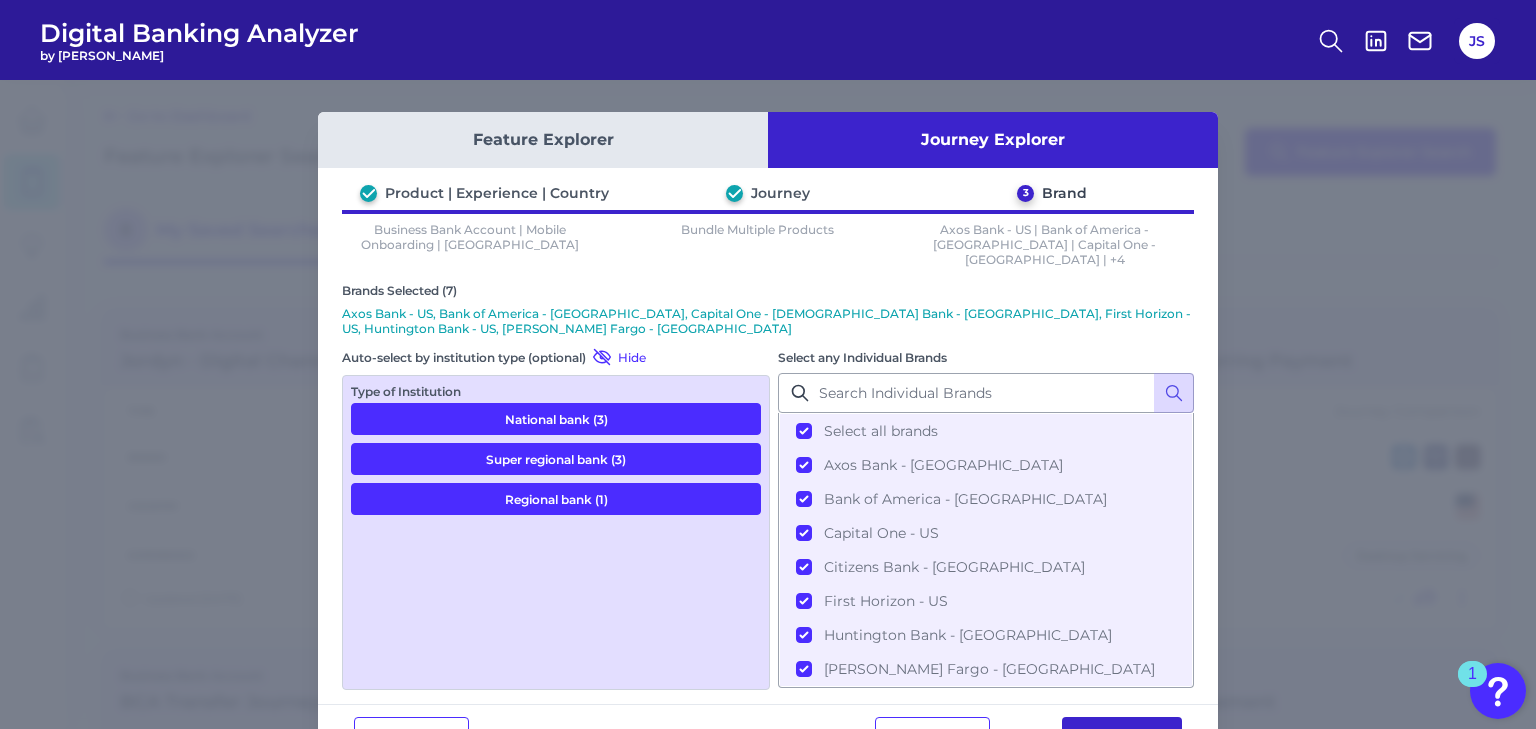click on "View Journey" at bounding box center (1122, 737) 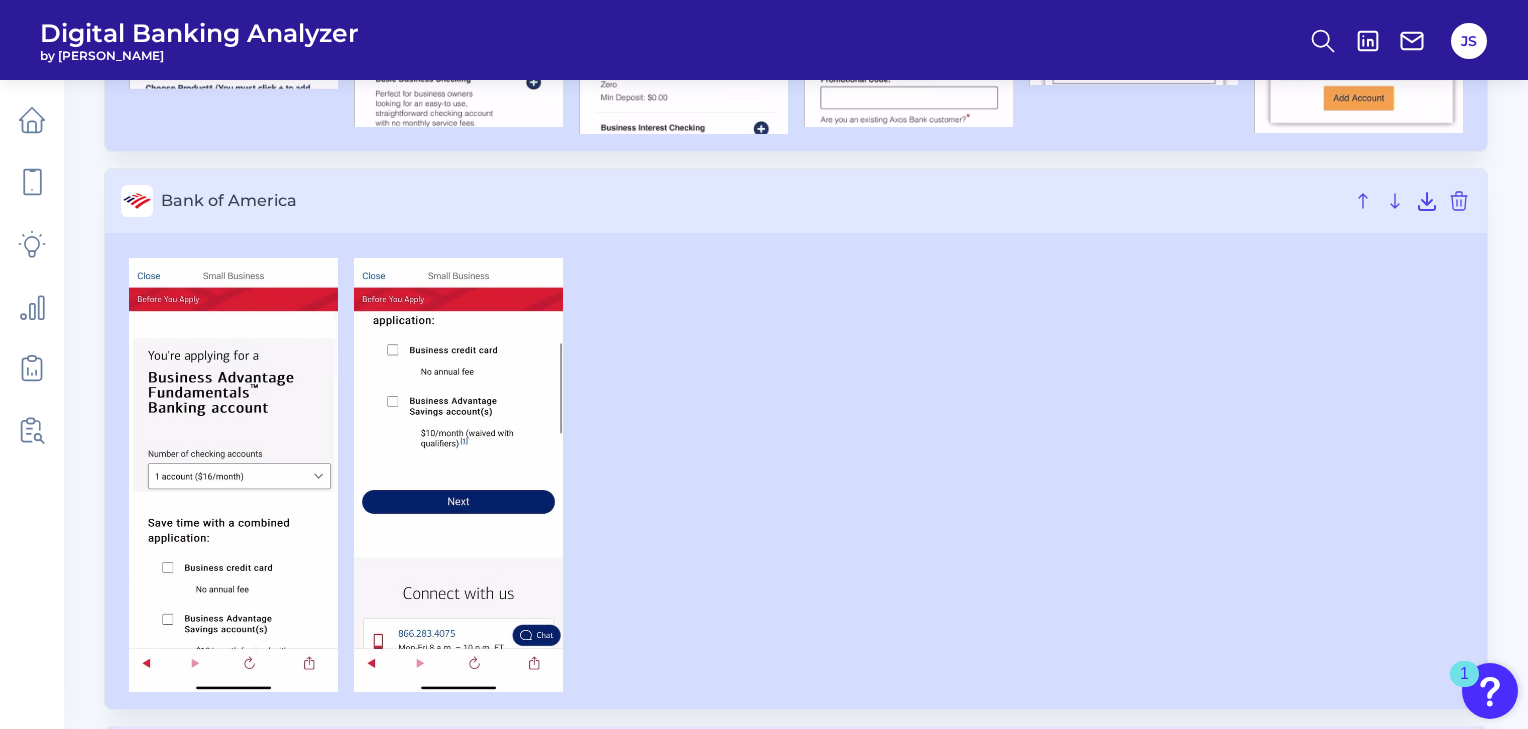 scroll, scrollTop: 650, scrollLeft: 0, axis: vertical 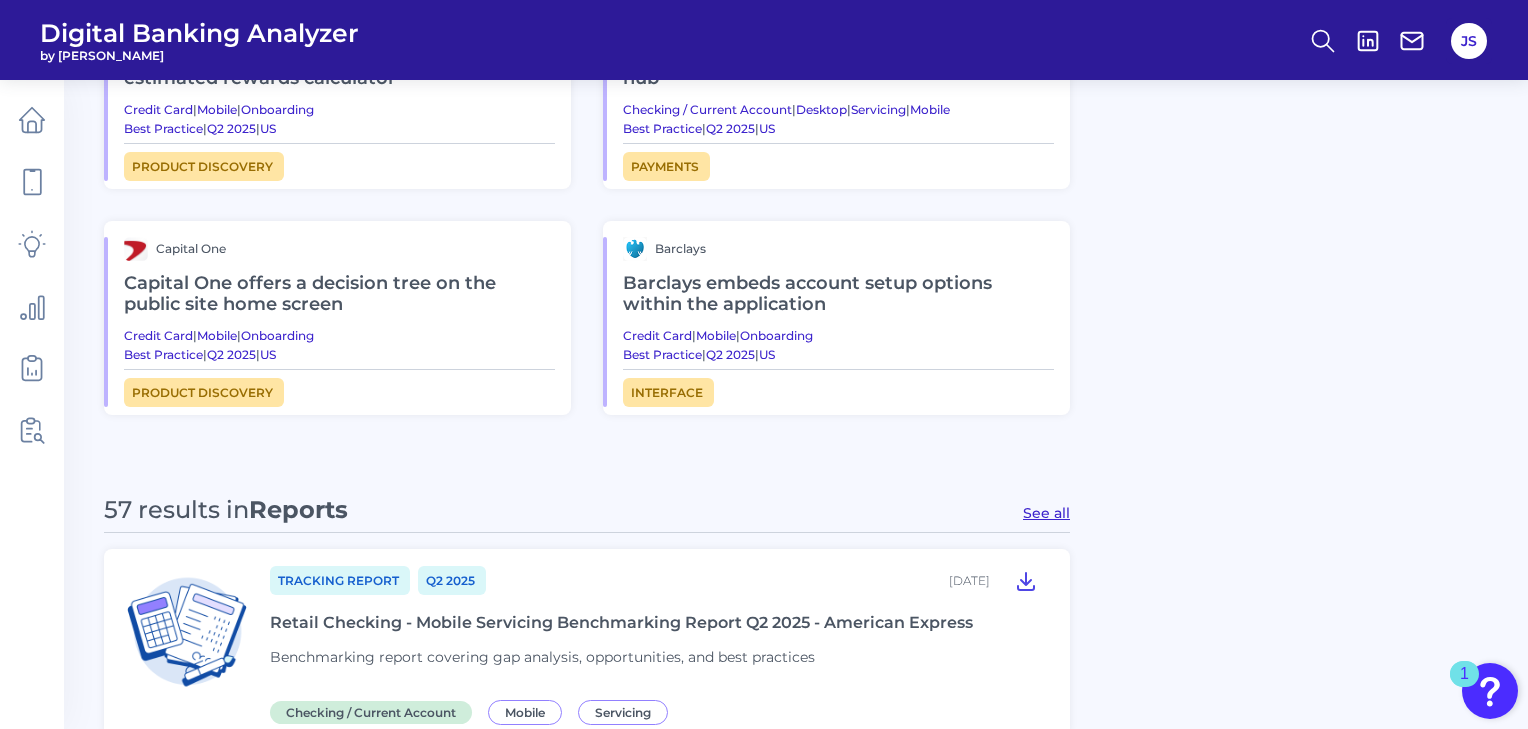 click on "Barclays embeds account setup options within the application" at bounding box center (838, 294) 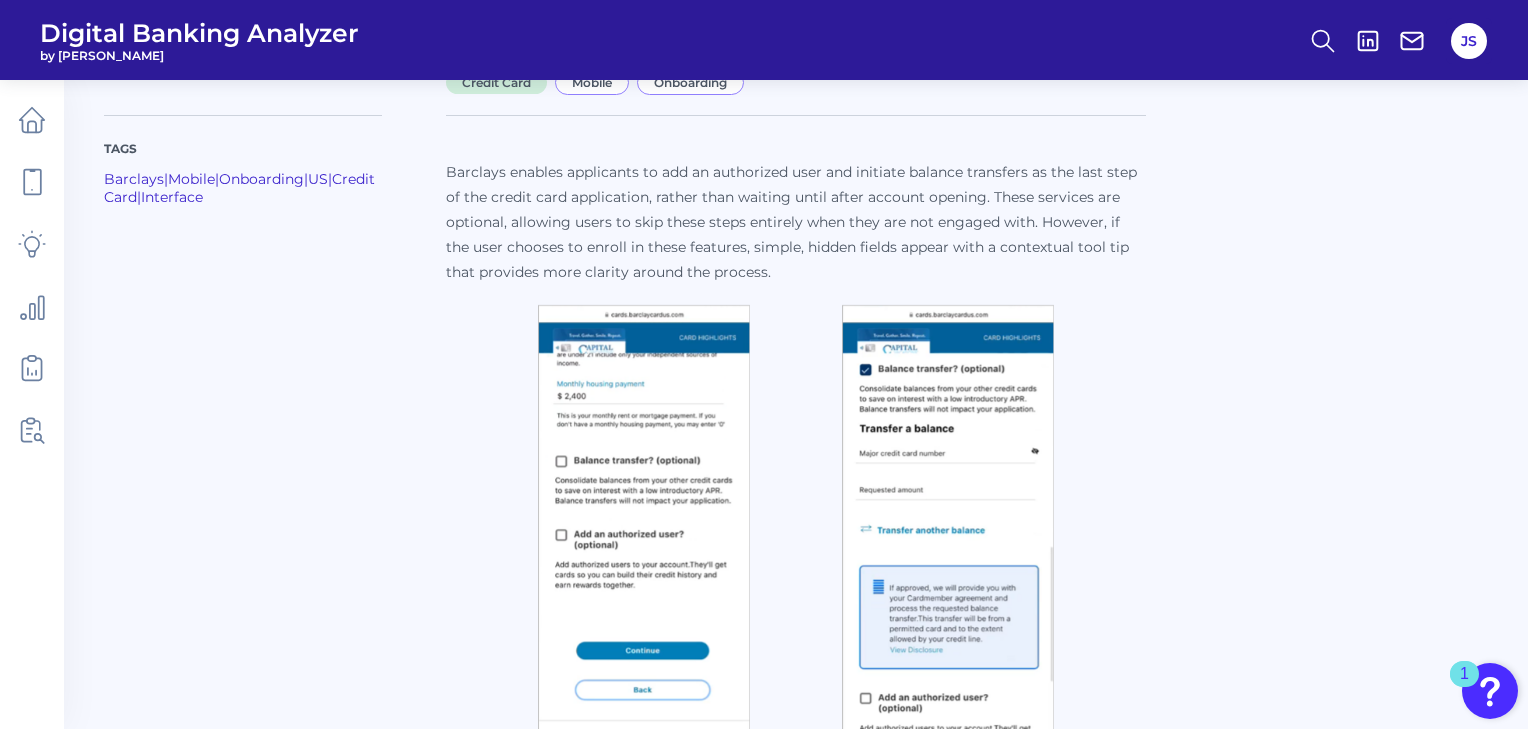 scroll, scrollTop: 175, scrollLeft: 0, axis: vertical 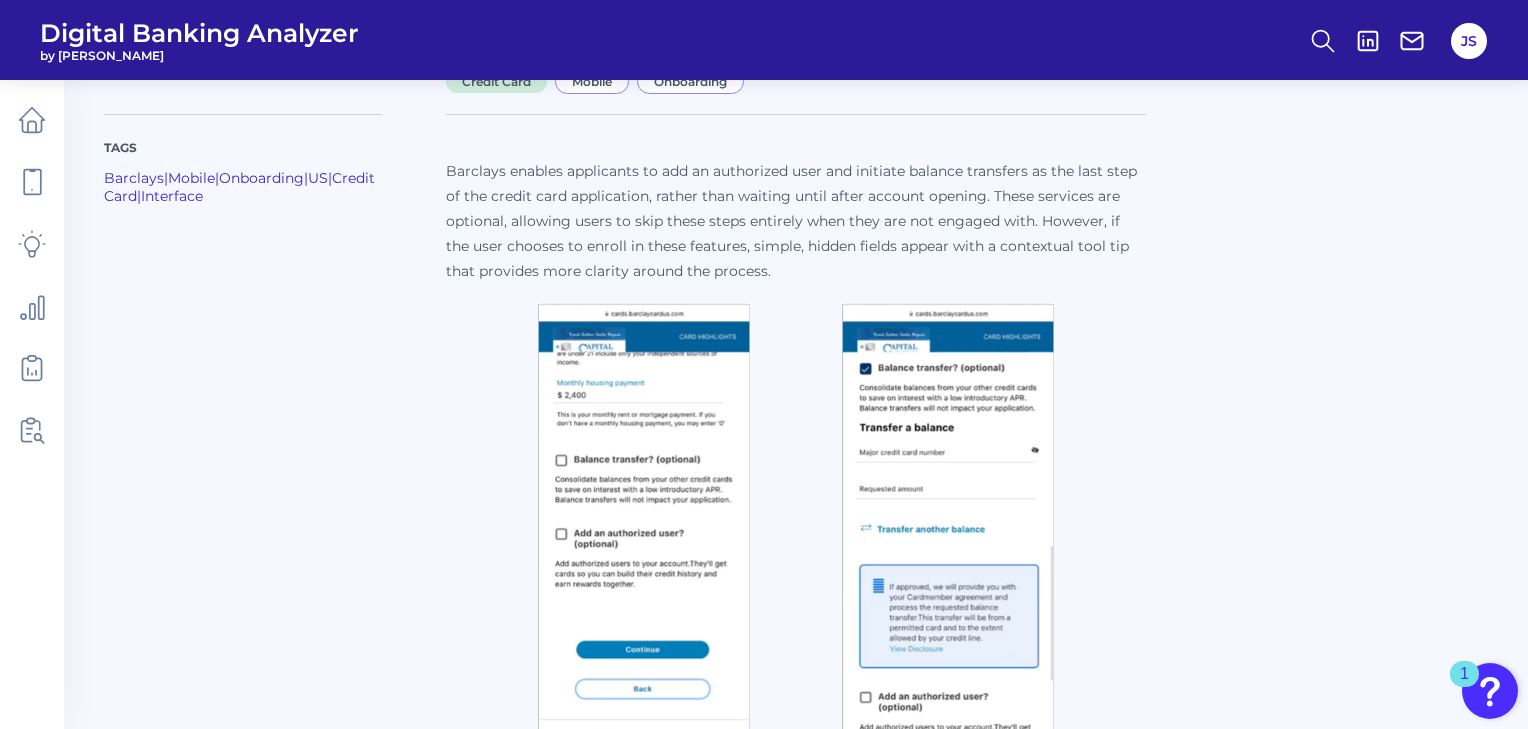 click at bounding box center [644, 525] 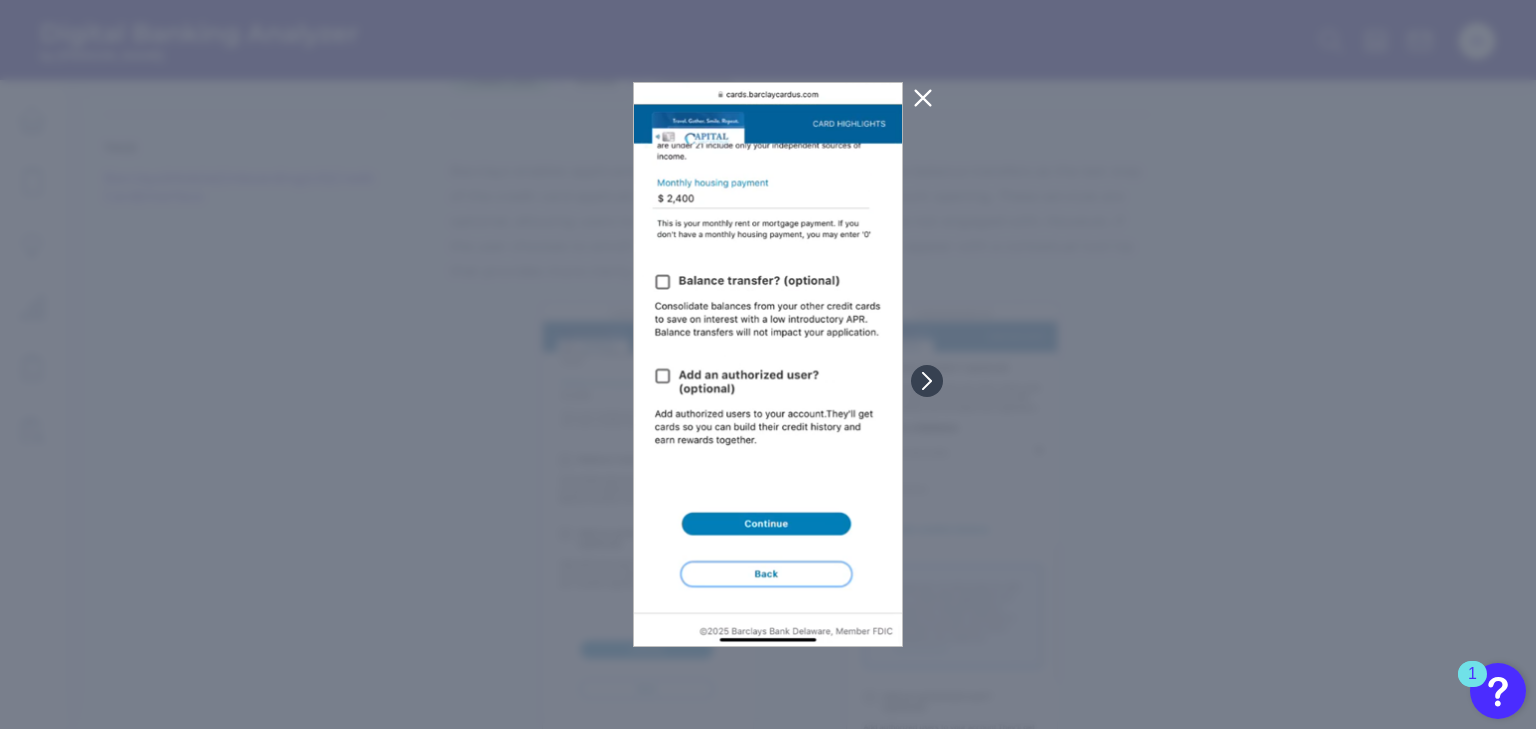 click at bounding box center [768, 364] 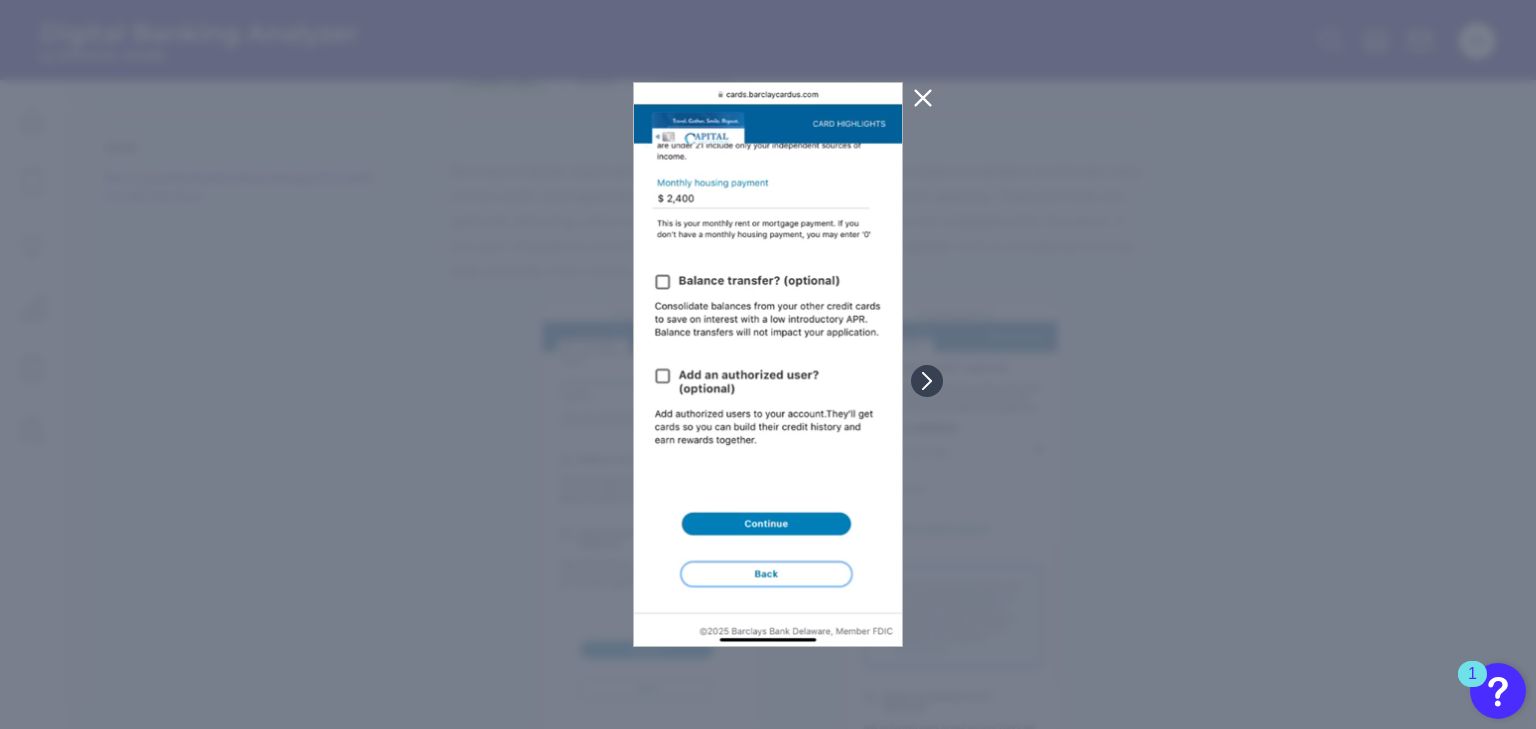 click at bounding box center [923, 98] 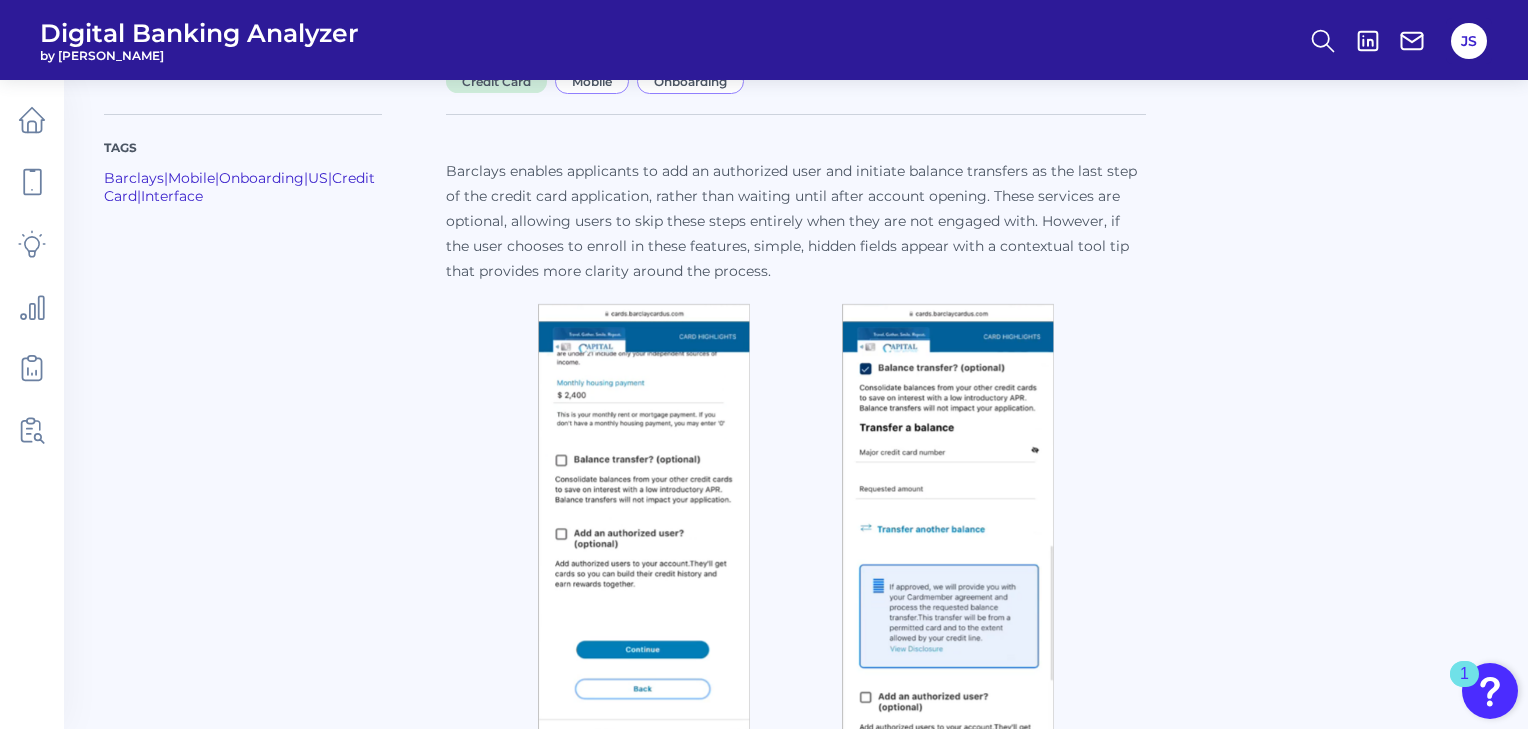 click at bounding box center [948, 525] 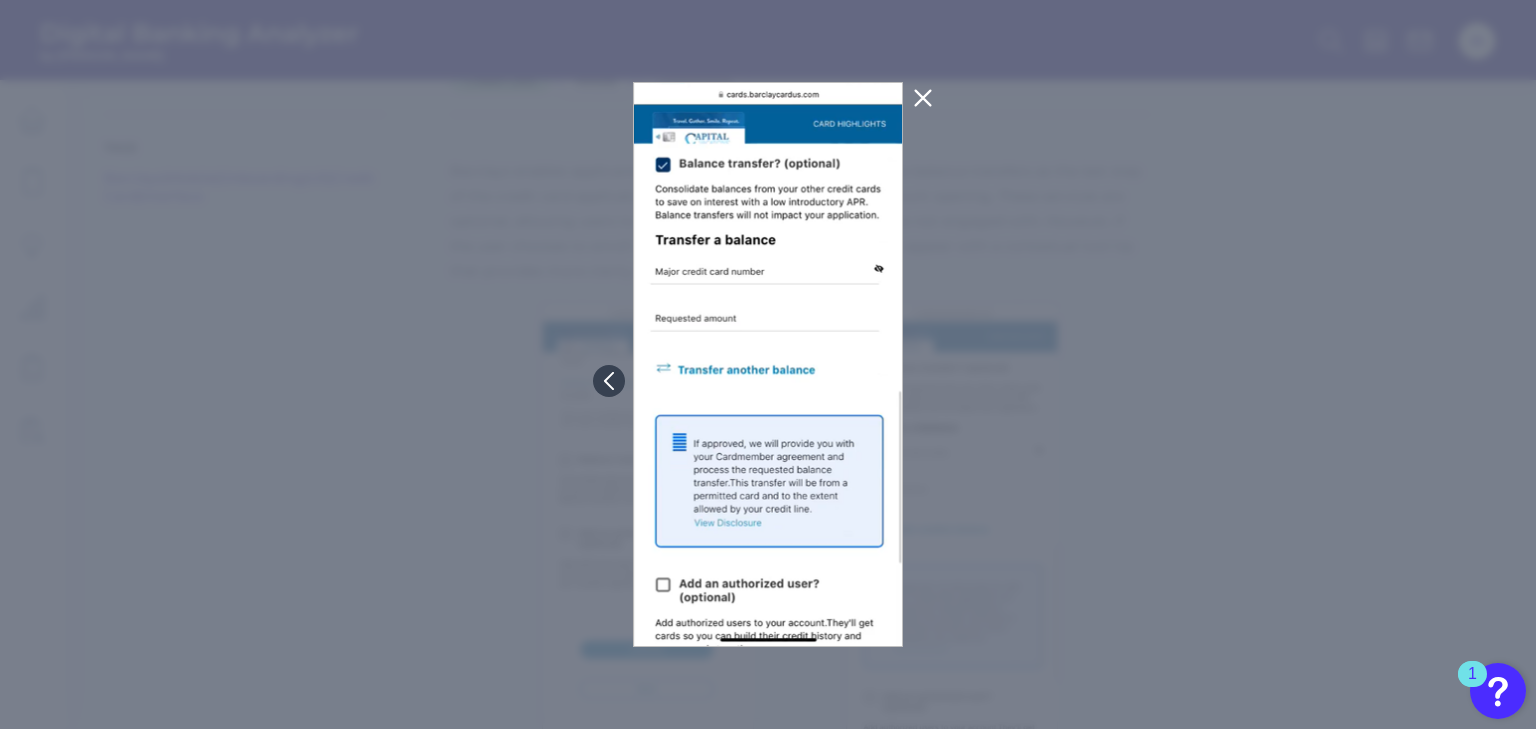 click 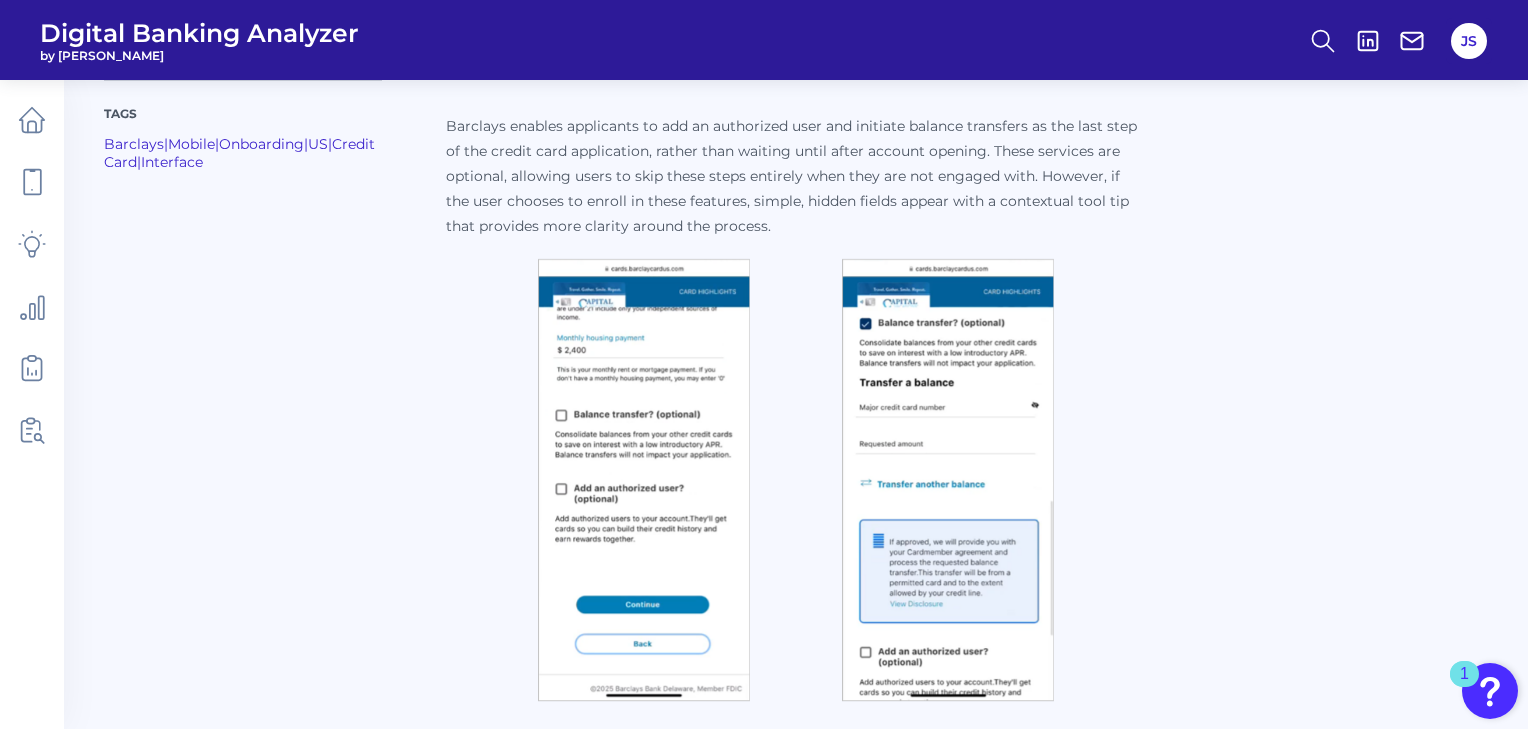 scroll, scrollTop: 230, scrollLeft: 0, axis: vertical 